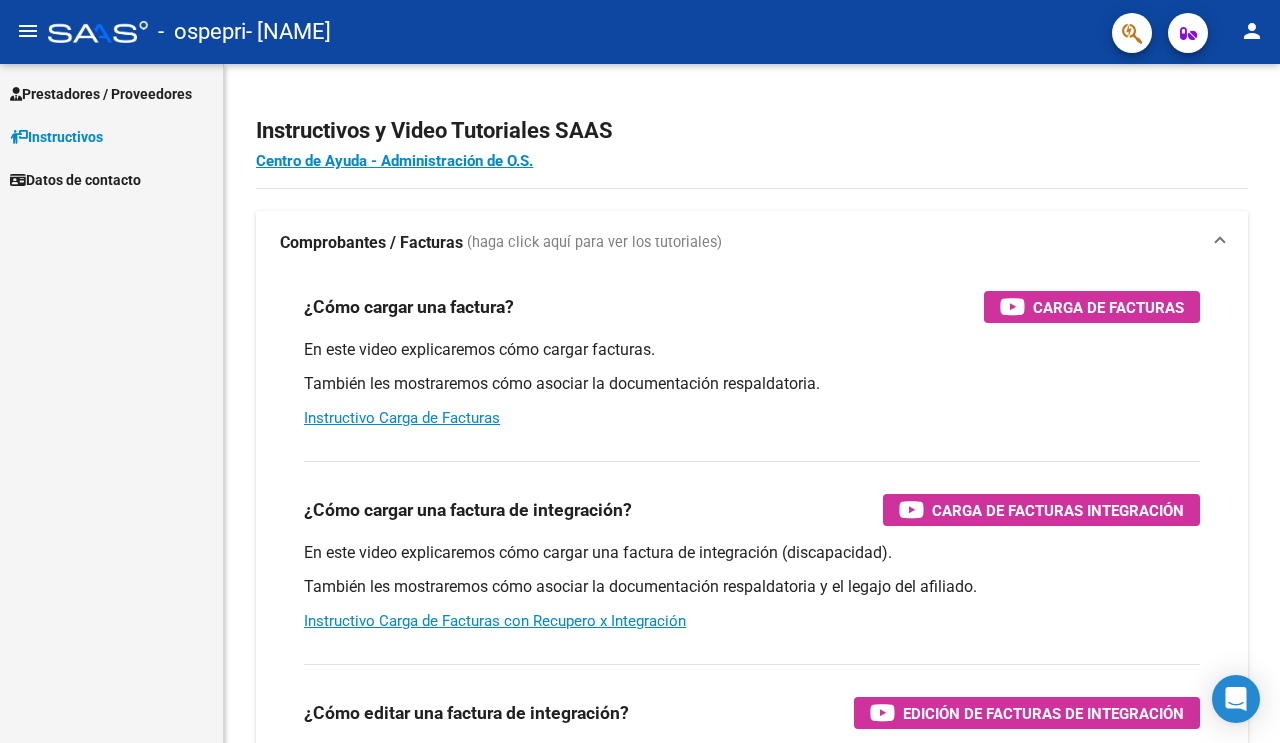 scroll, scrollTop: 0, scrollLeft: 0, axis: both 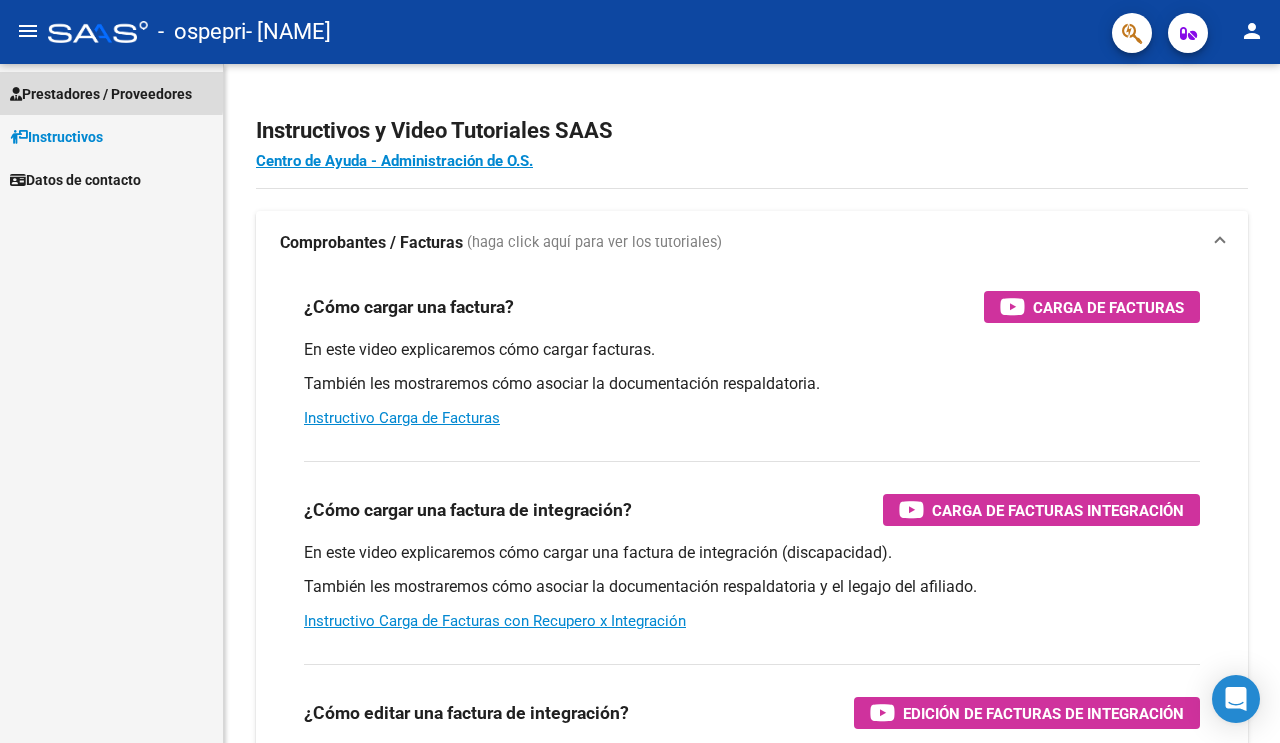click on "Prestadores / Proveedores" at bounding box center [101, 94] 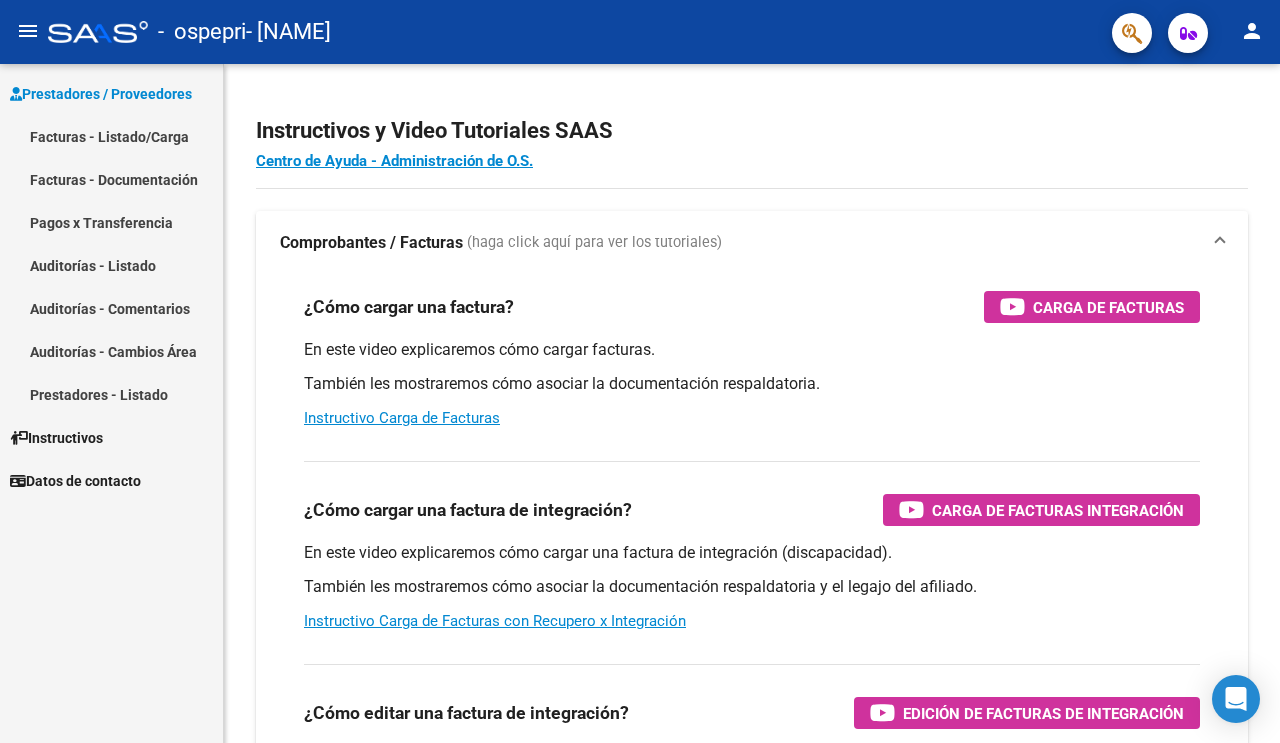 click on "Facturas - Listado/Carga" at bounding box center (111, 136) 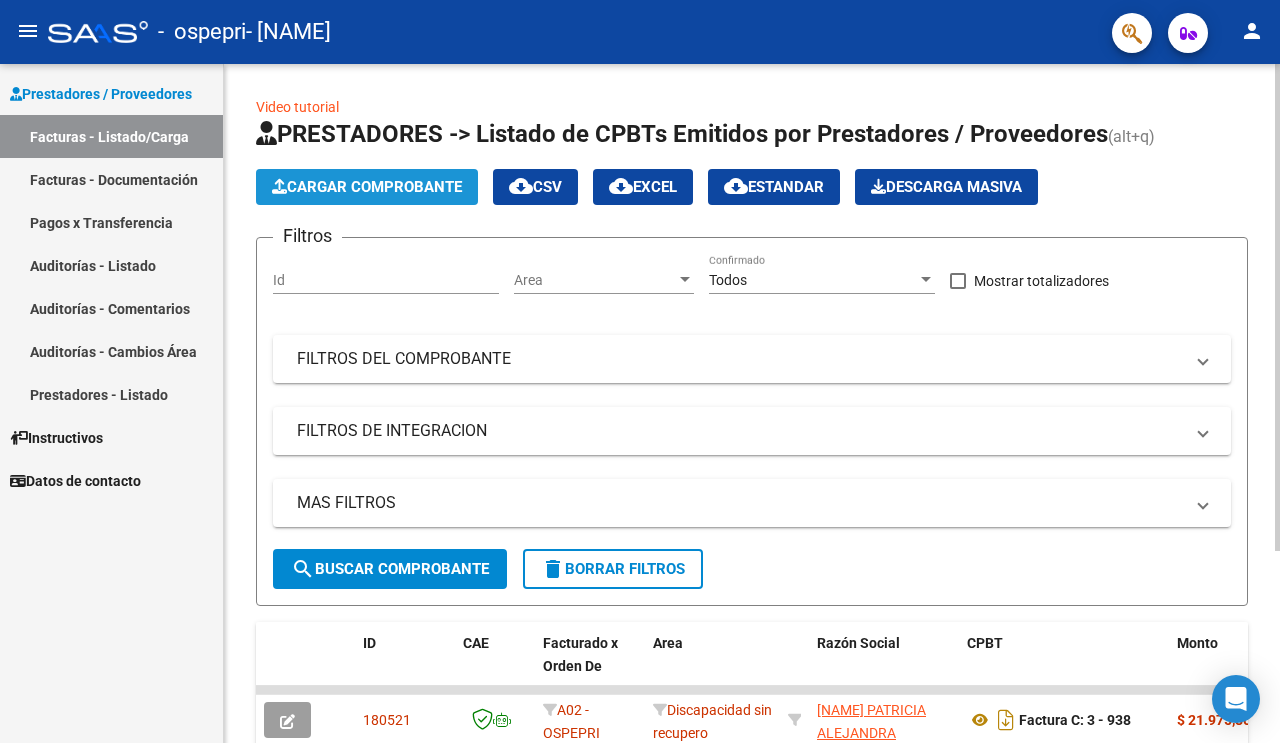click on "Cargar Comprobante" 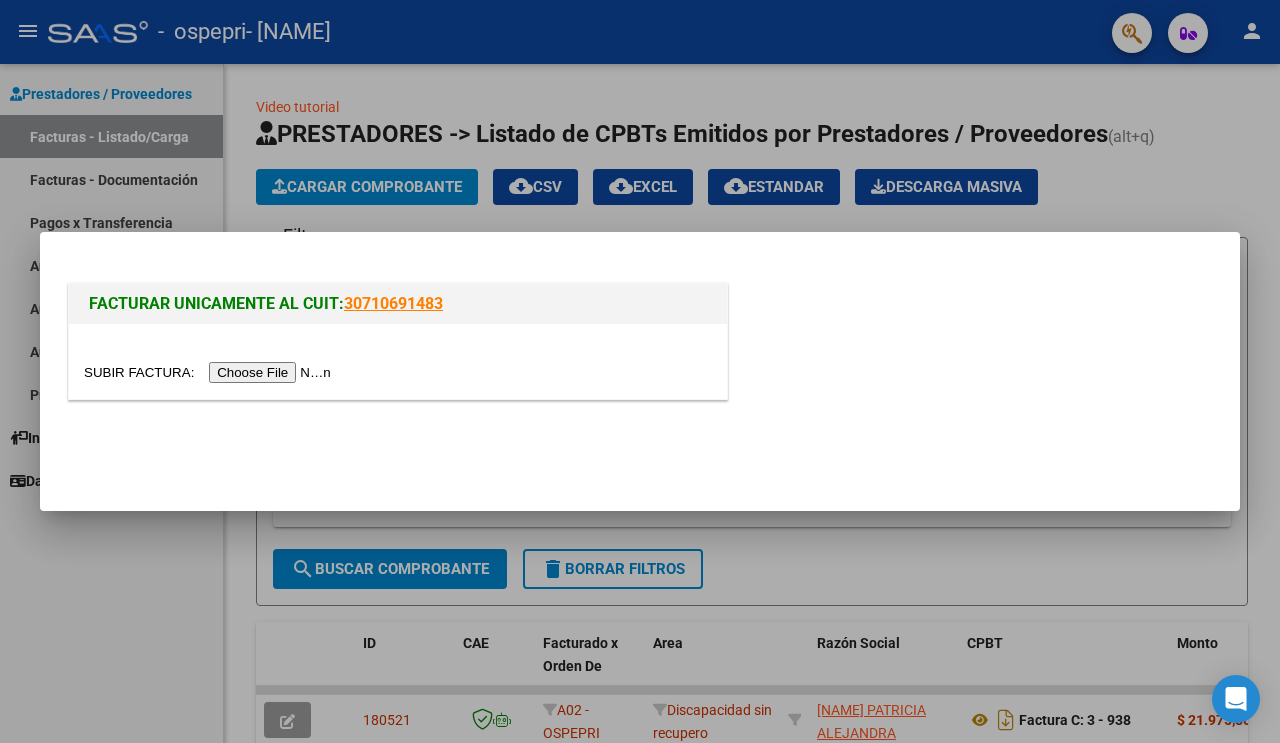 click at bounding box center (210, 372) 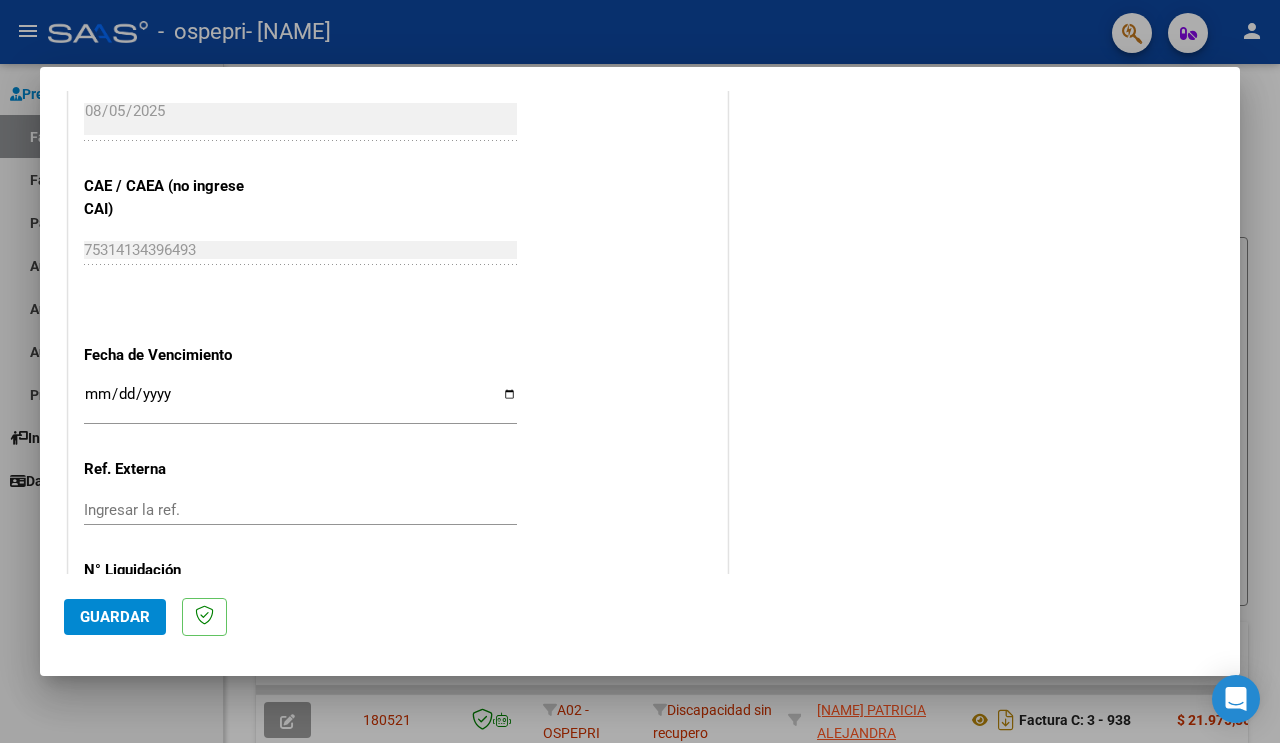 scroll, scrollTop: 1039, scrollLeft: 0, axis: vertical 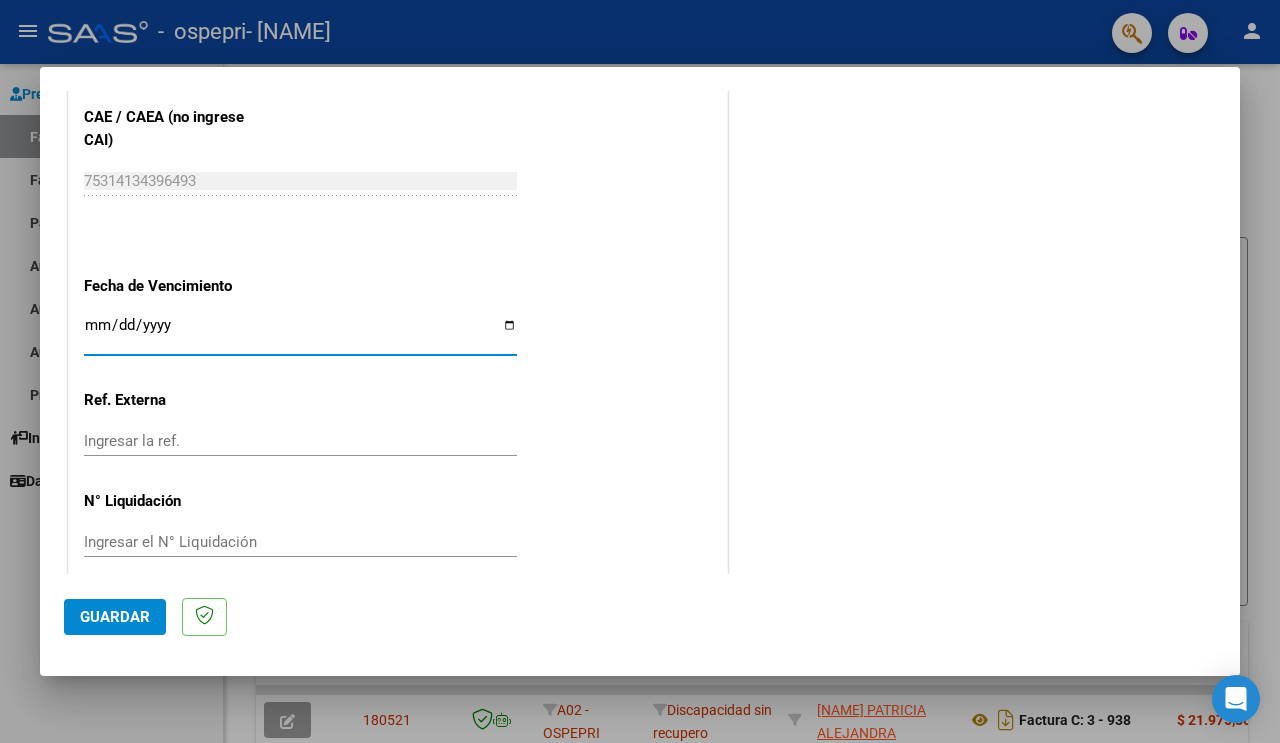 click on "Ingresar la fecha" at bounding box center [300, 333] 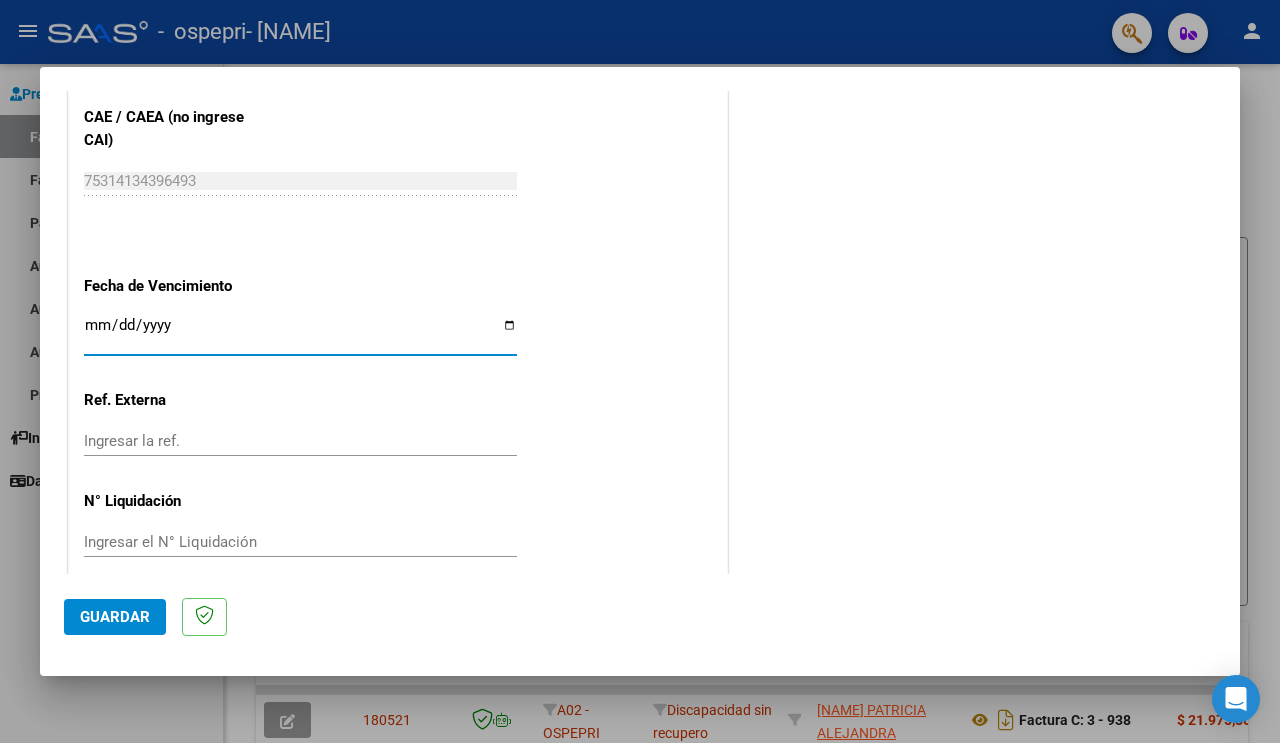 type on "2025-08-15" 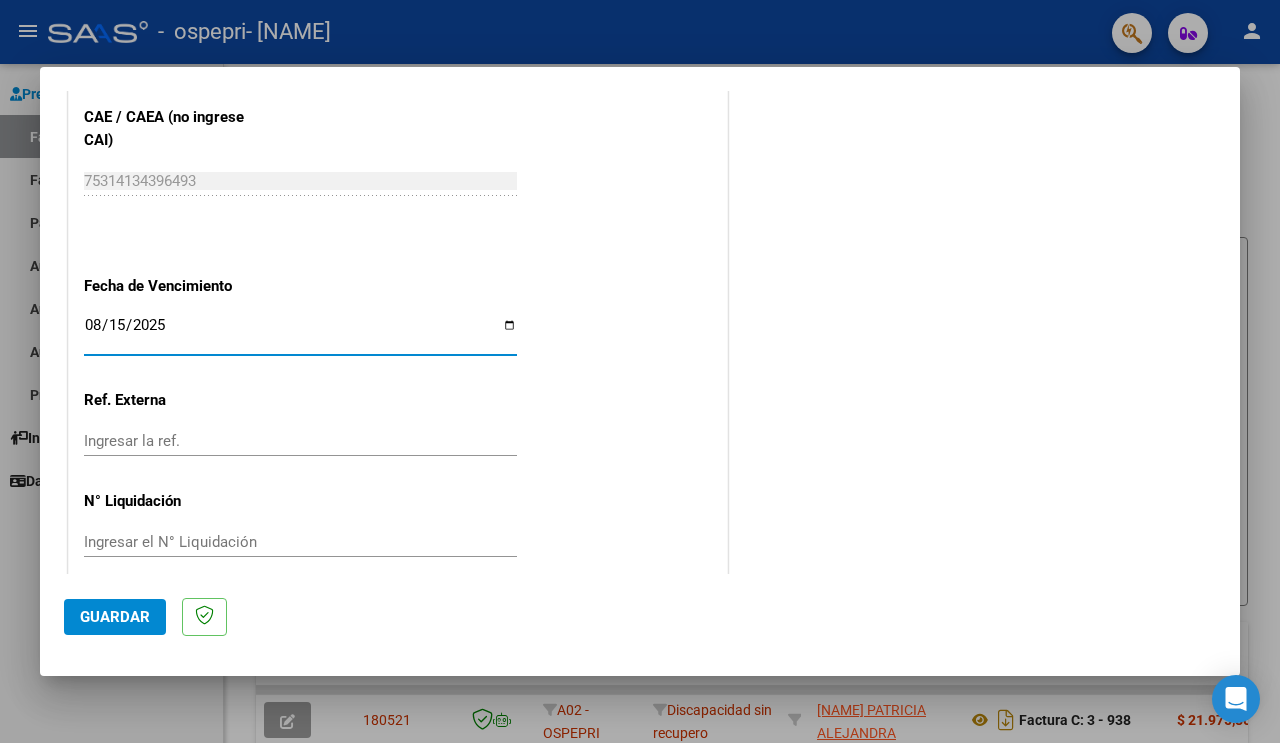 click on "Ingresar el N° Liquidación" at bounding box center (300, 542) 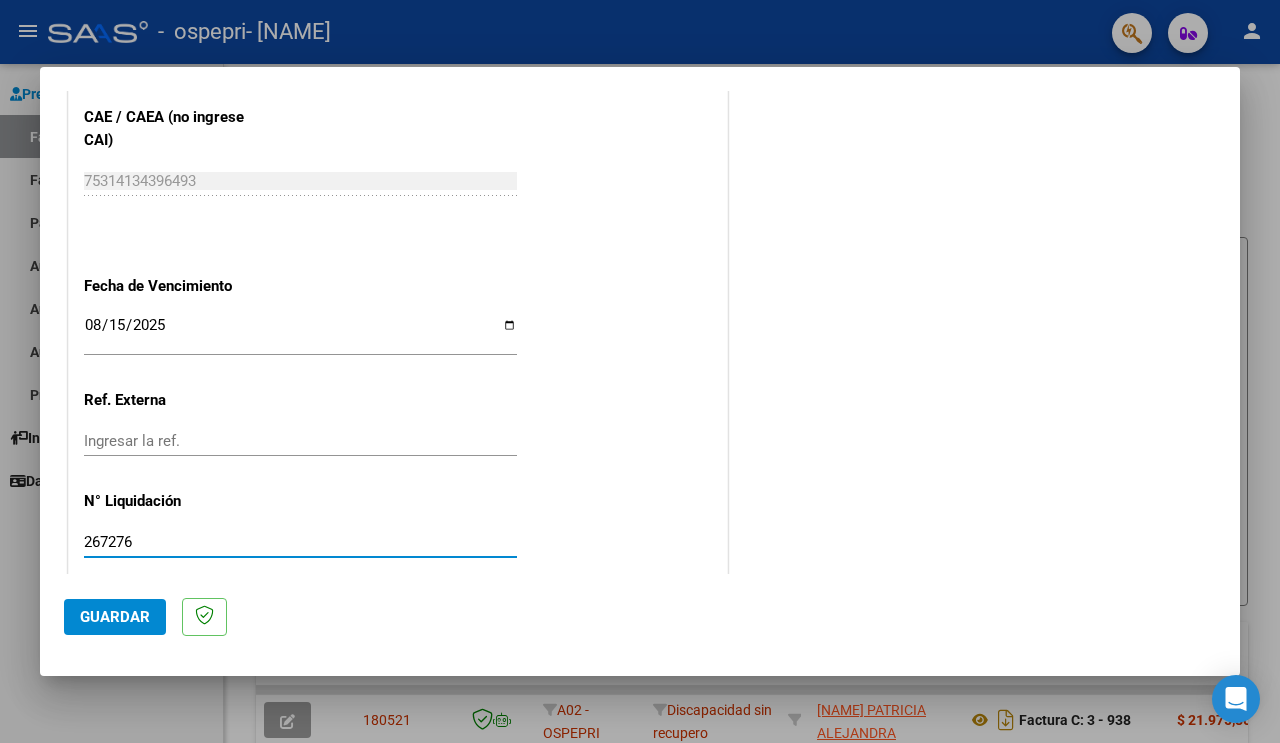 type on "267276" 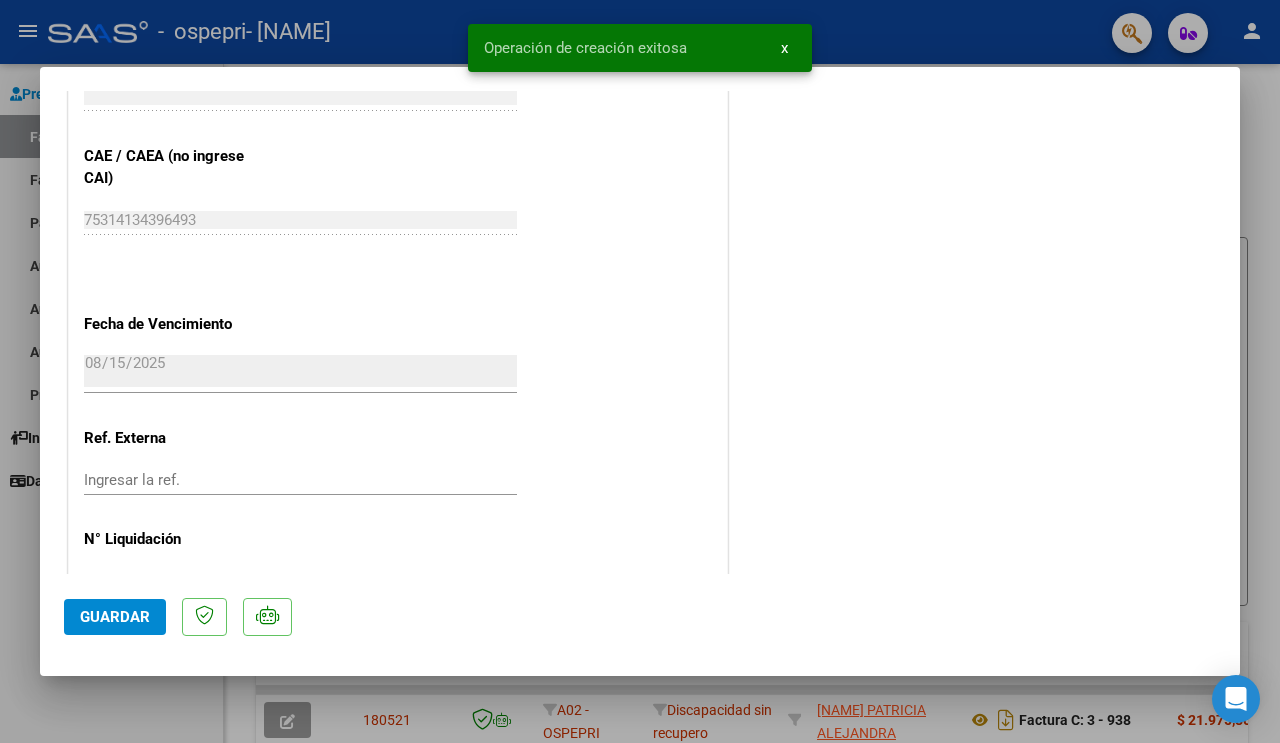 scroll, scrollTop: 0, scrollLeft: 0, axis: both 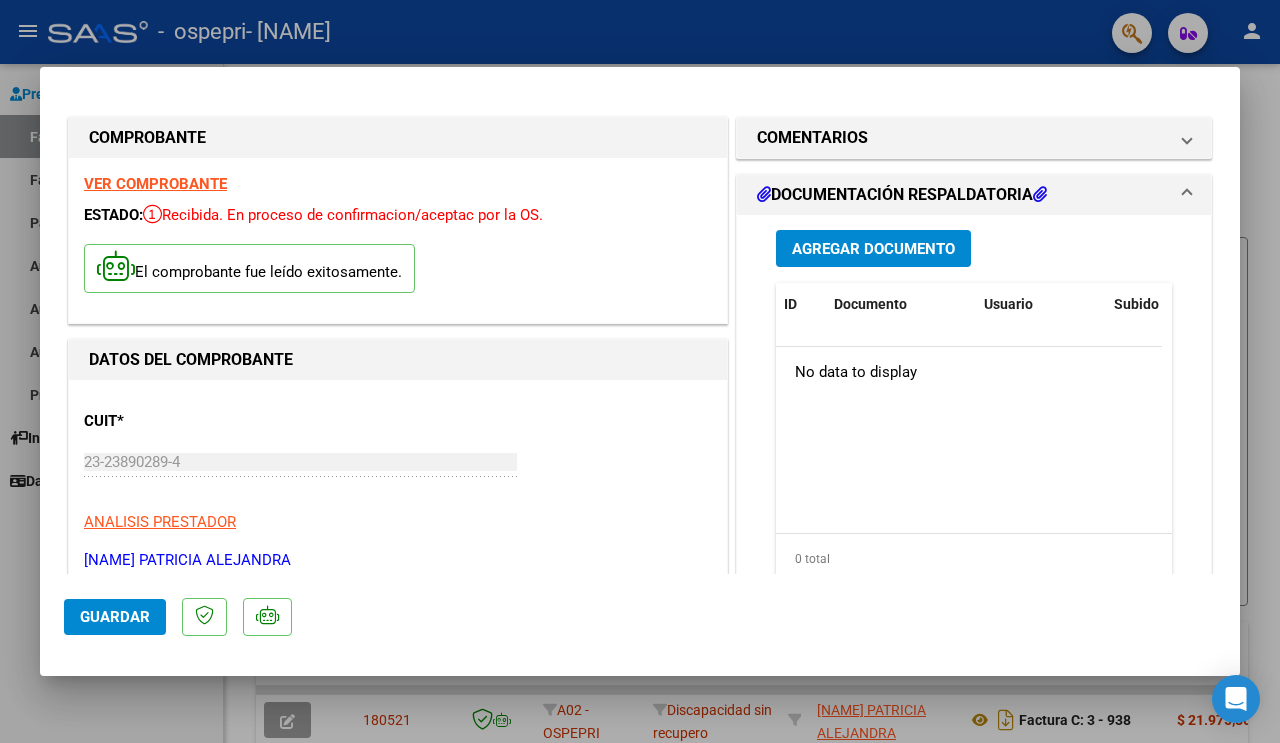 click on "Agregar Documento" at bounding box center (873, 249) 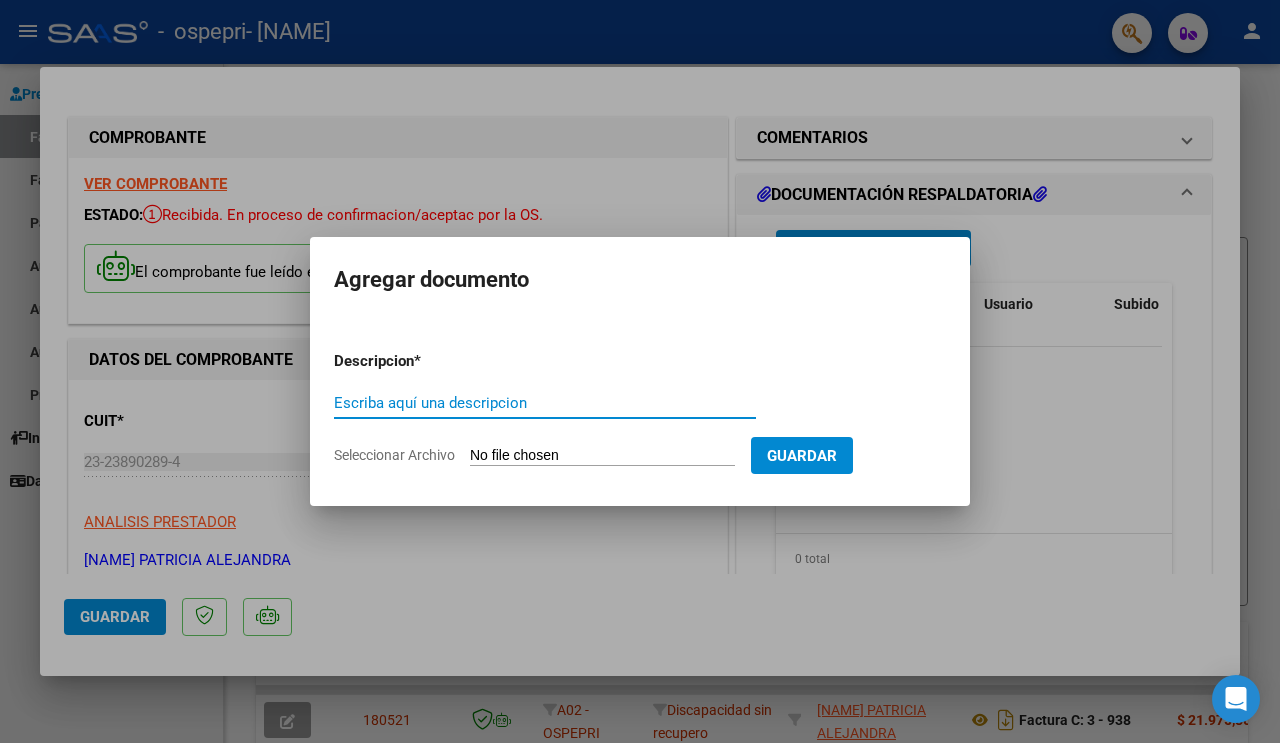 click on "Seleccionar Archivo" at bounding box center (602, 456) 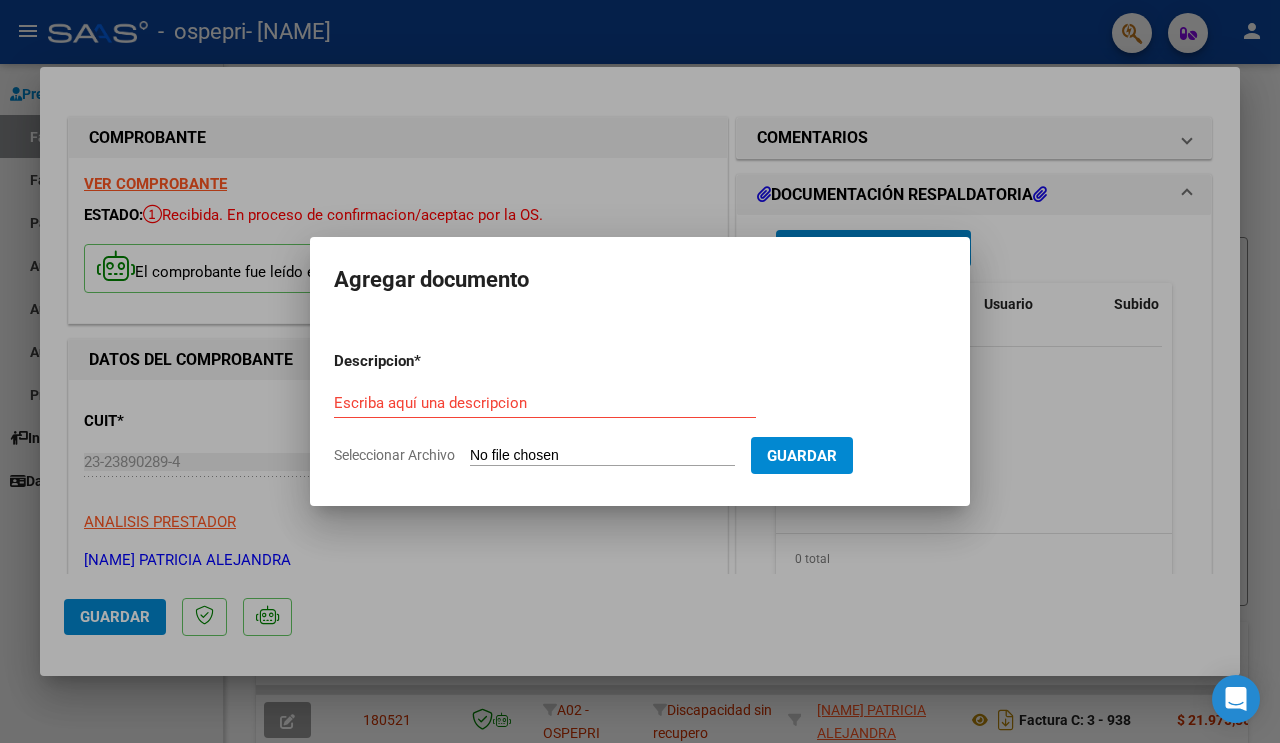 type on "C:\fakepath\respaldatoria [NAME] Thiago 7.25.pdf" 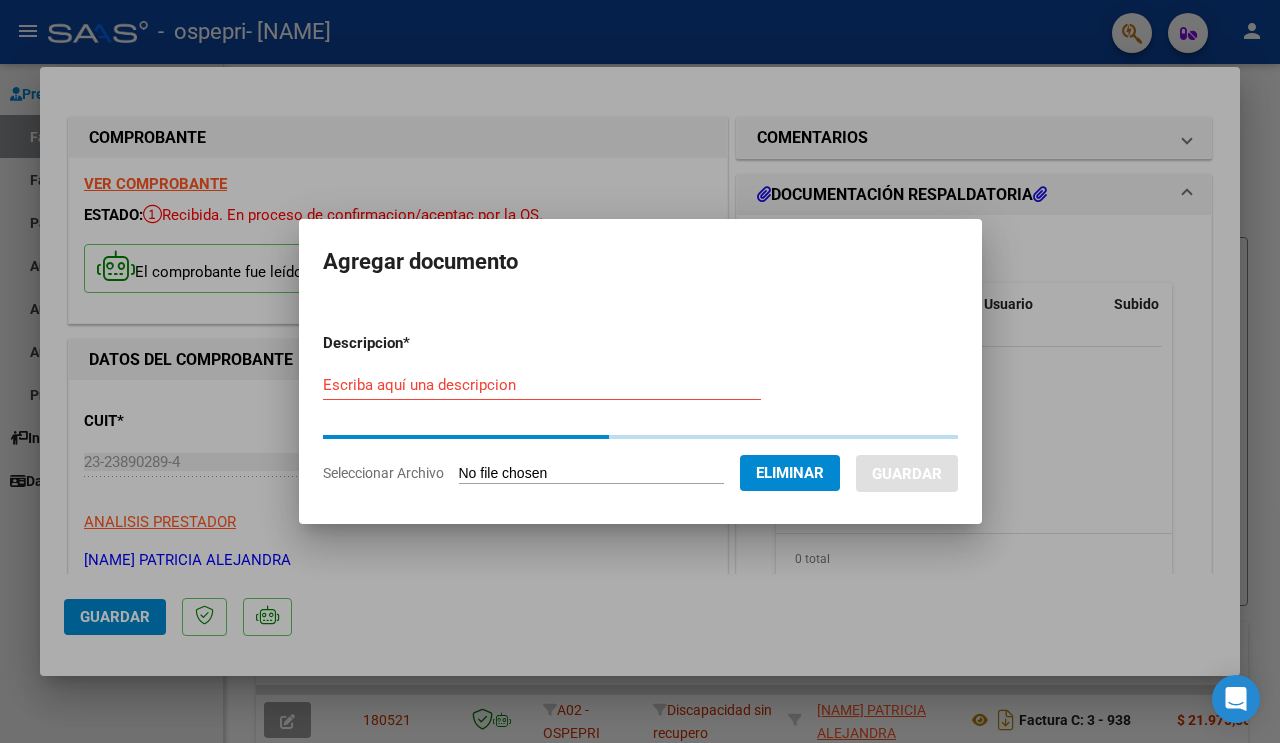 click on "Escriba aquí una descripcion" at bounding box center (542, 385) 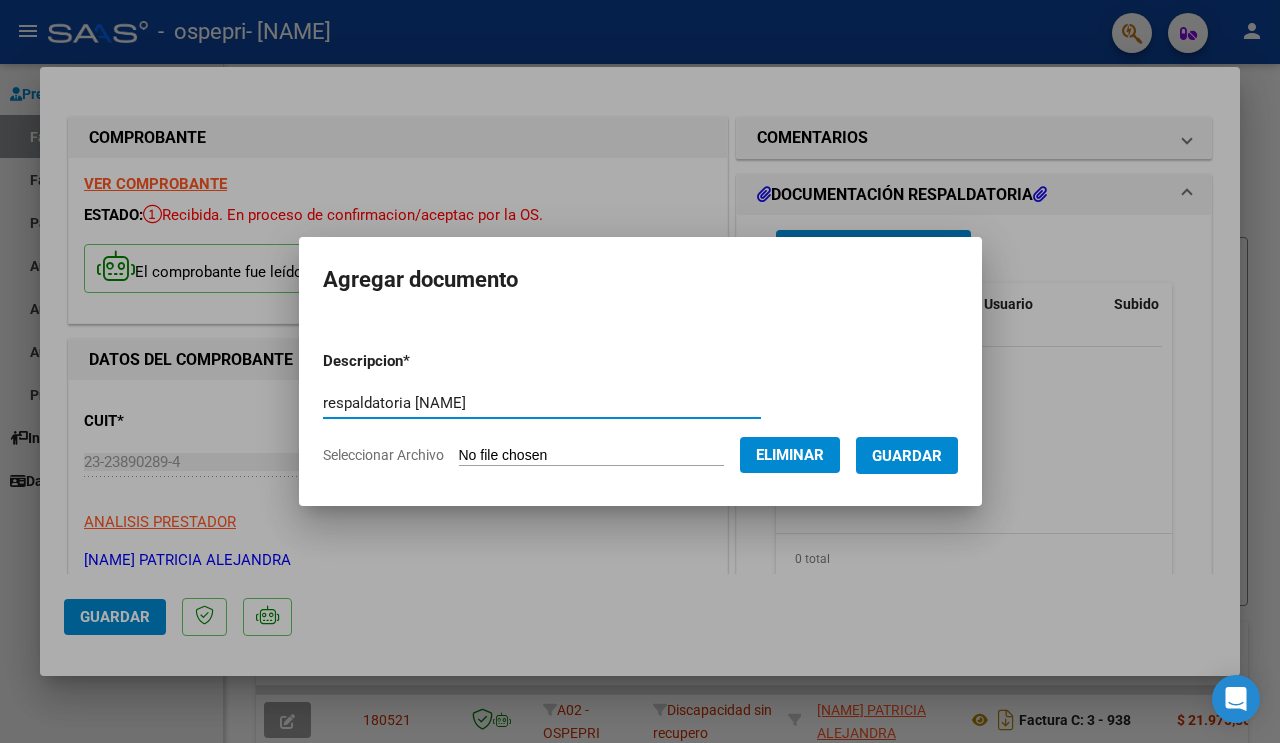 click on "respaldatoria [NAME]" at bounding box center (542, 403) 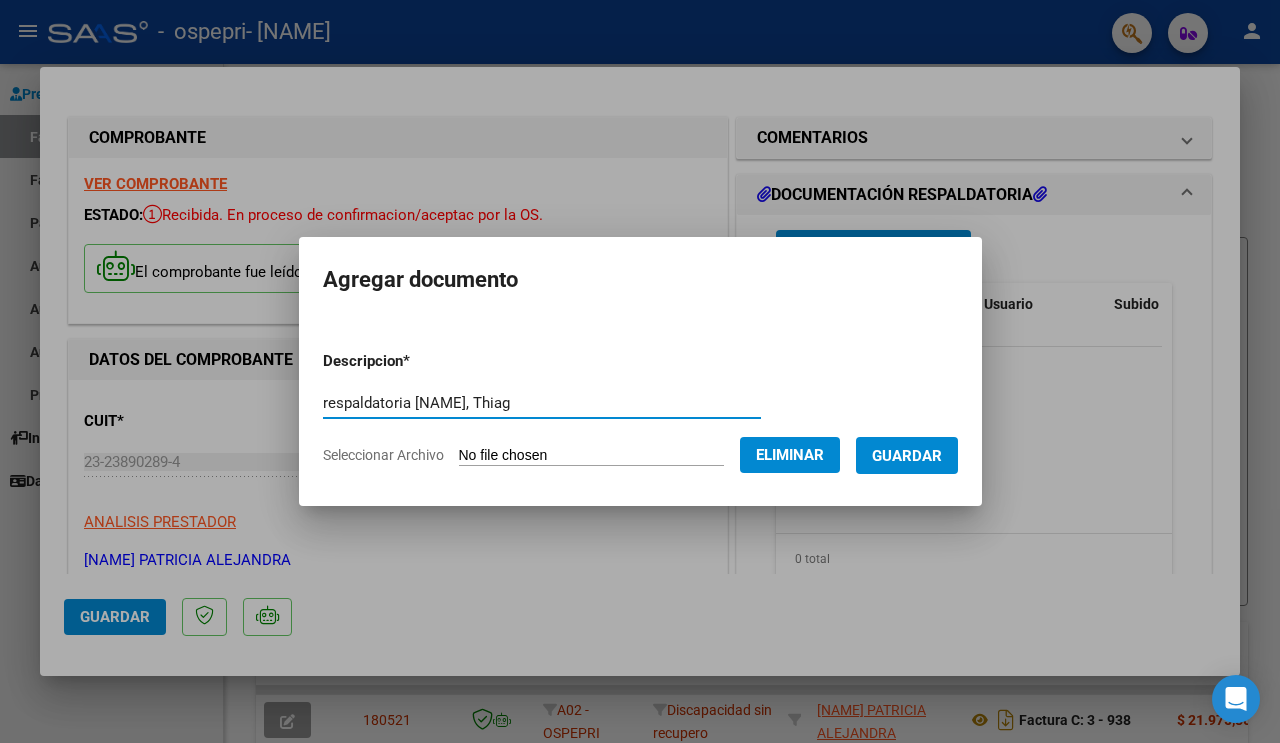 type on "respaldatoria [NAME], Thiago" 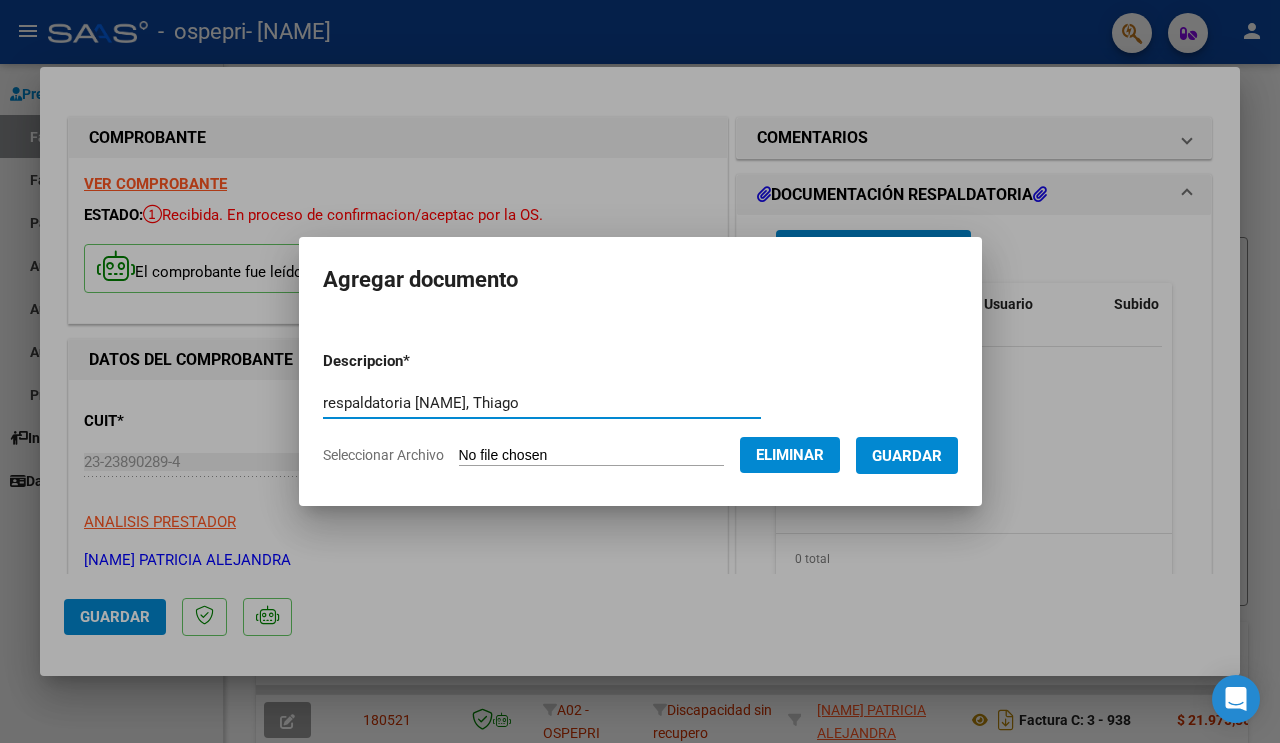 click on "Guardar" at bounding box center (907, 456) 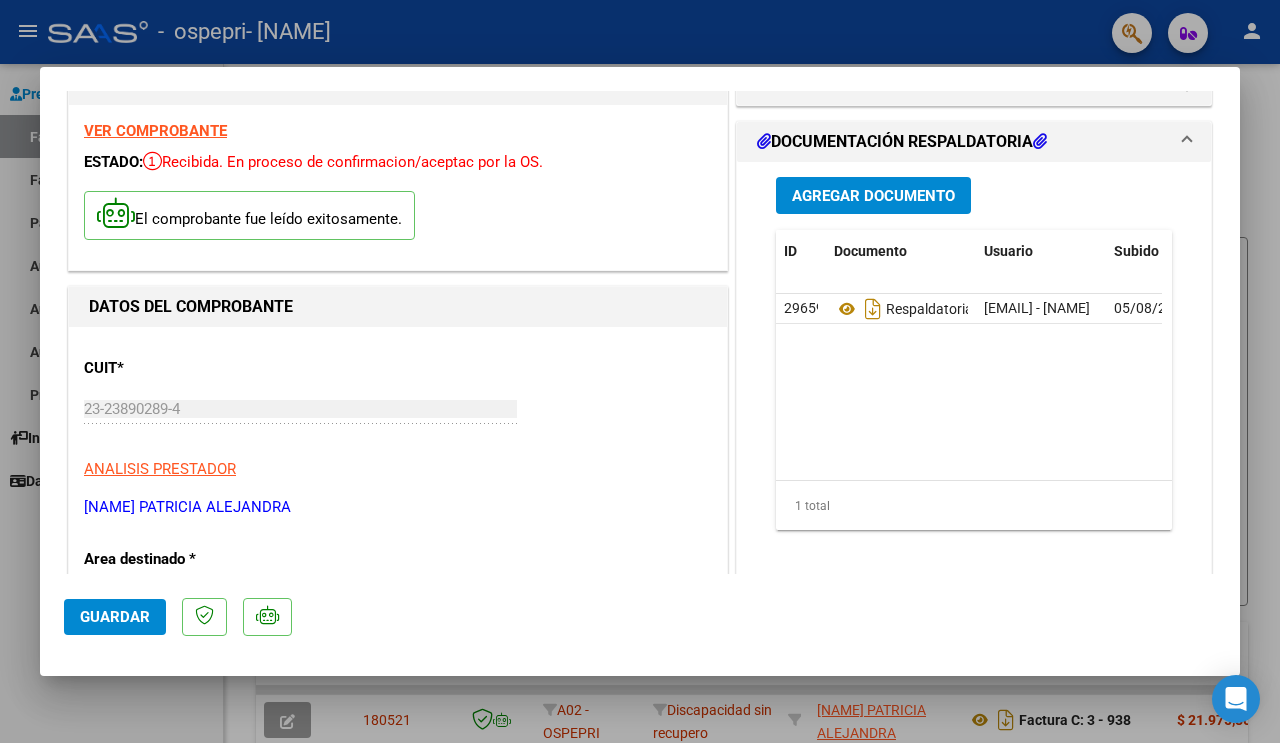scroll, scrollTop: 158, scrollLeft: 0, axis: vertical 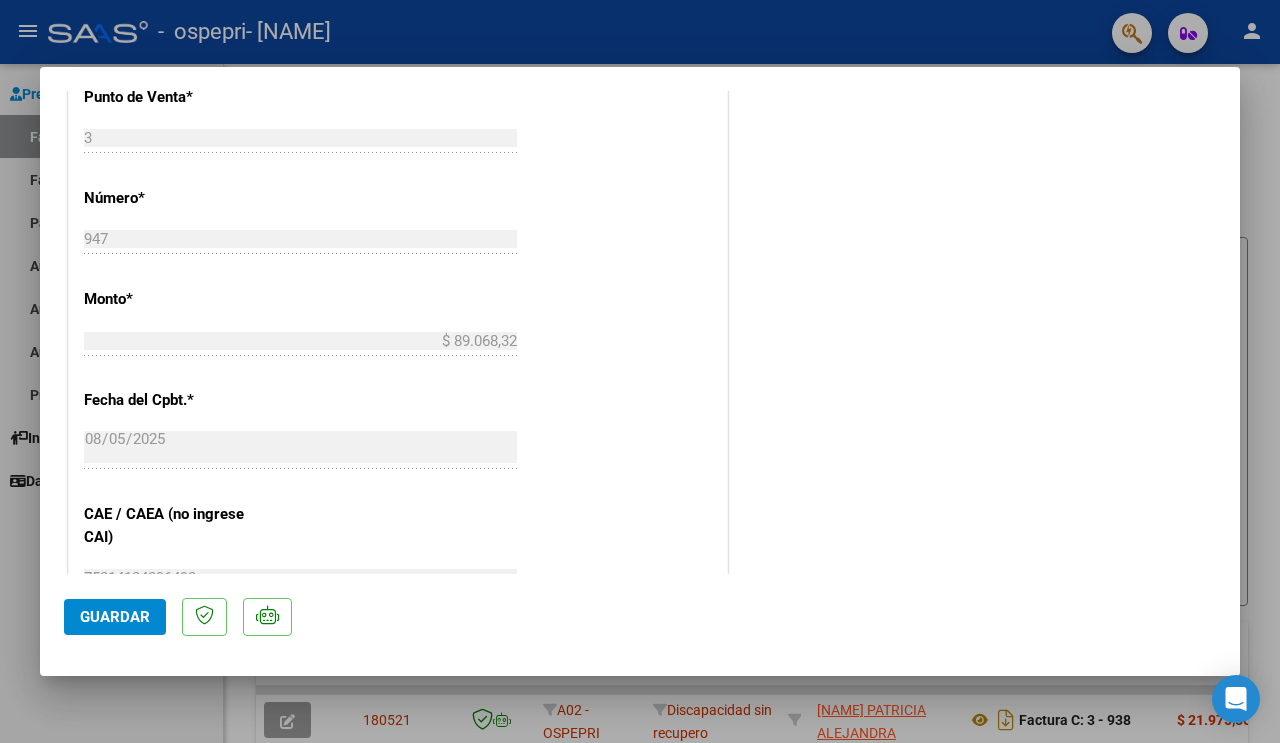 click on "Guardar" 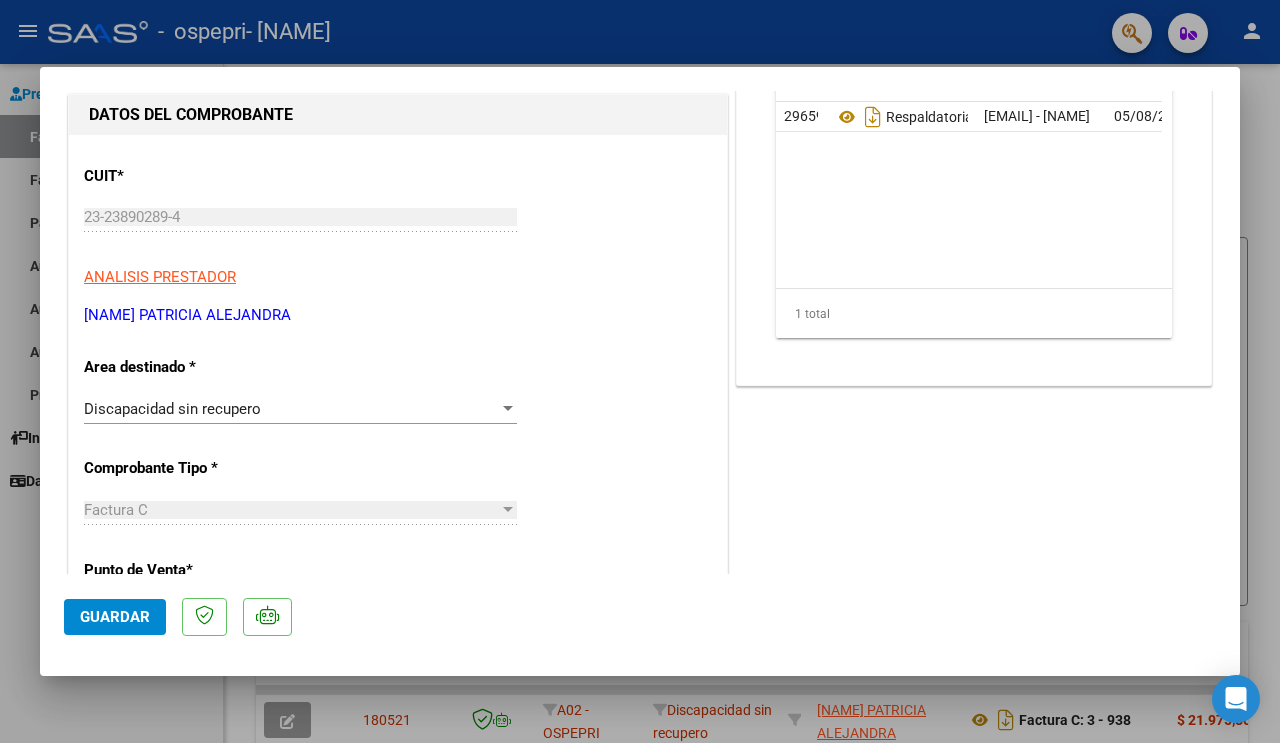 scroll, scrollTop: 0, scrollLeft: 0, axis: both 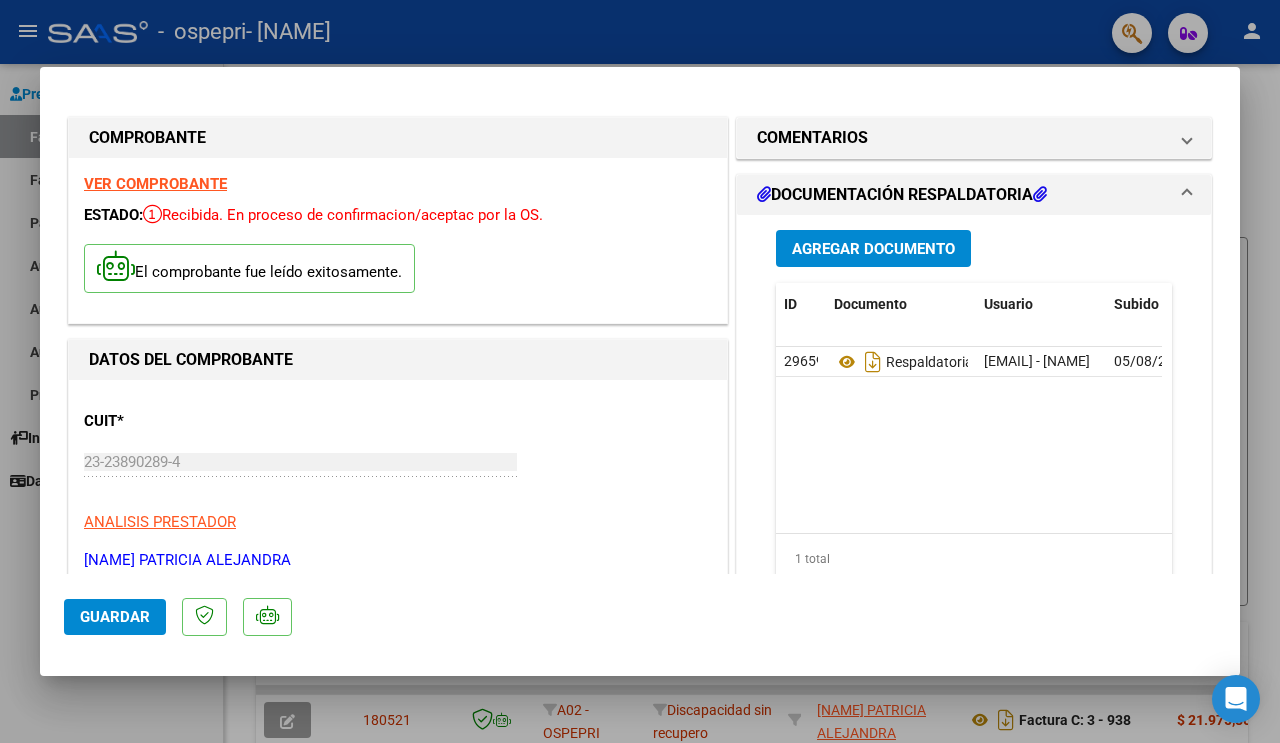 click on "Agregar Documento" at bounding box center [873, 249] 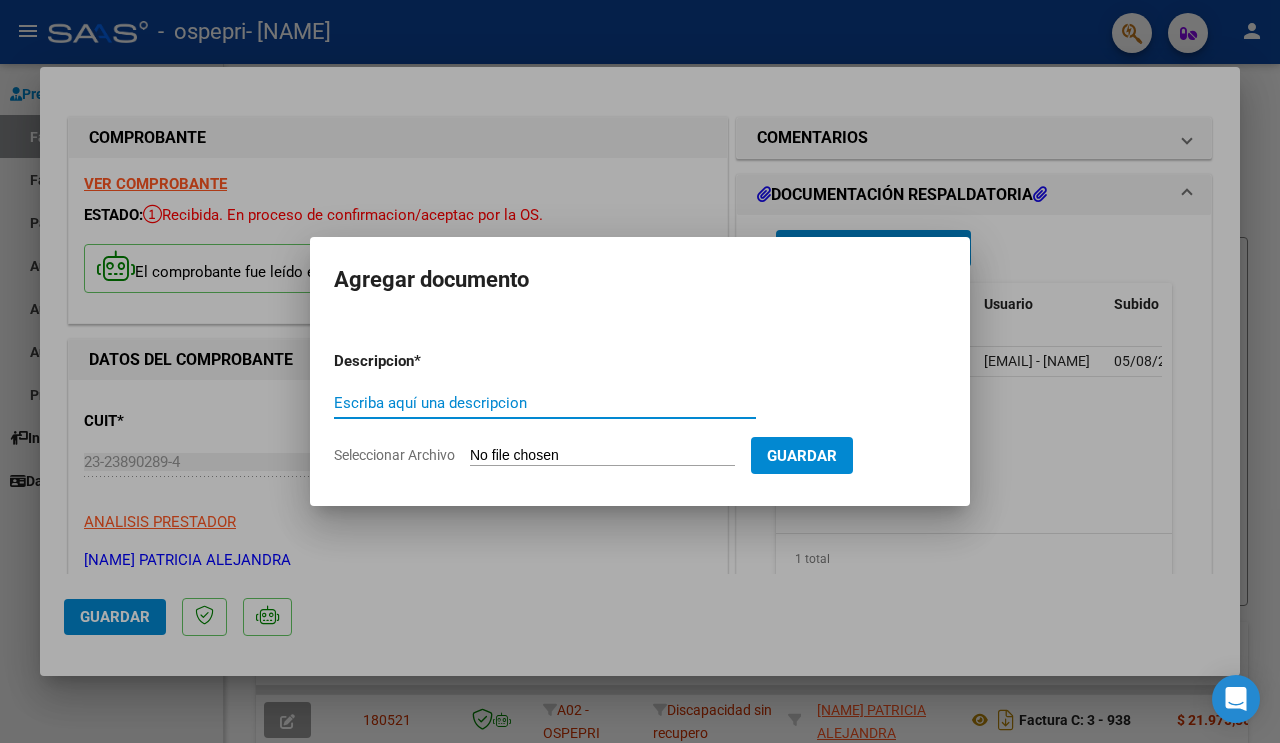 click on "Seleccionar Archivo" at bounding box center (602, 456) 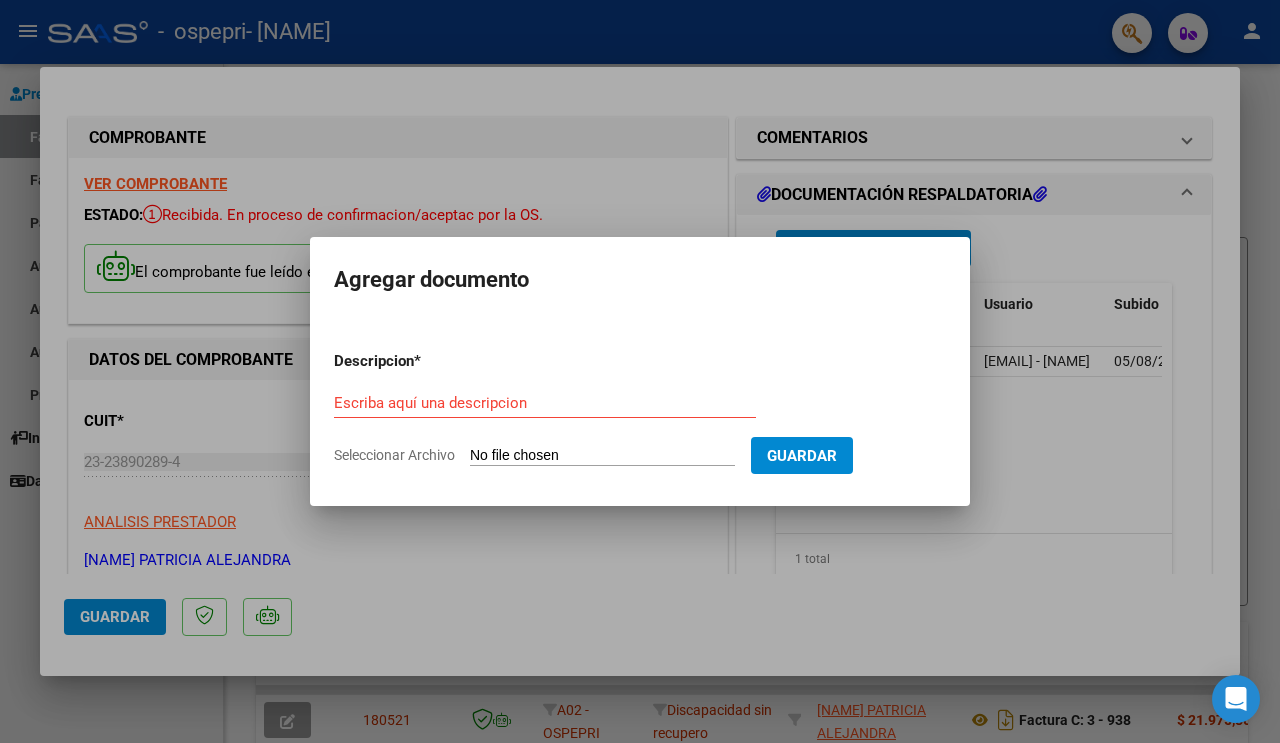 type on "C:\fakepath\pre liquid. [NAME], Thiago 7.25.pdf" 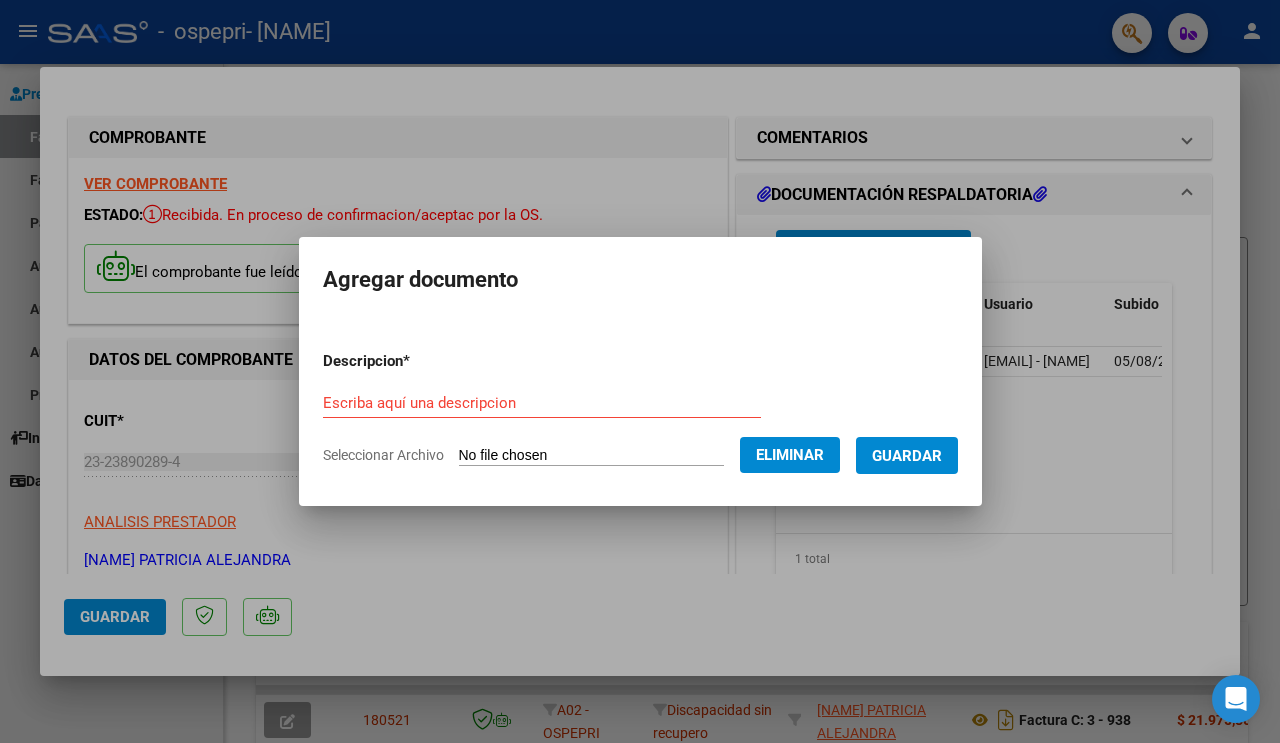 click on "Guardar" at bounding box center [907, 456] 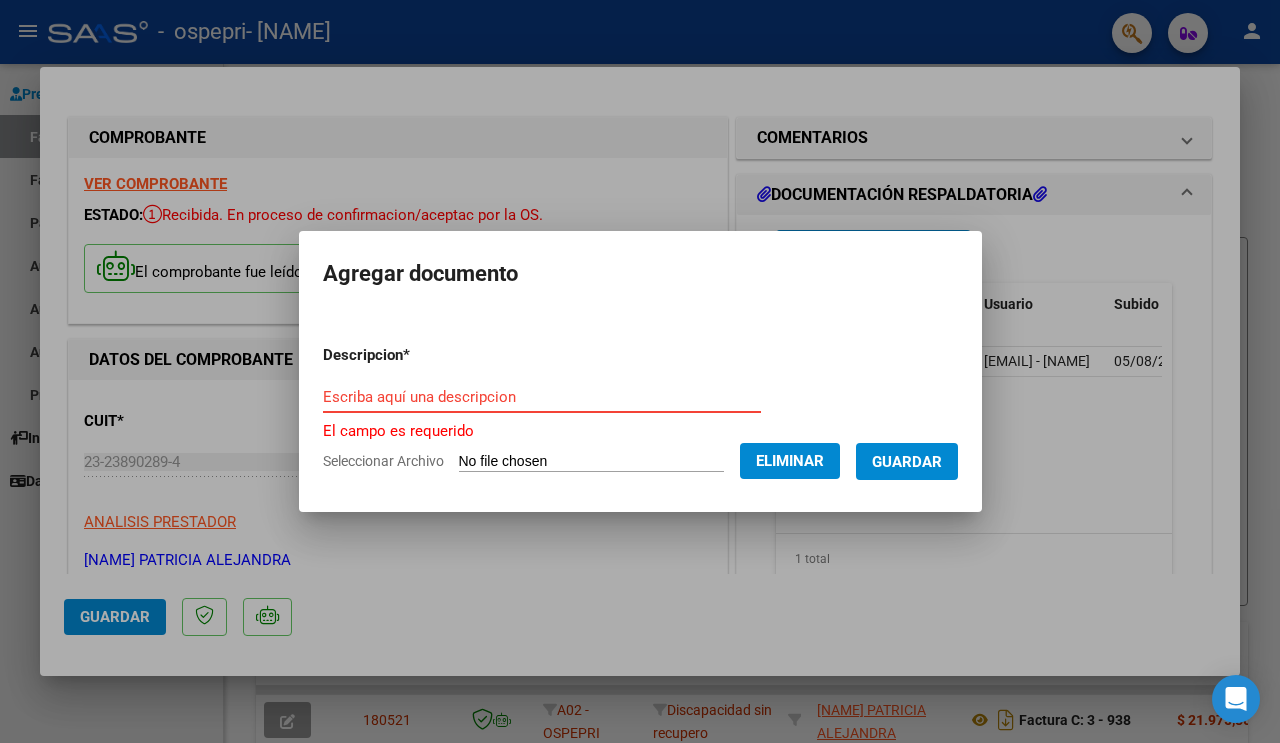 click on "Escriba aquí una descripcion" at bounding box center [542, 397] 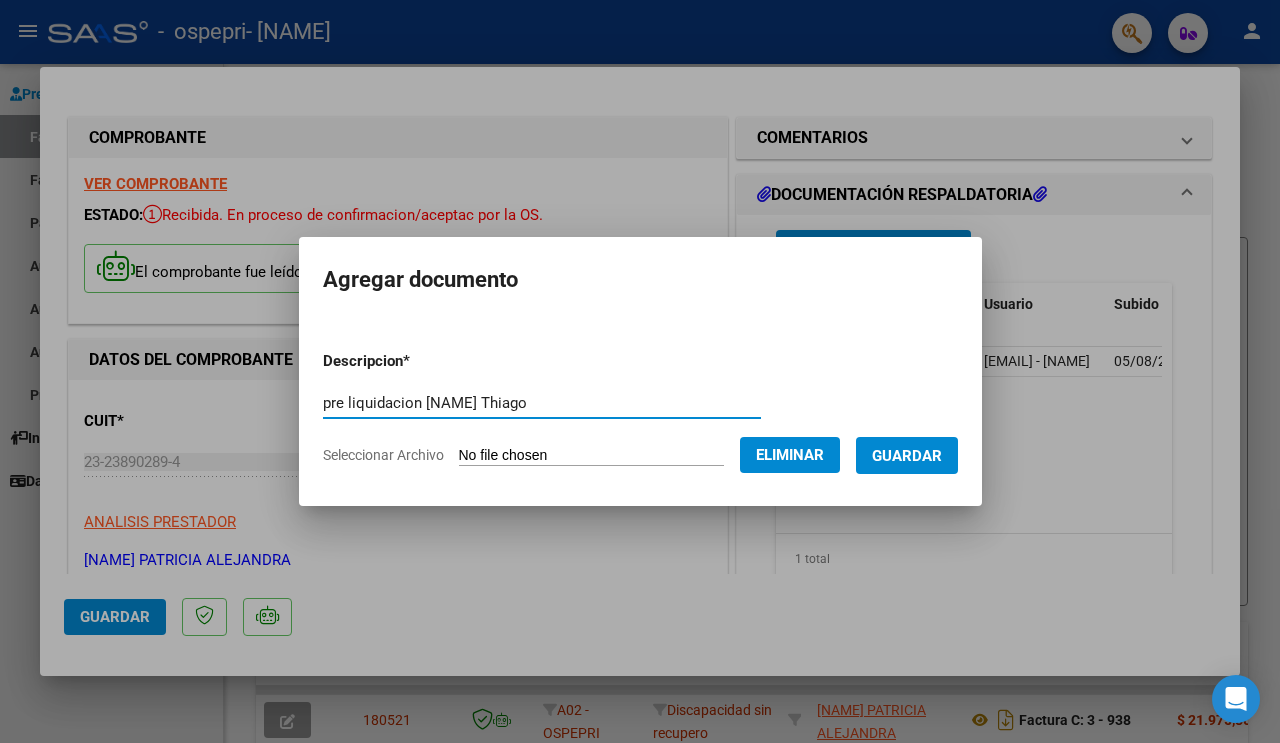 type on "pre liquidacion [NAME] Thiago" 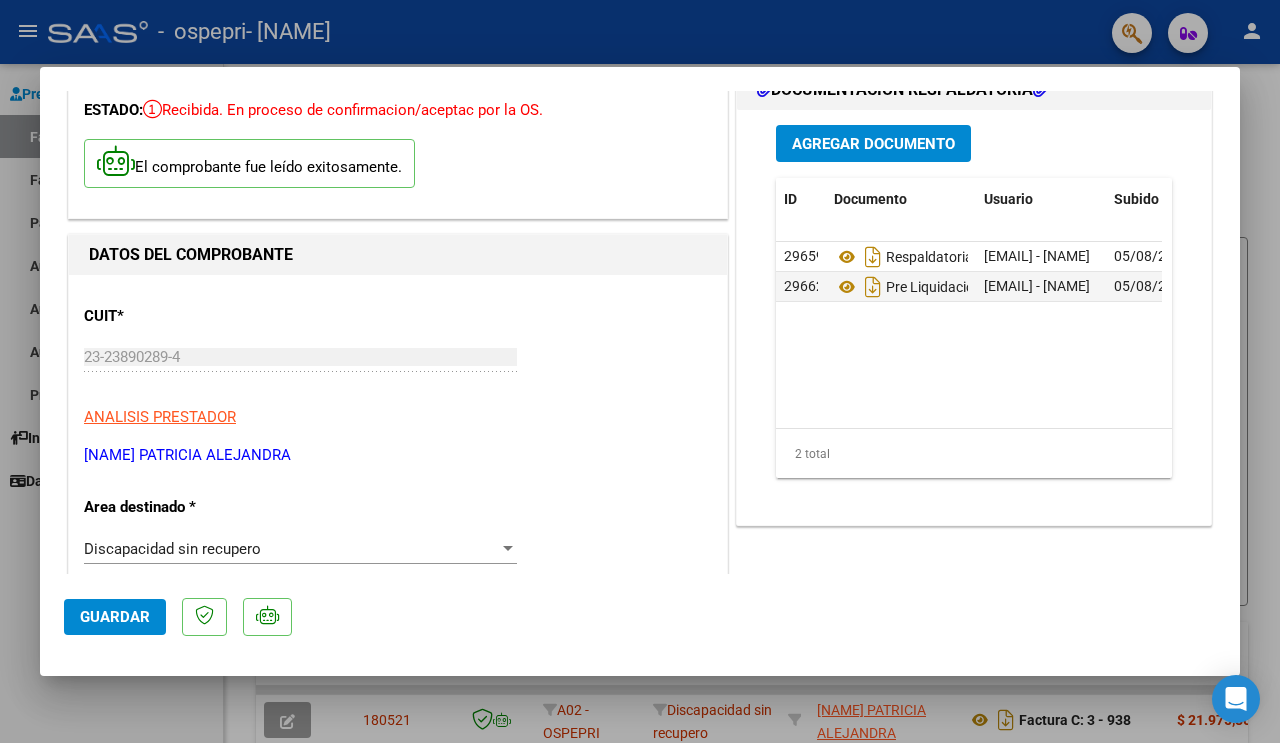 scroll, scrollTop: 158, scrollLeft: 0, axis: vertical 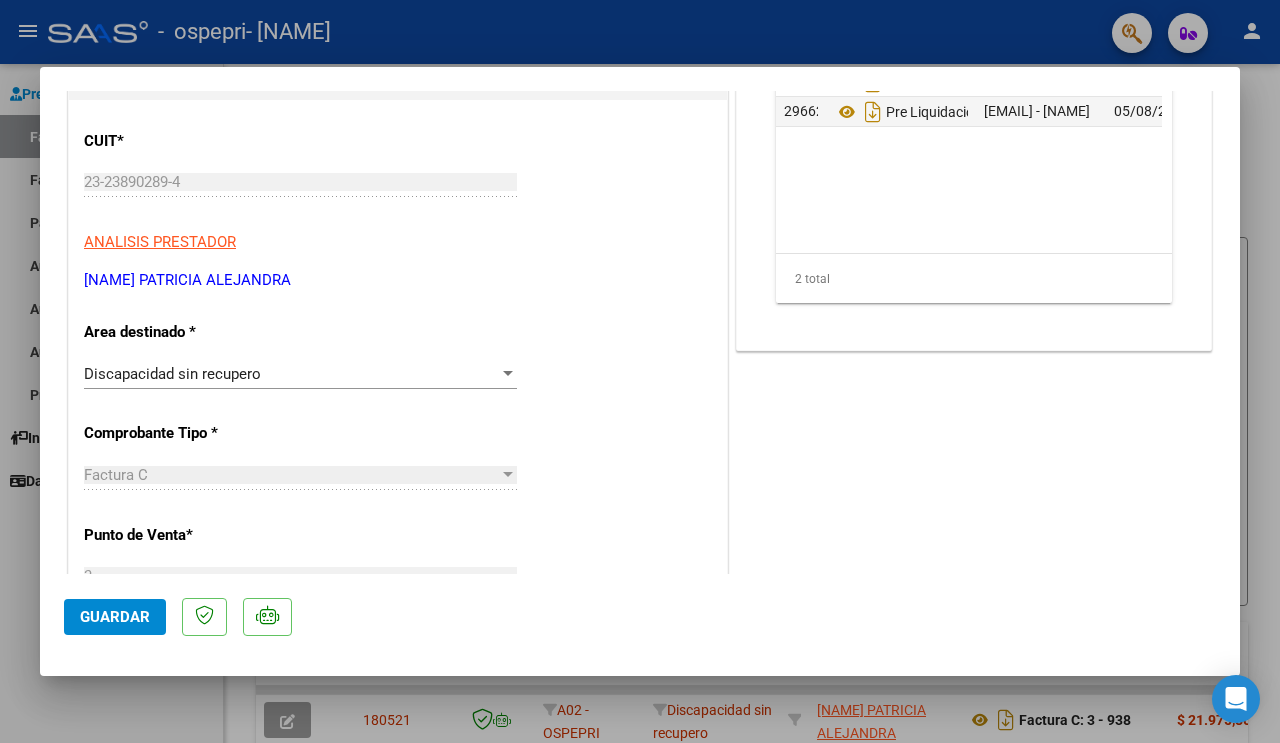 click at bounding box center (508, 373) 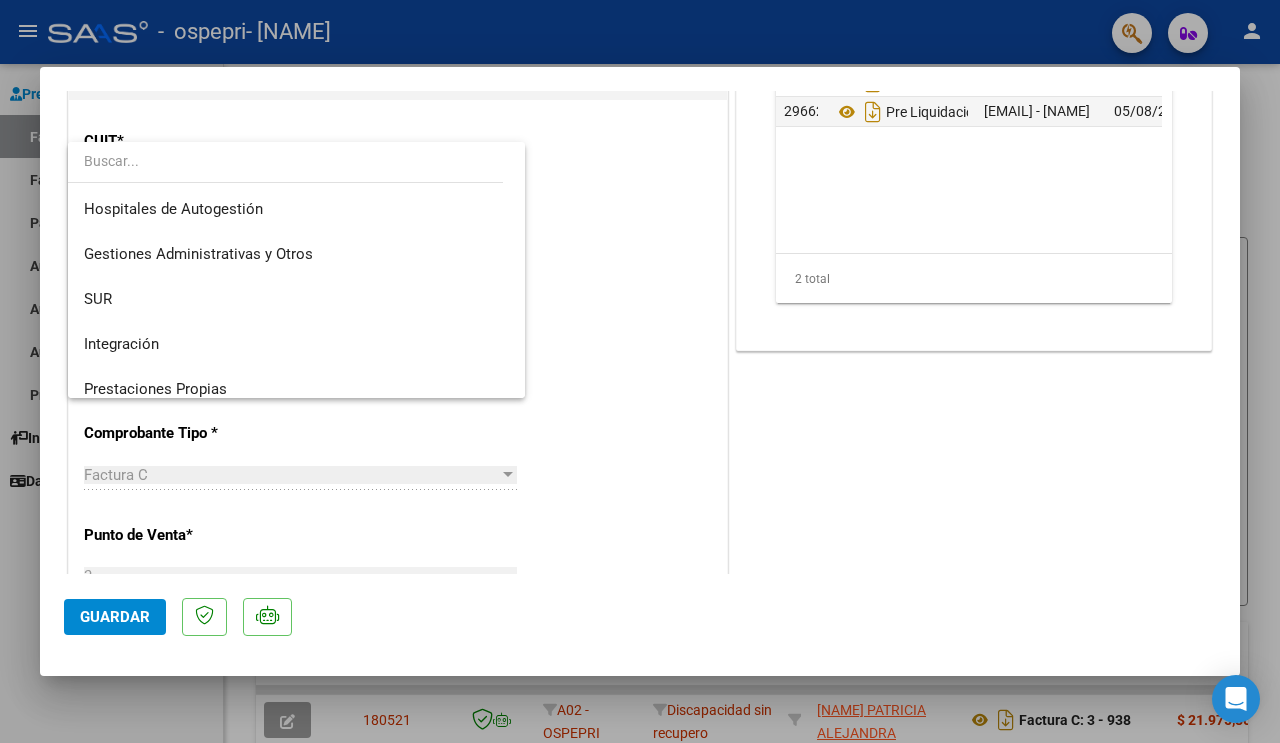scroll, scrollTop: 149, scrollLeft: 0, axis: vertical 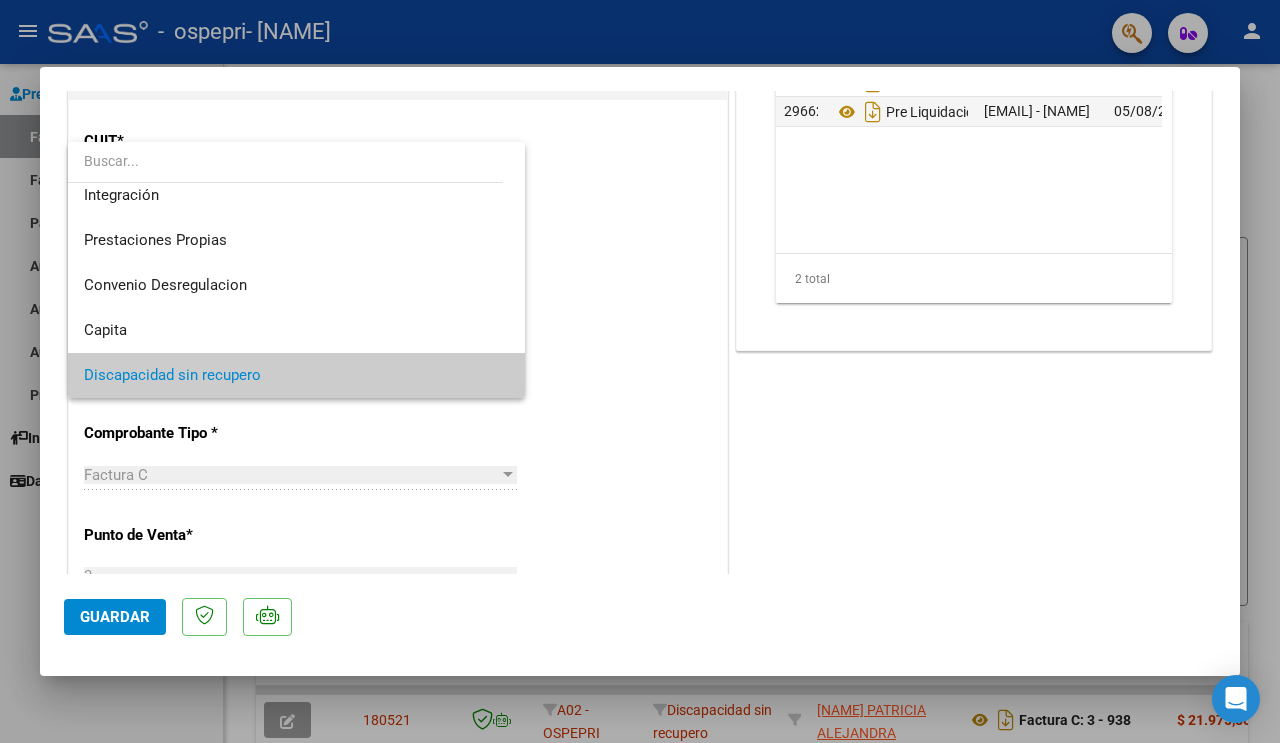 click at bounding box center [640, 371] 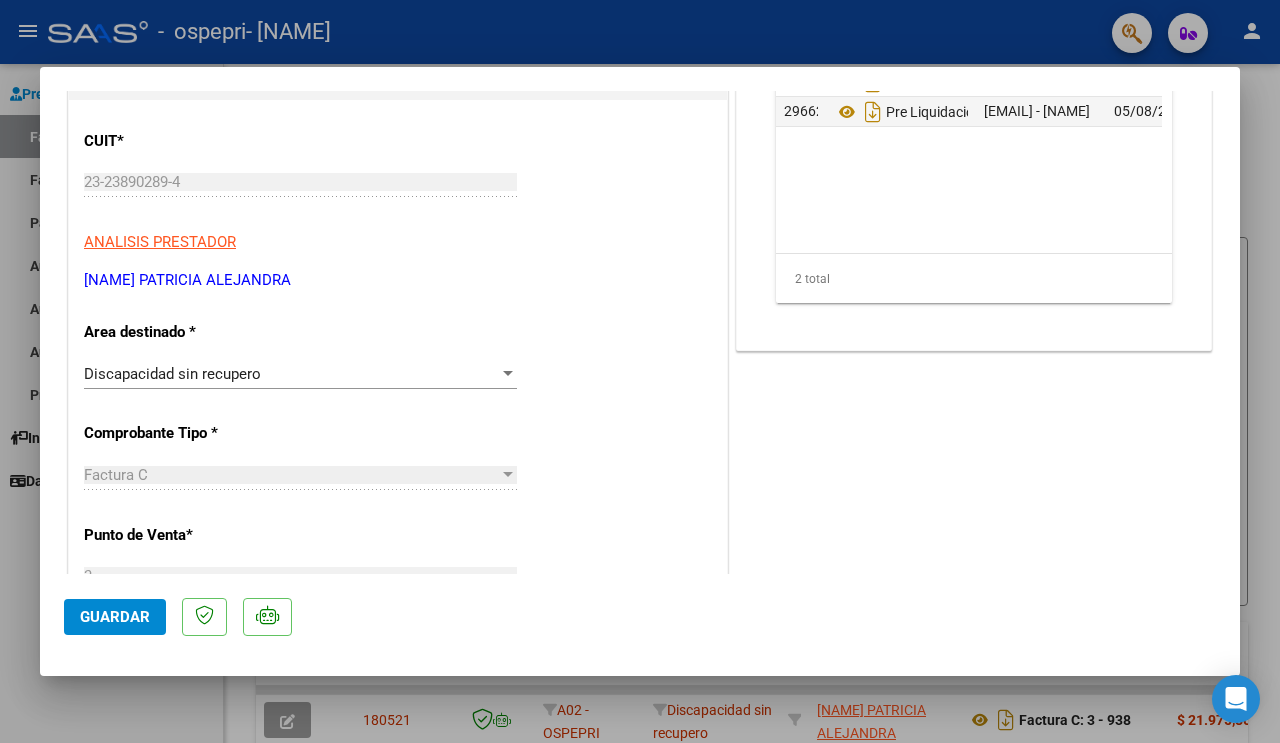 click at bounding box center [508, 373] 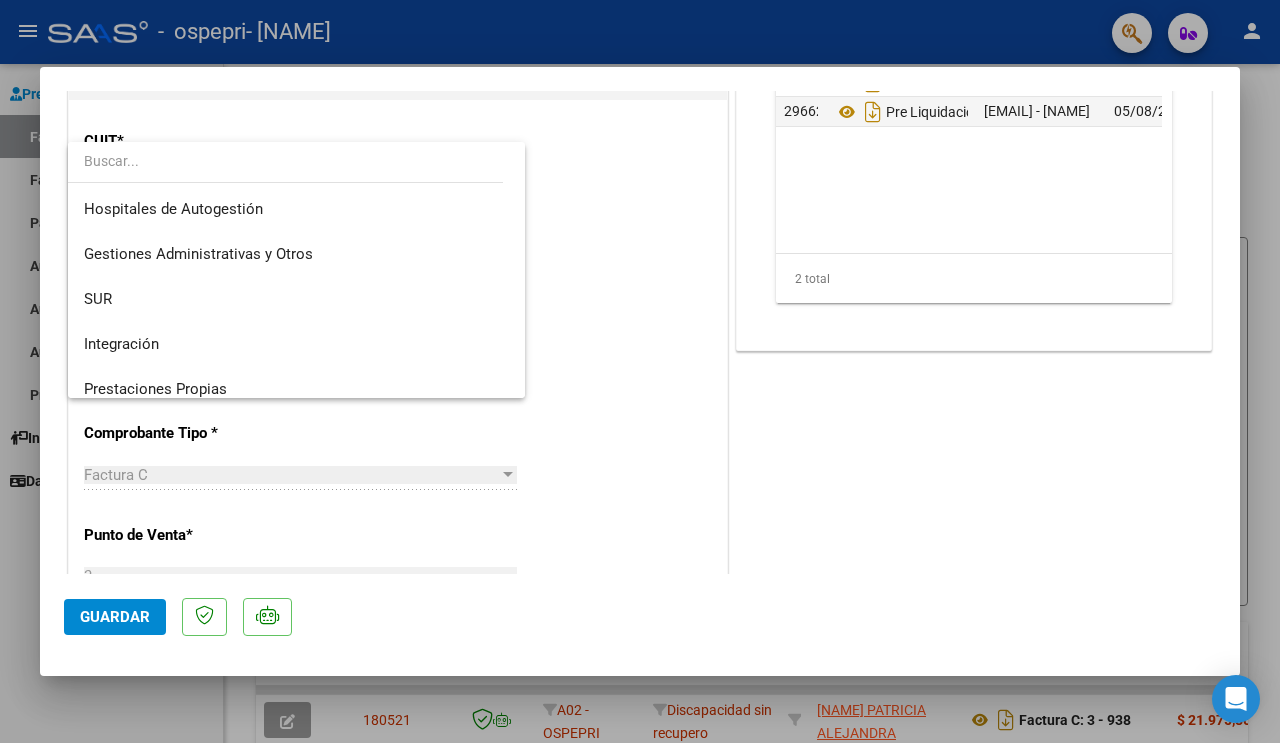 scroll, scrollTop: 149, scrollLeft: 0, axis: vertical 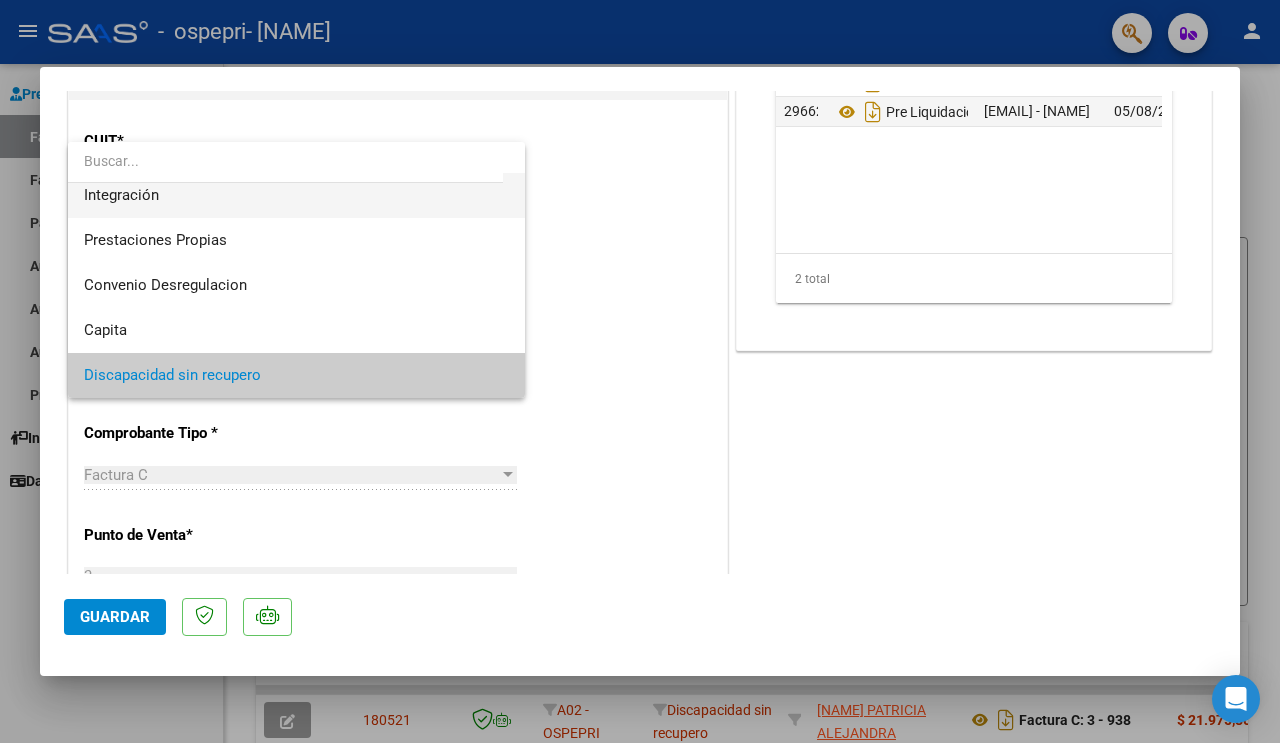 click on "Integración" at bounding box center (296, 195) 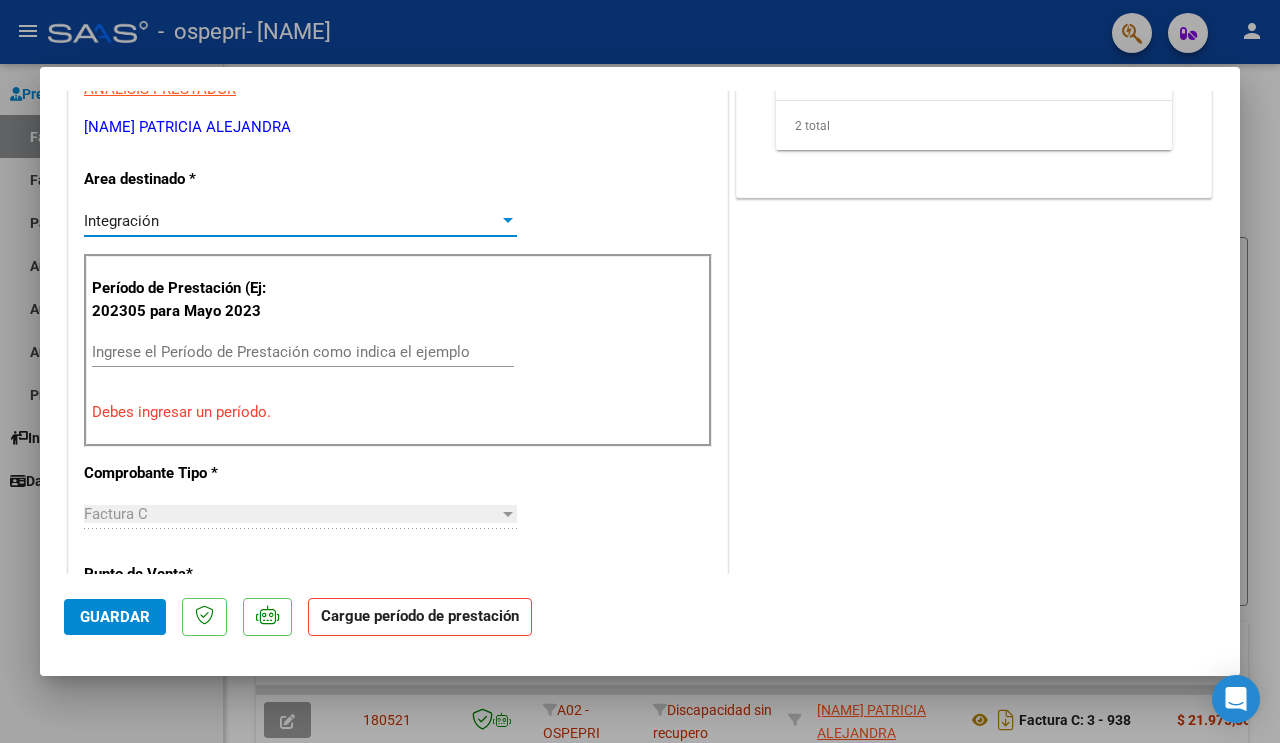 scroll, scrollTop: 490, scrollLeft: 0, axis: vertical 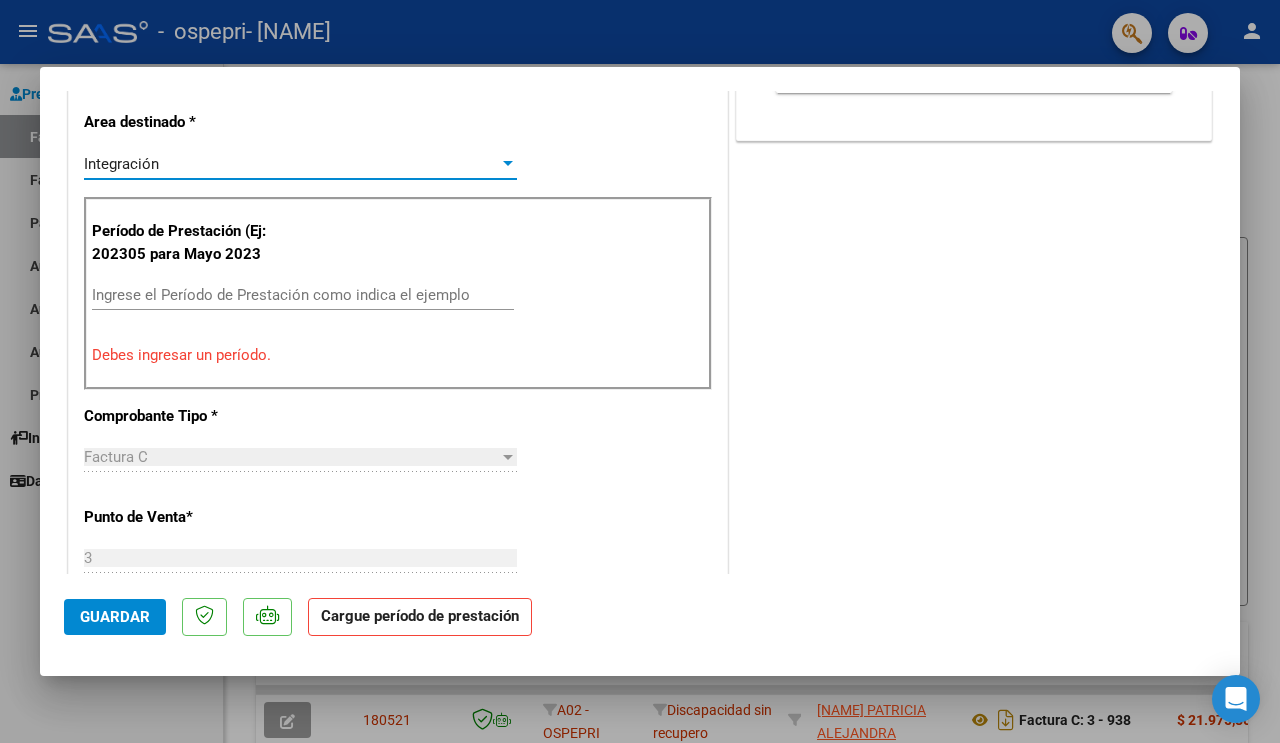 click on "Ingrese el Período de Prestación como indica el ejemplo" at bounding box center [303, 295] 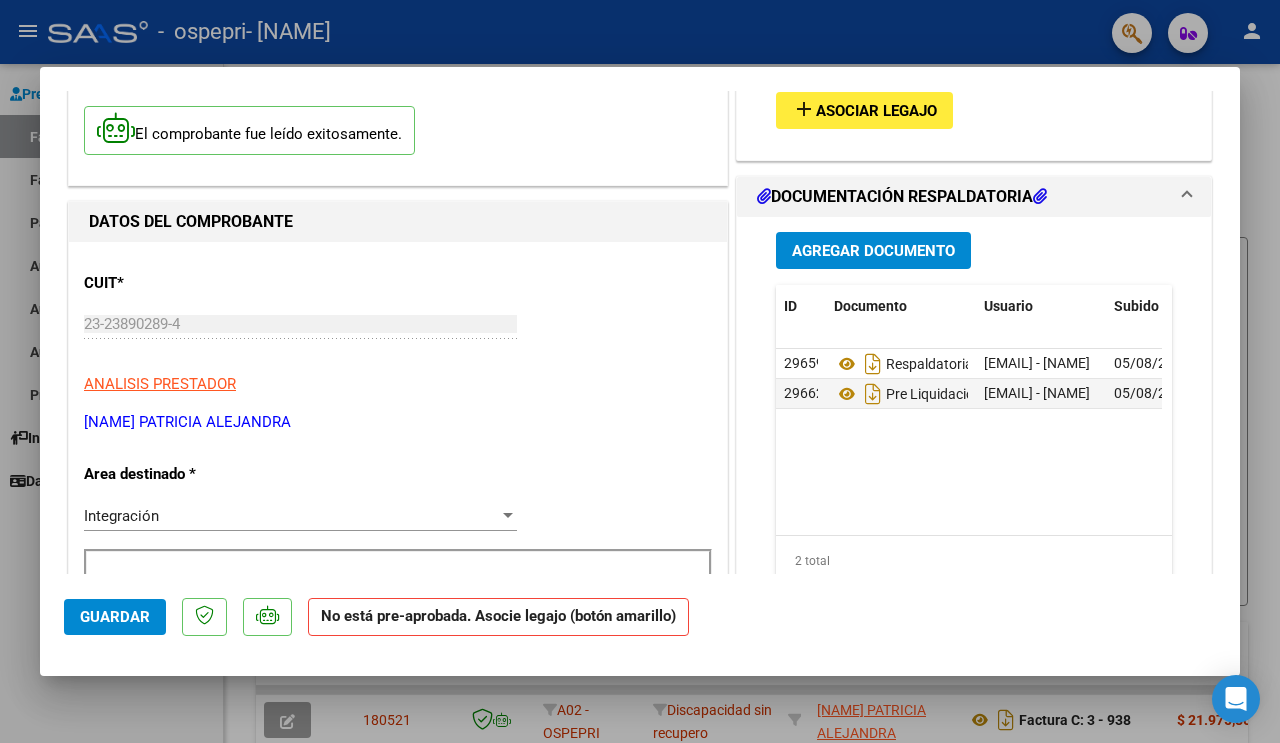 scroll, scrollTop: 0, scrollLeft: 0, axis: both 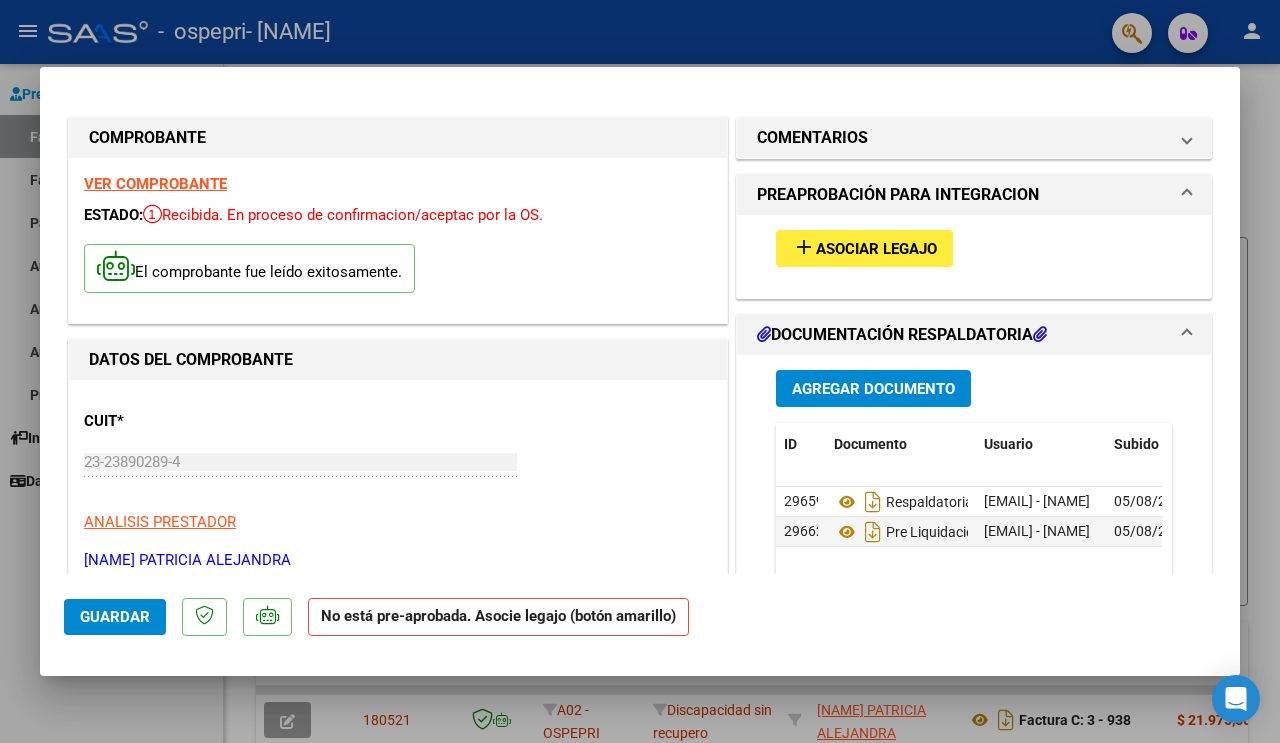 type on "202508" 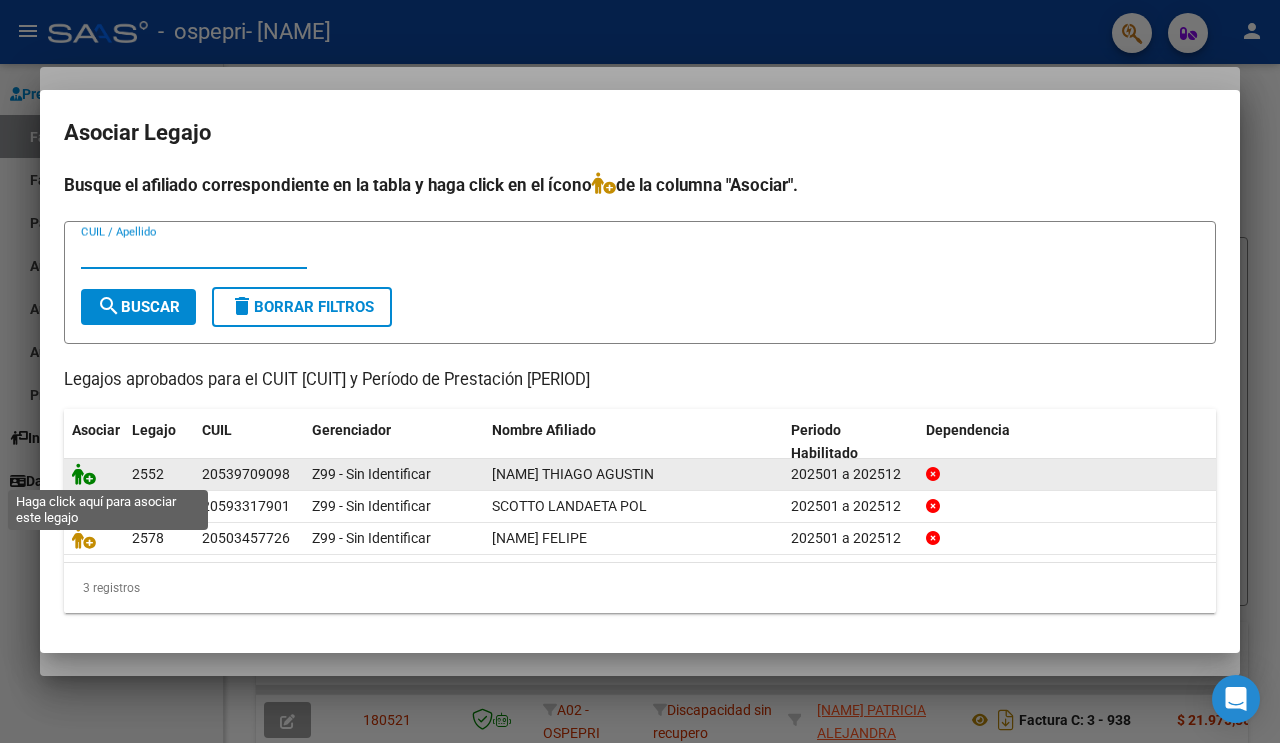 click 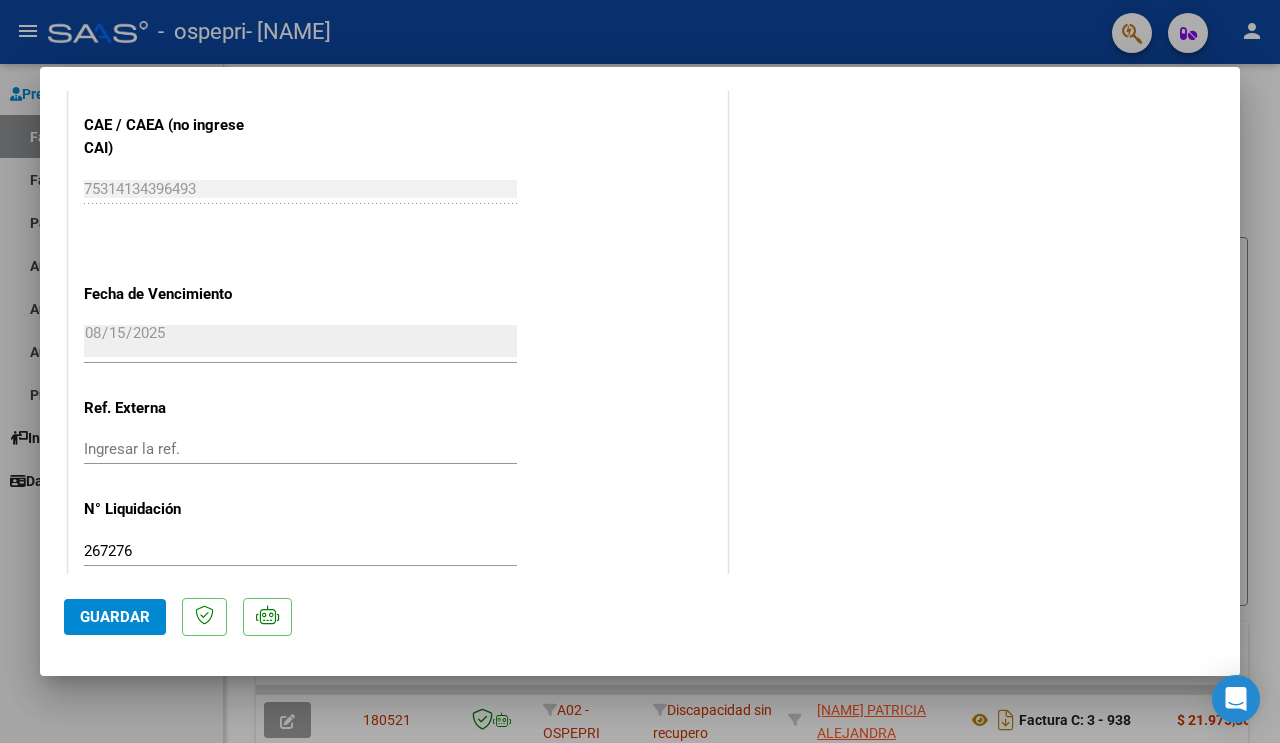 scroll, scrollTop: 1330, scrollLeft: 0, axis: vertical 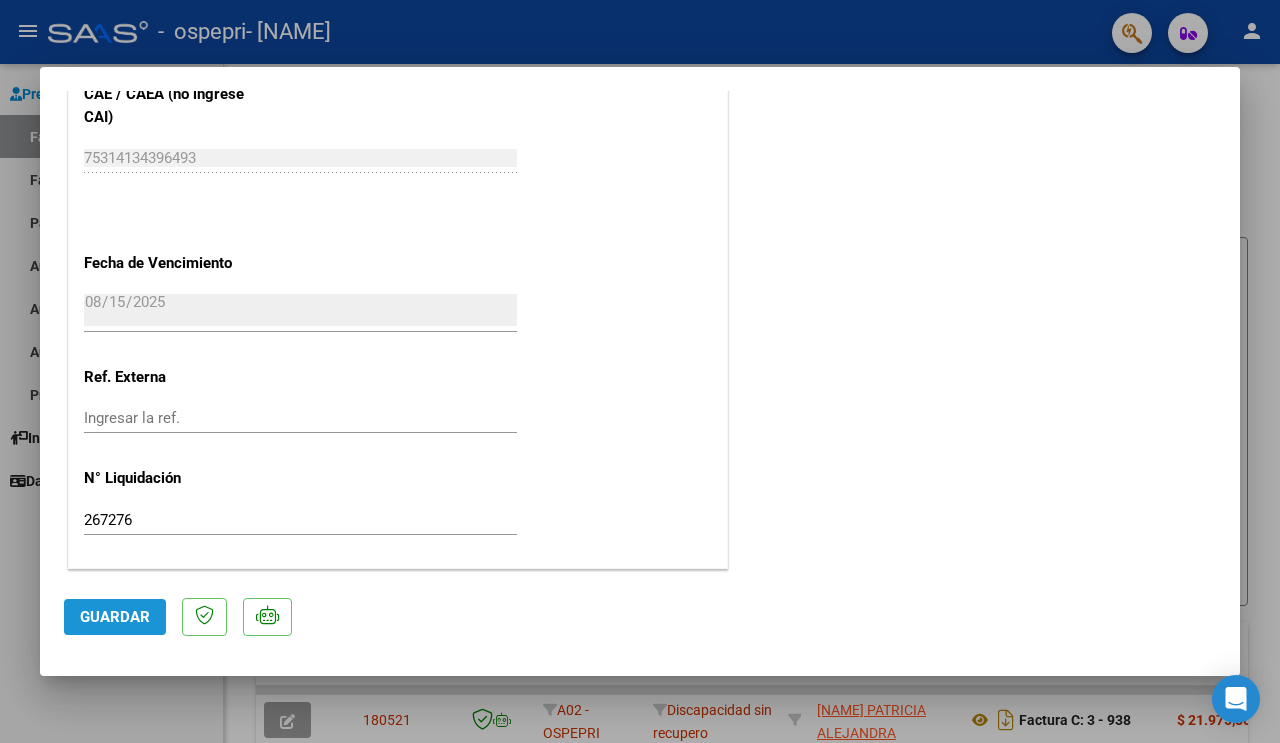 click on "Guardar" 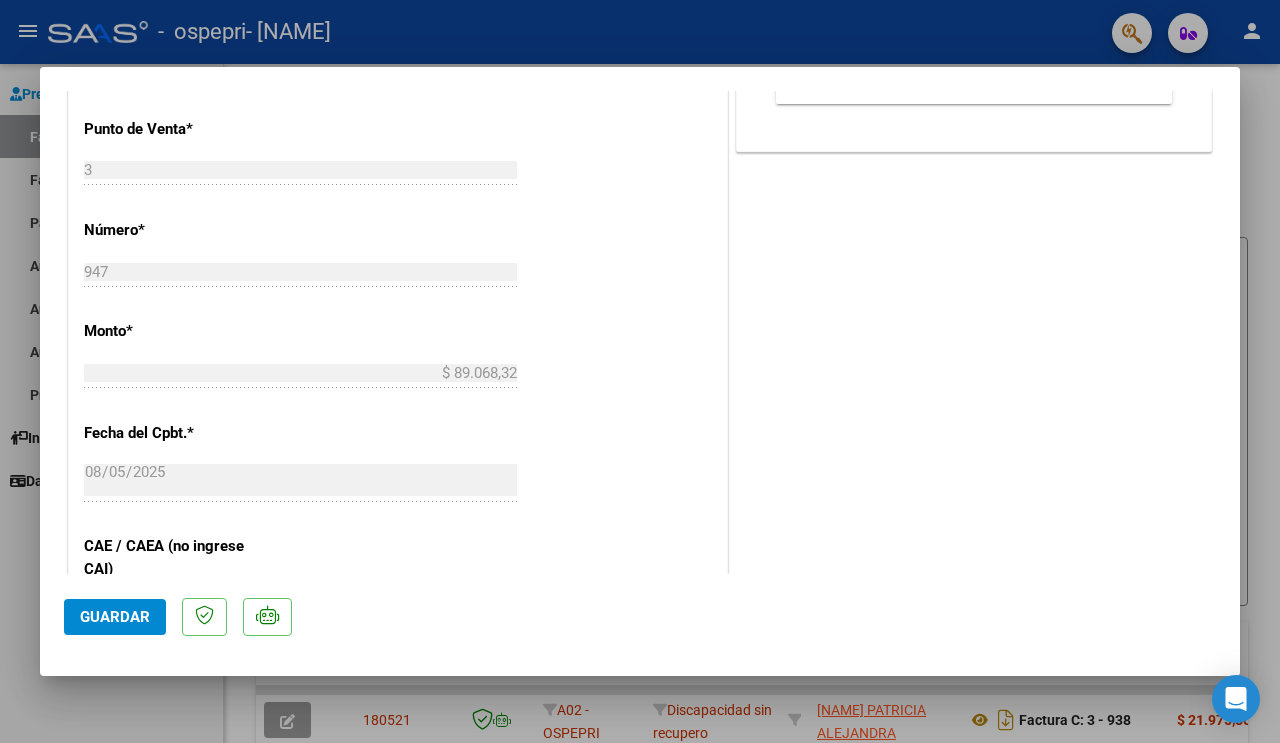scroll, scrollTop: 1330, scrollLeft: 0, axis: vertical 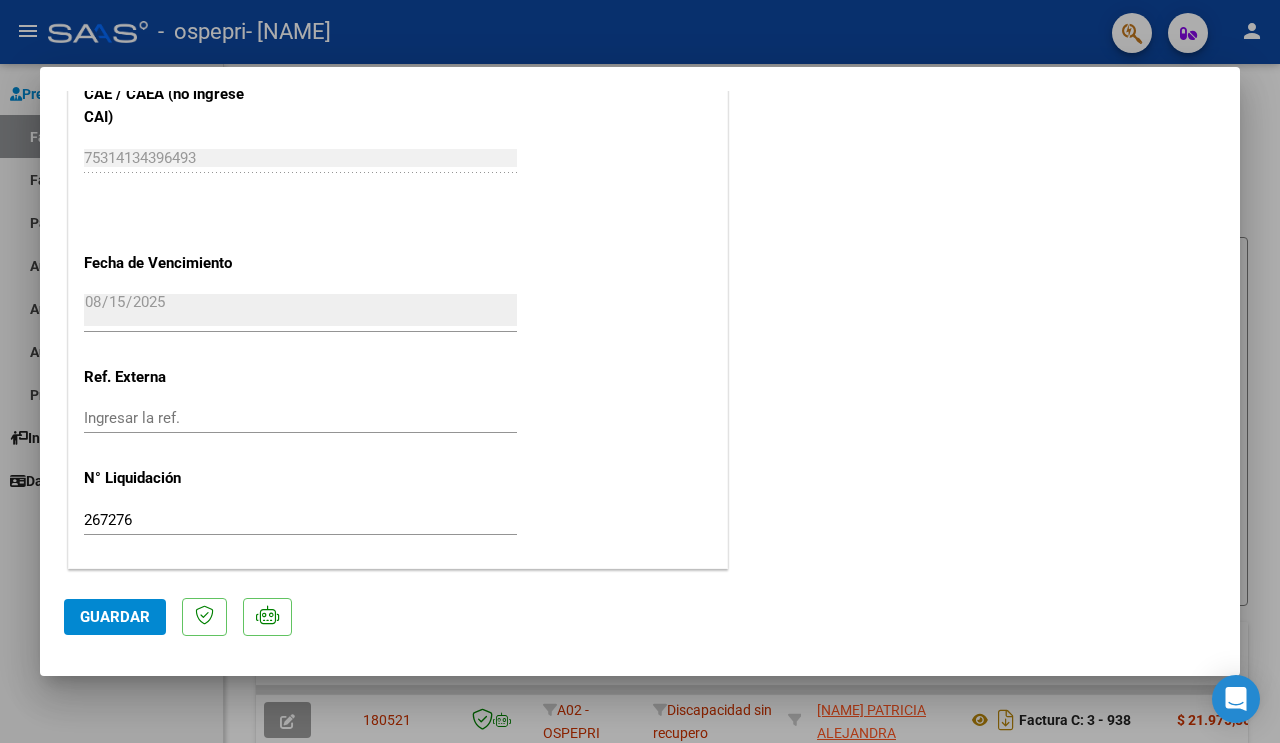 click at bounding box center [640, 371] 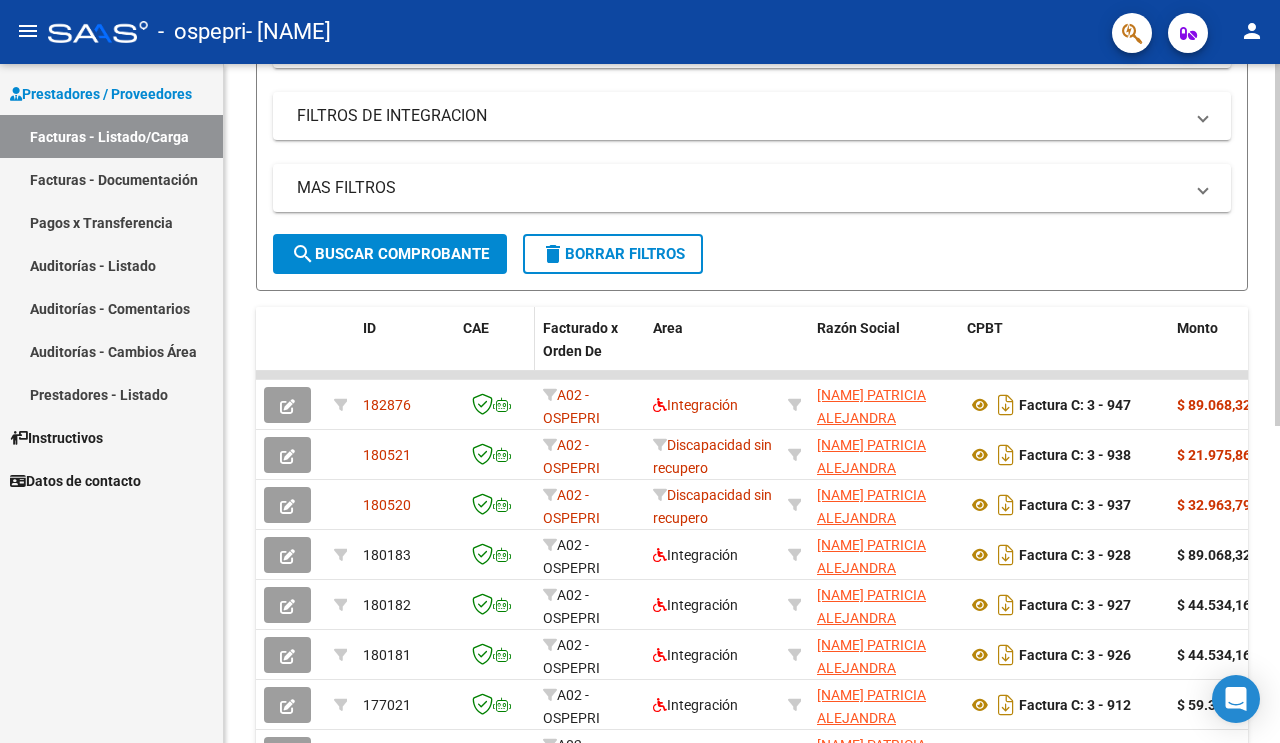 scroll, scrollTop: 0, scrollLeft: 0, axis: both 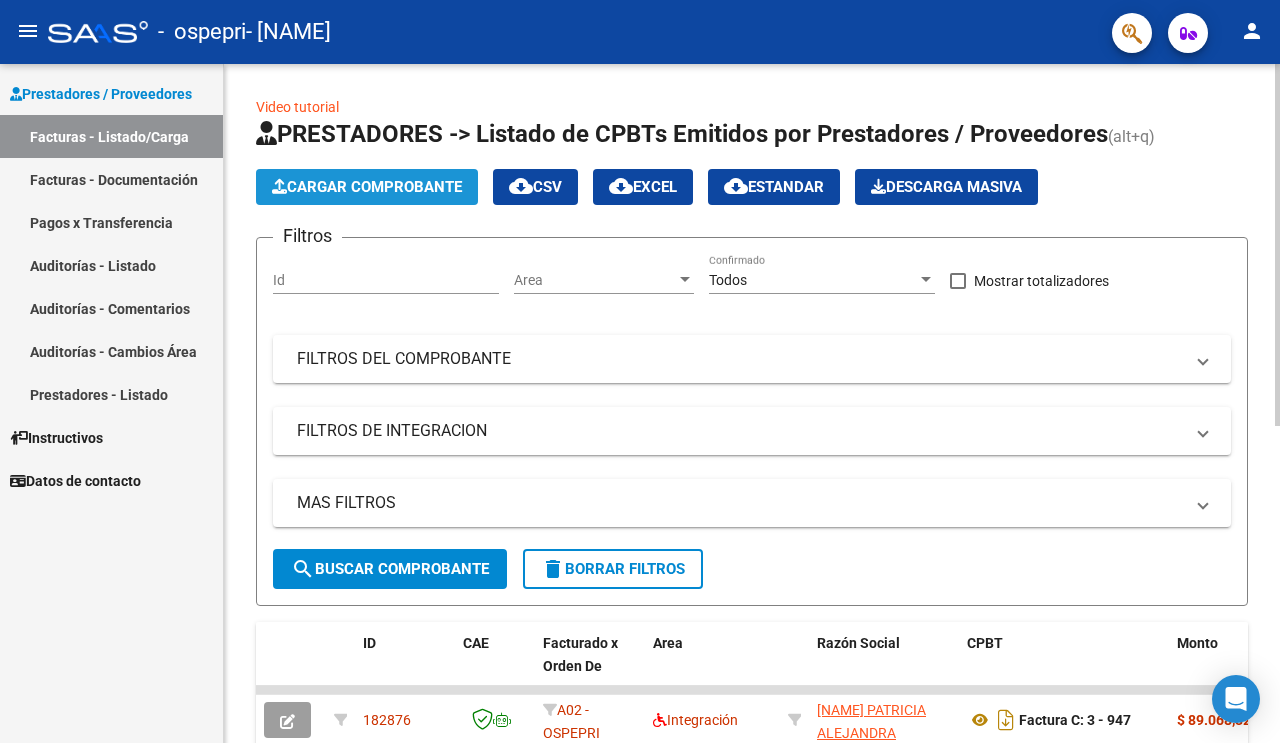 click on "Cargar Comprobante" 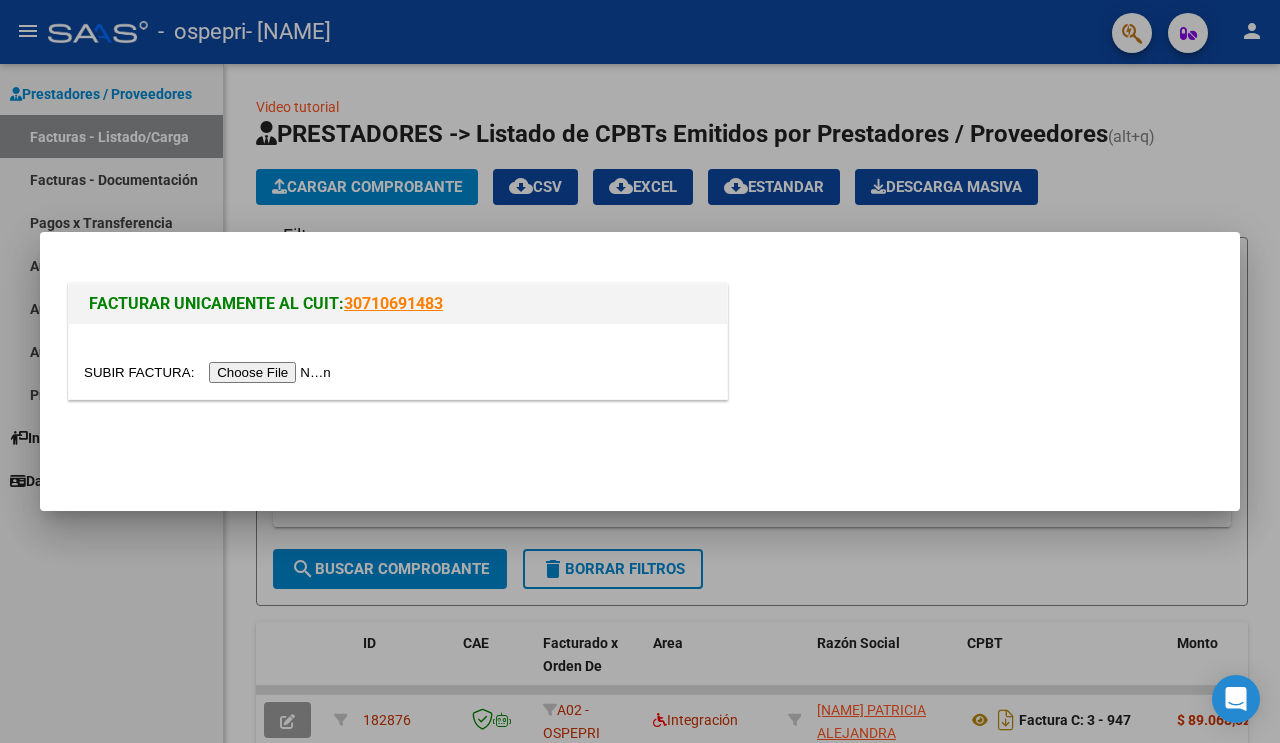 click at bounding box center (210, 372) 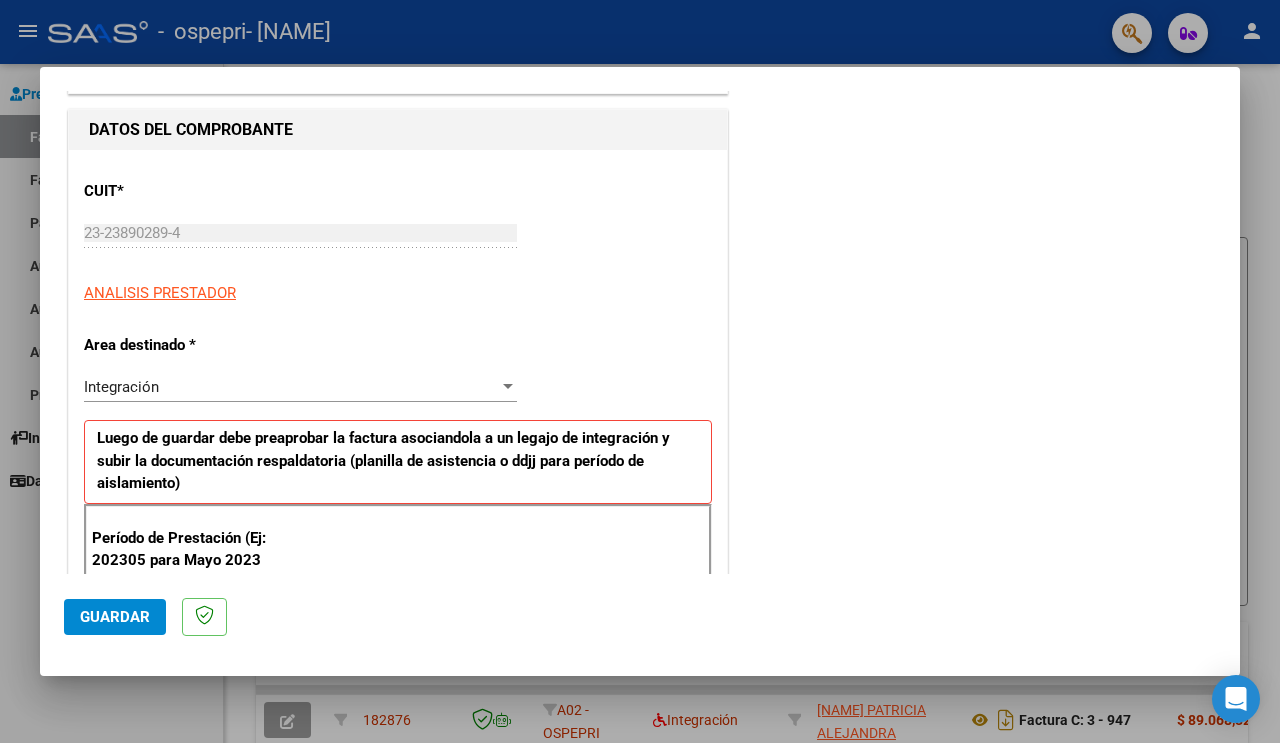 scroll, scrollTop: 420, scrollLeft: 0, axis: vertical 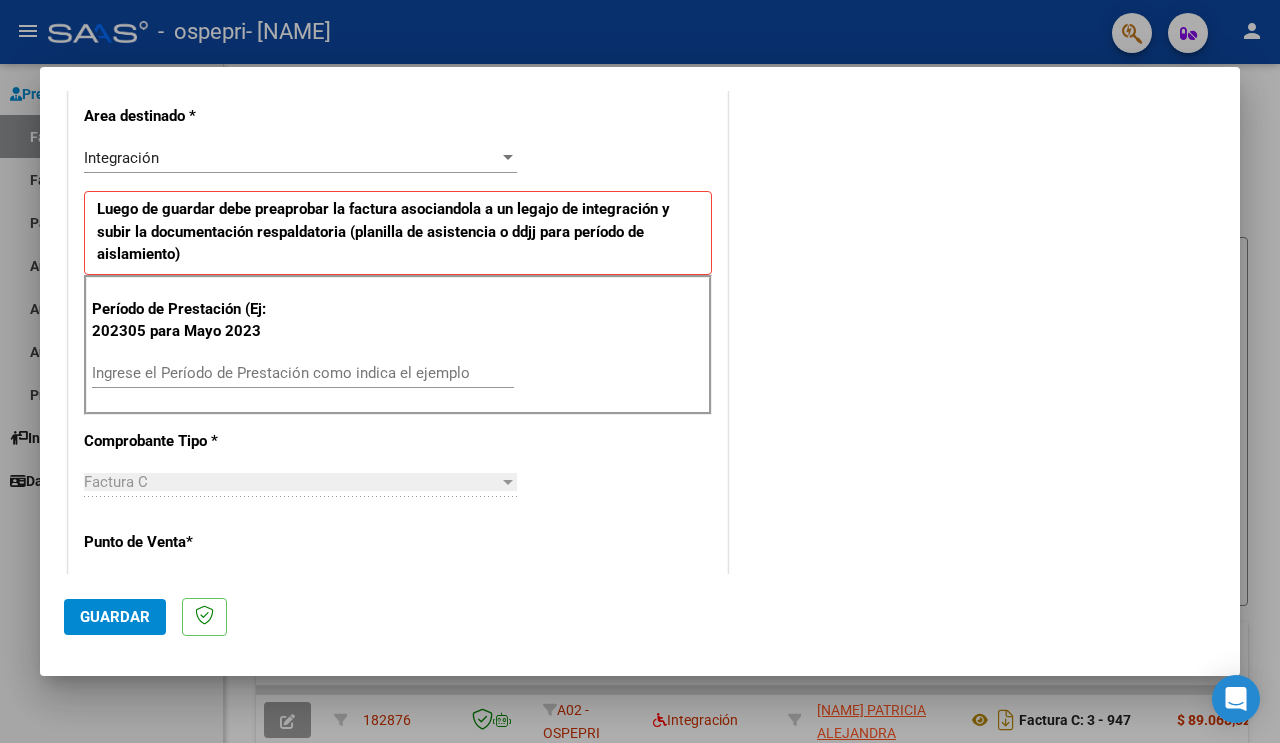 click on "Ingrese el Período de Prestación como indica el ejemplo" at bounding box center [303, 373] 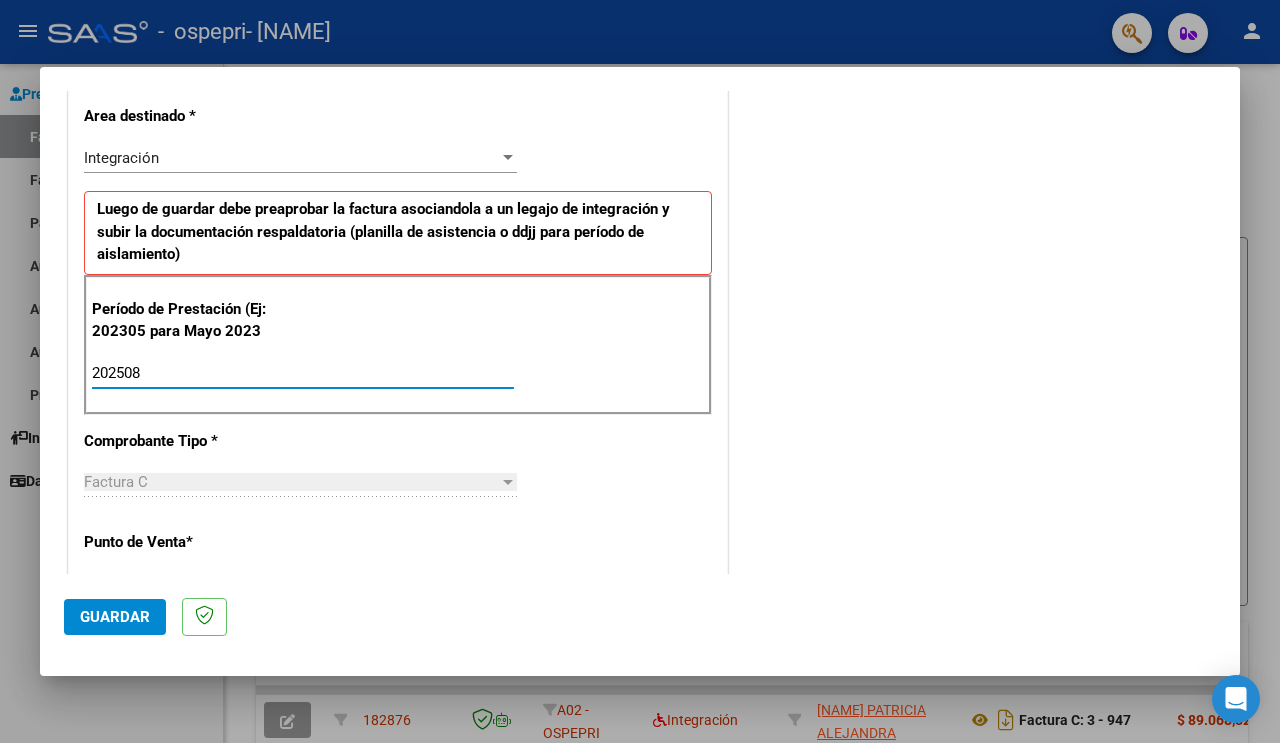 type on "202508" 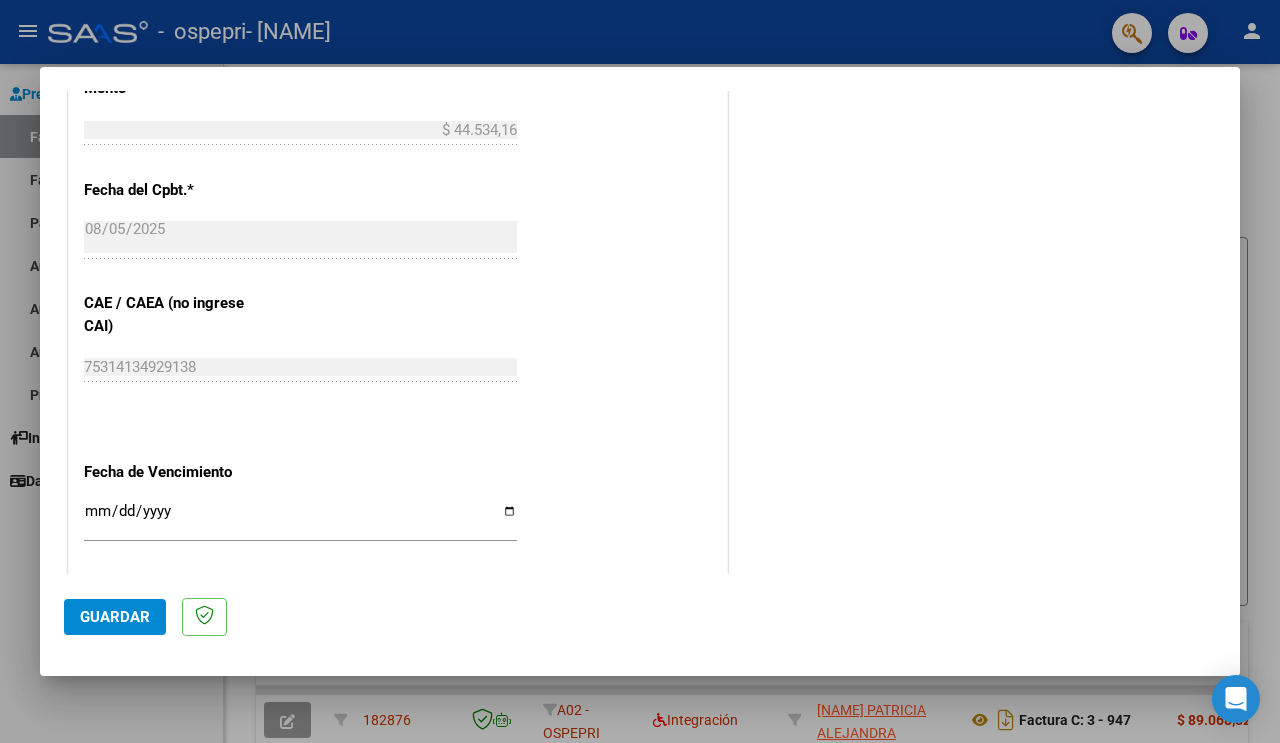 scroll, scrollTop: 1155, scrollLeft: 0, axis: vertical 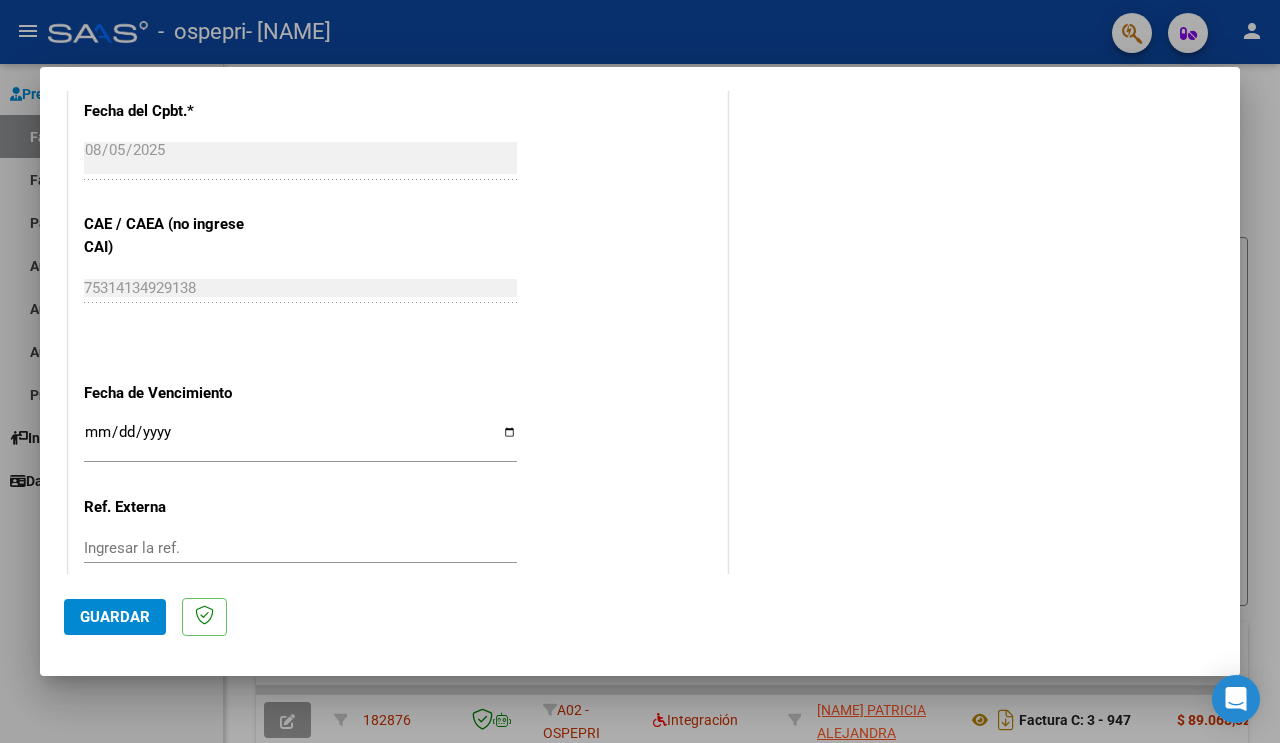 click on "Ingresar la fecha" at bounding box center [300, 440] 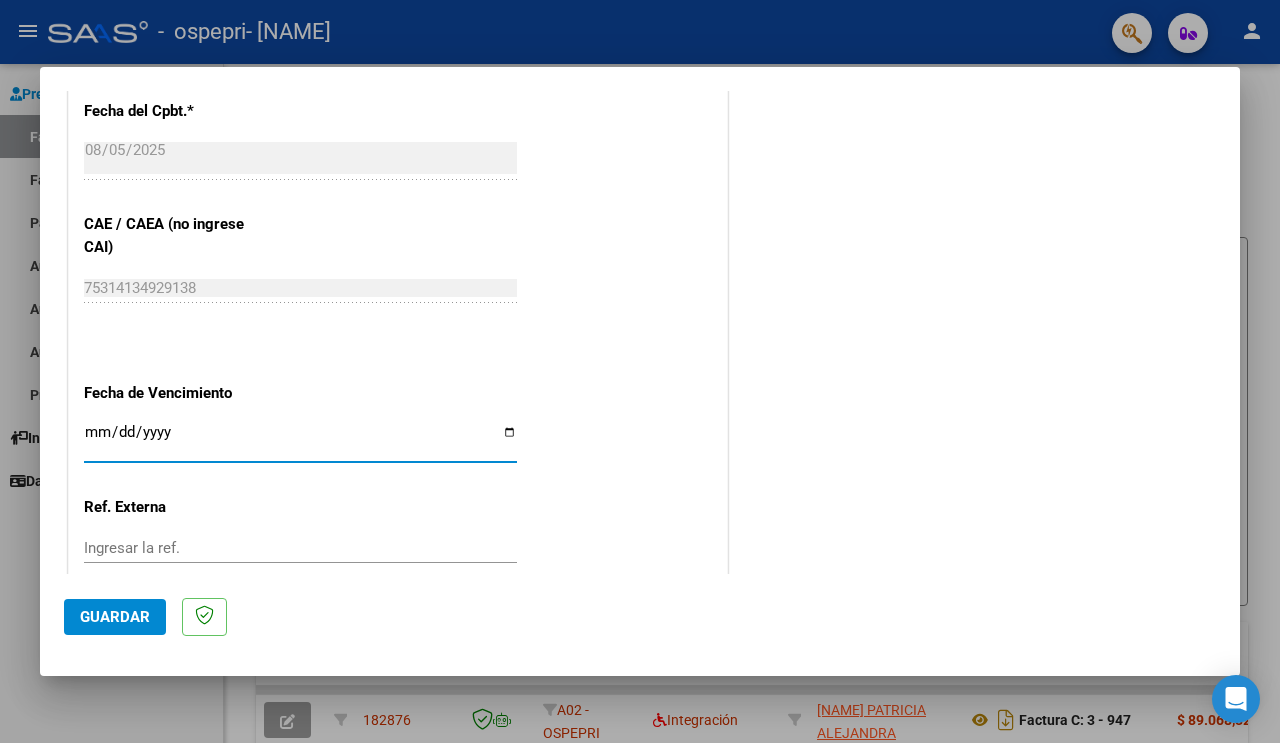 type on "2025-08-15" 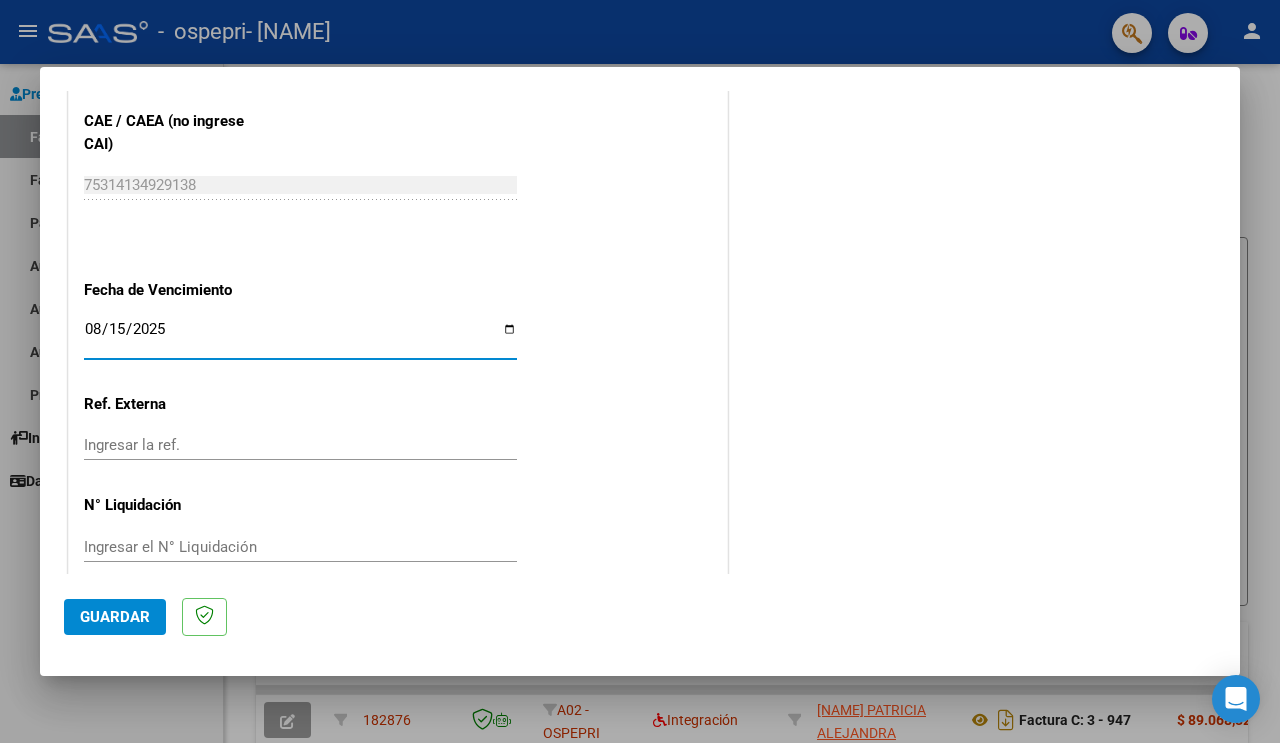 scroll, scrollTop: 1263, scrollLeft: 0, axis: vertical 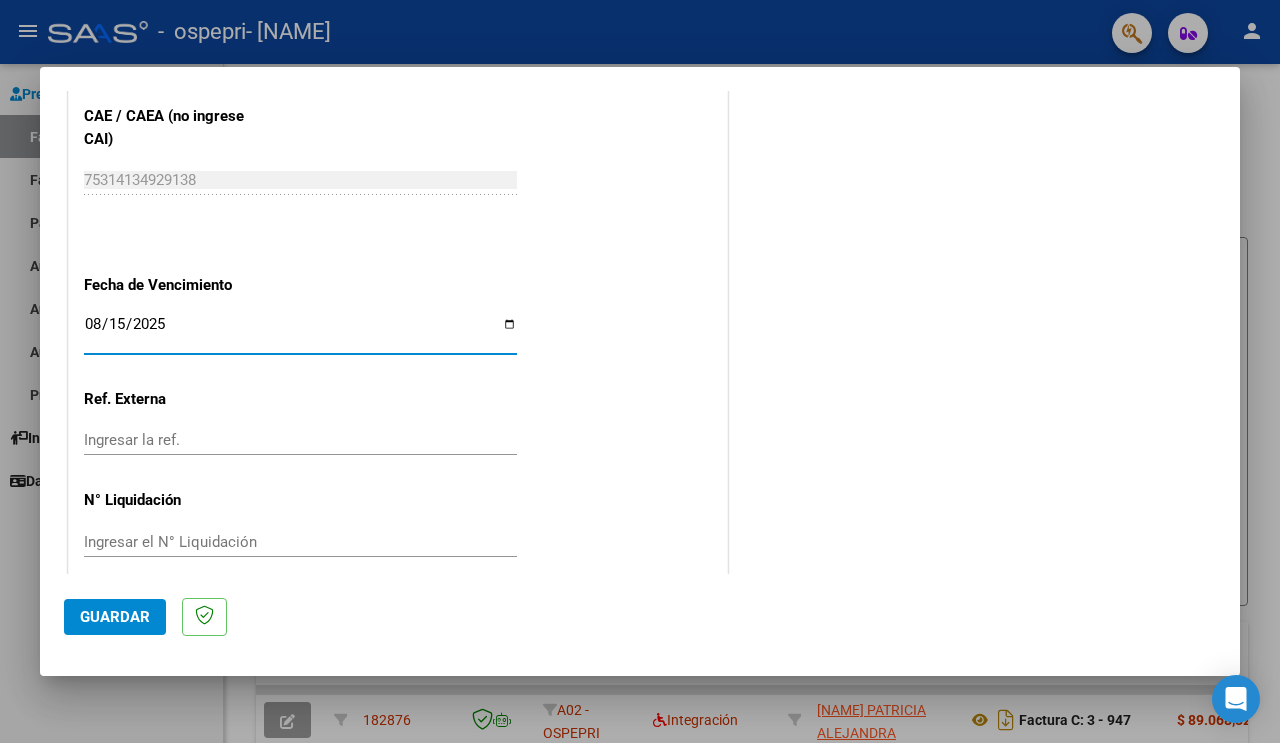 click on "Ingresar el N° Liquidación" at bounding box center [300, 542] 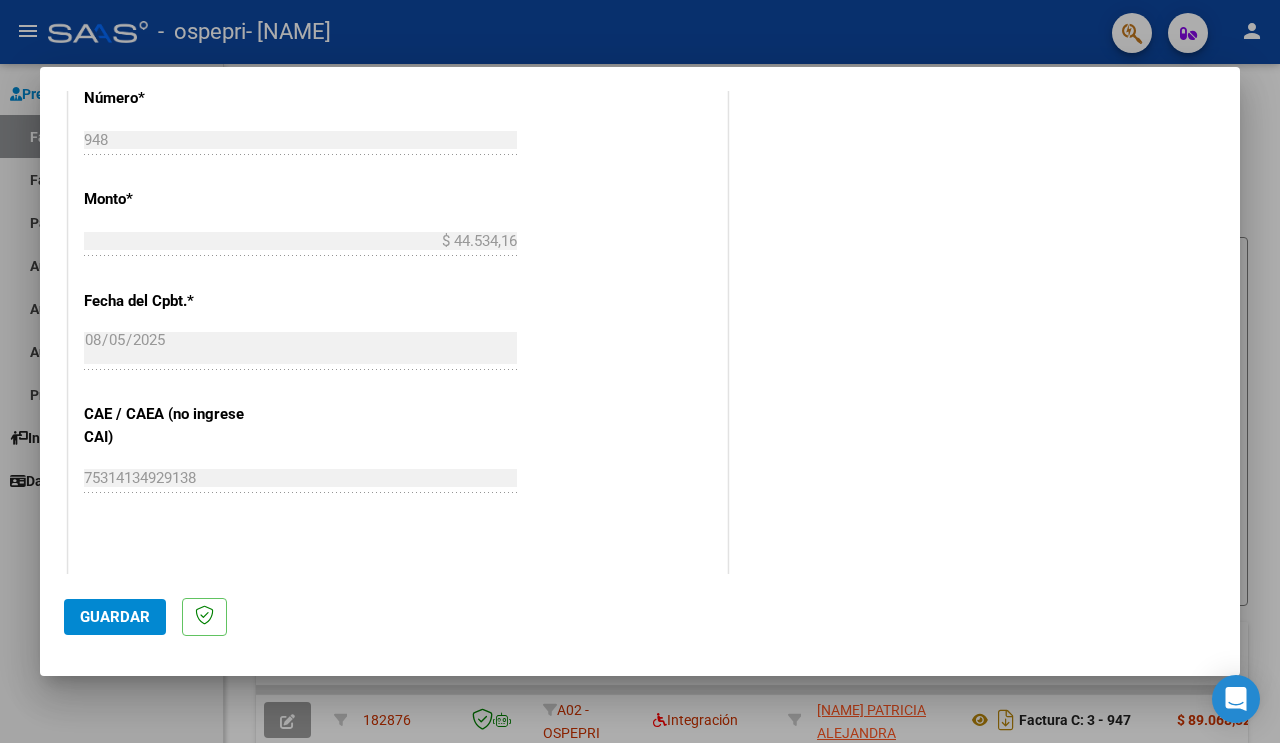 scroll, scrollTop: 1050, scrollLeft: 0, axis: vertical 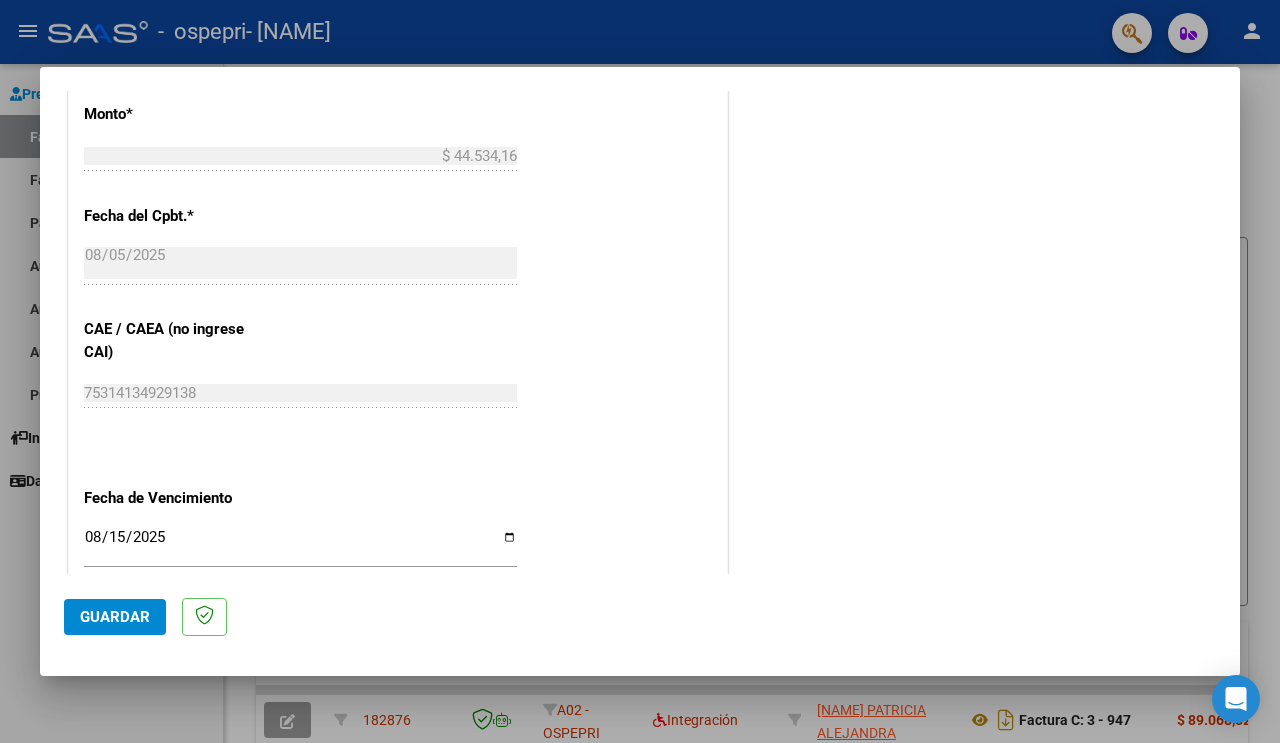 type on "267275" 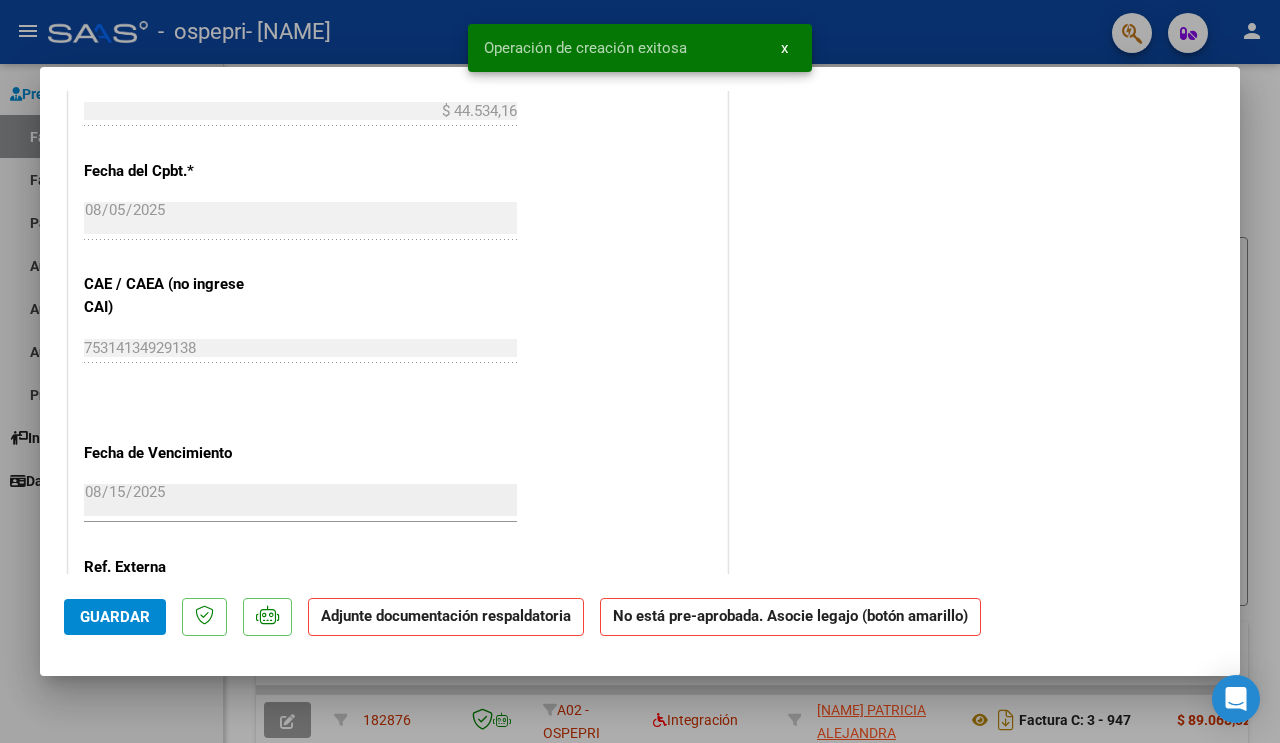 click on "DATOS DEL COMPROBANTE" at bounding box center (398, -690) 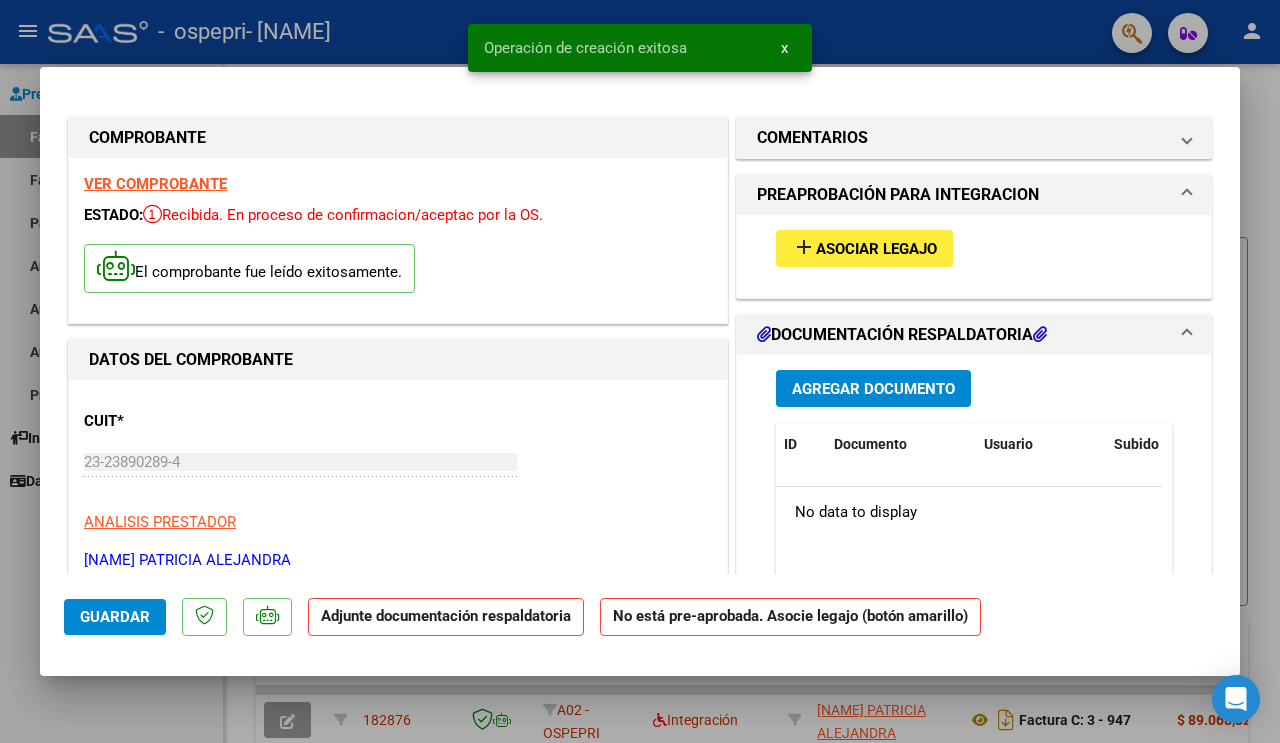 click on "Asociar Legajo" at bounding box center [876, 249] 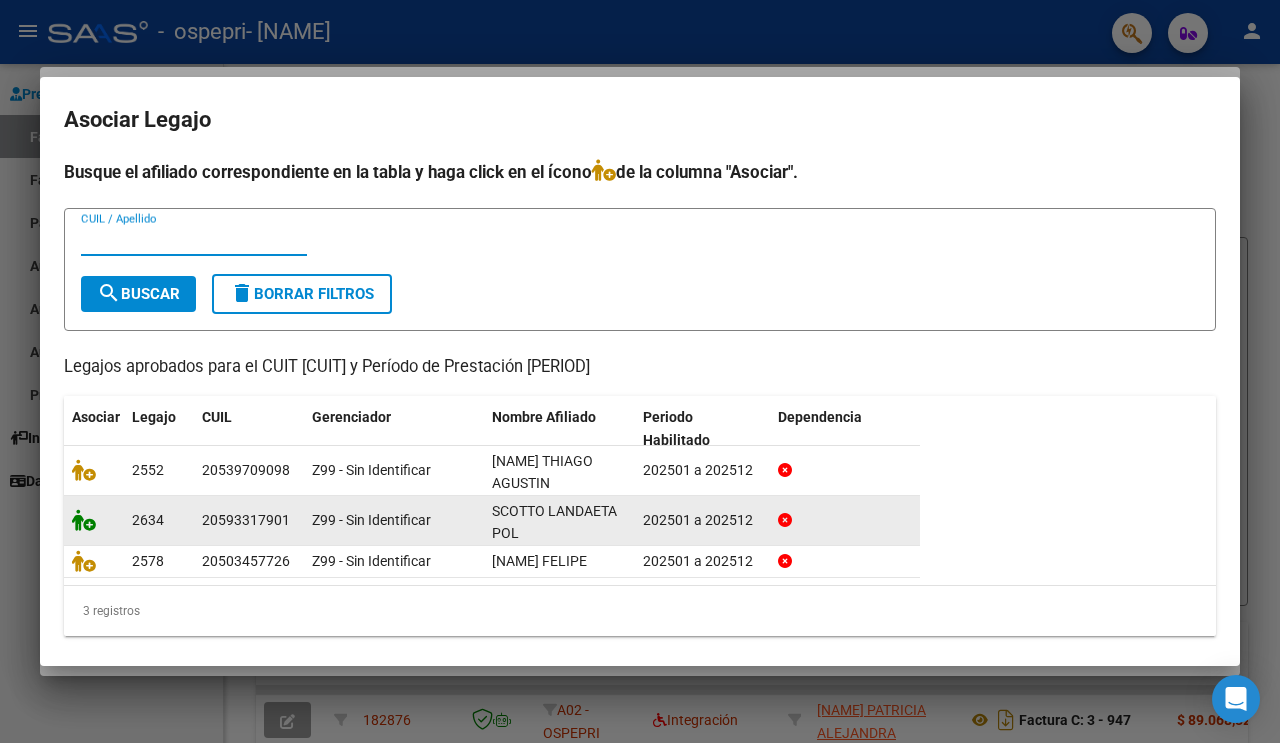 click 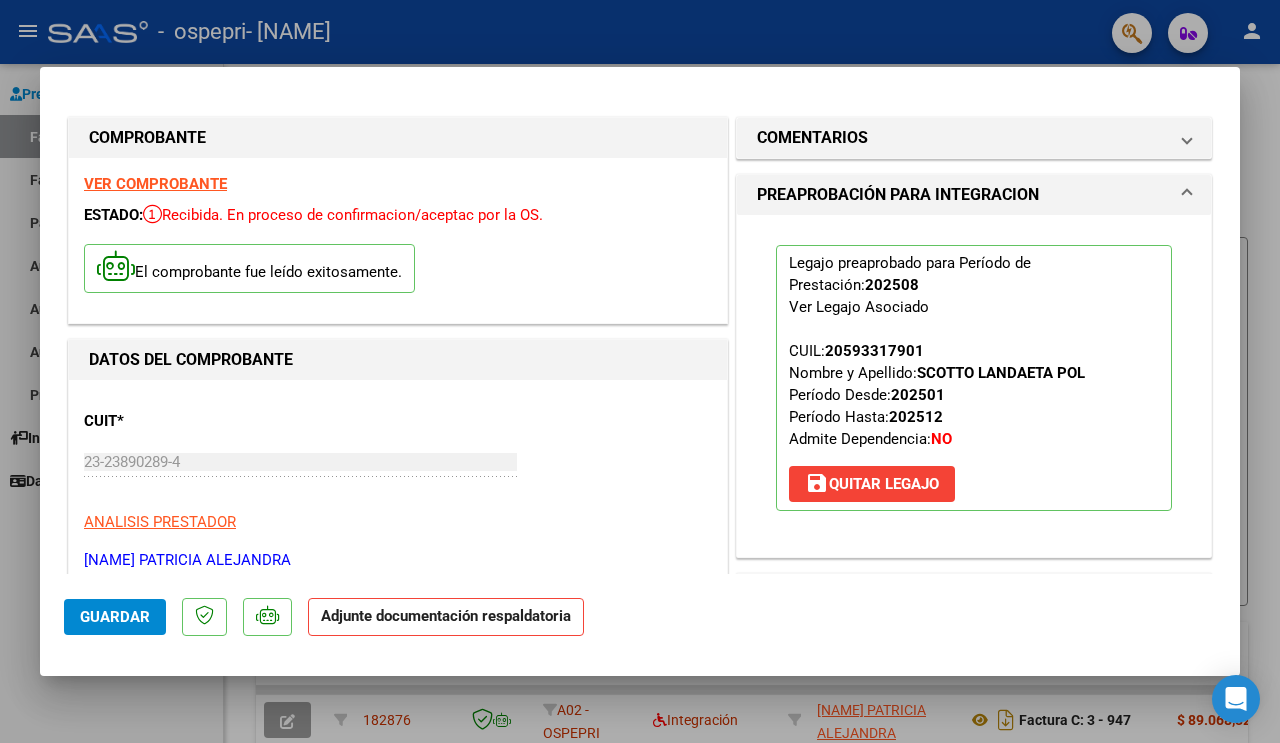 scroll, scrollTop: 315, scrollLeft: 0, axis: vertical 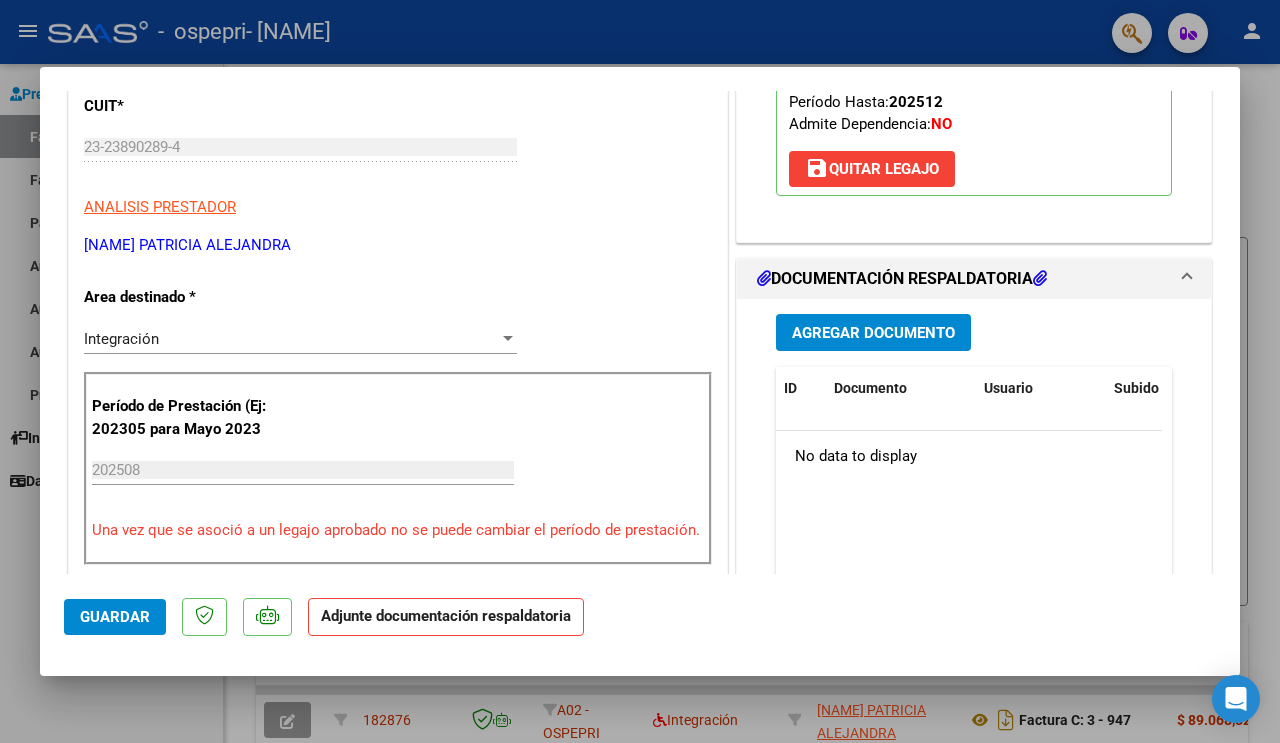 click on "Agregar Documento" at bounding box center (873, 333) 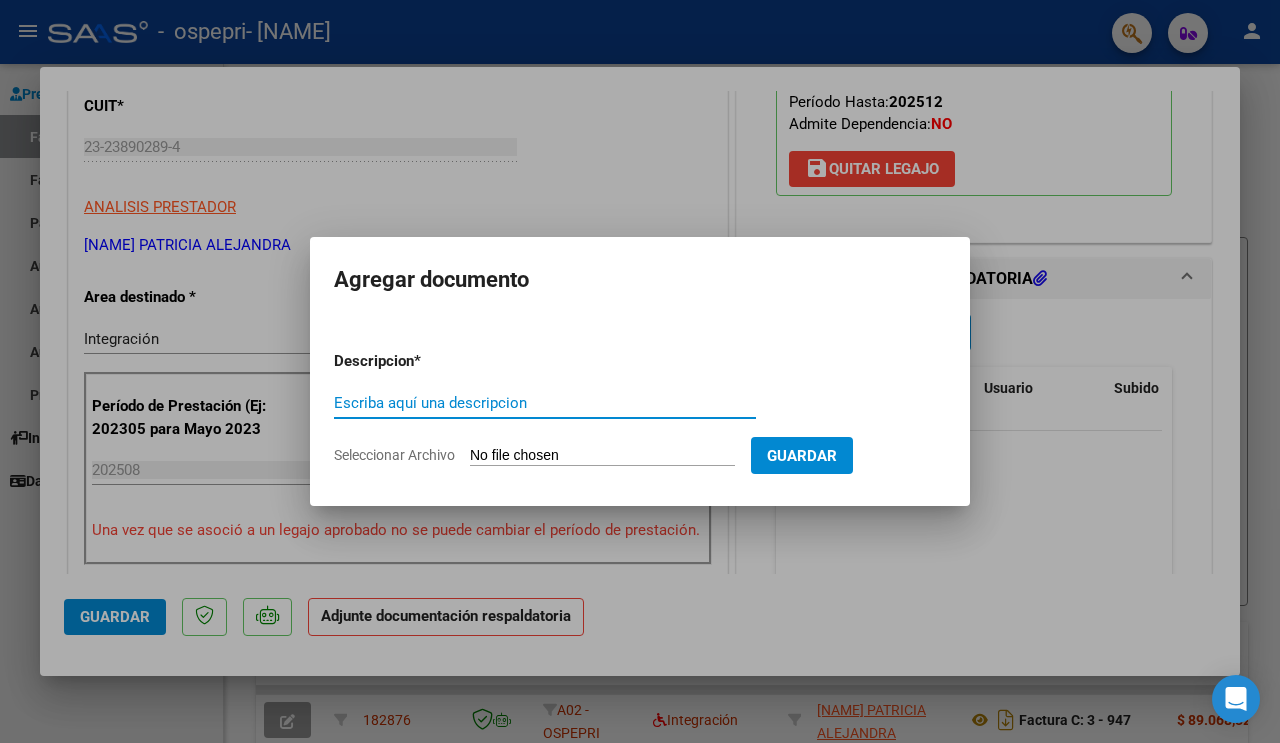 click on "Seleccionar Archivo" at bounding box center (602, 456) 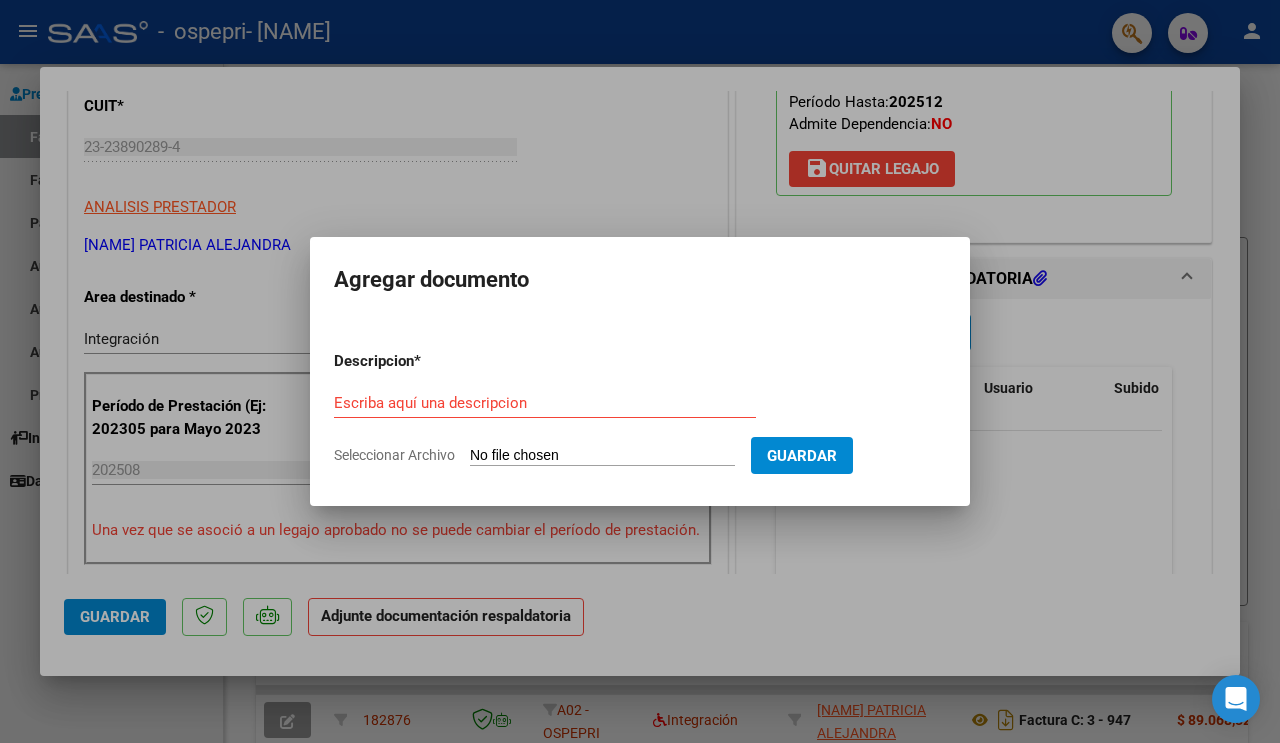 type on "C:\fakepath\respaldatoria [NAME] Pol 7.25.pdf" 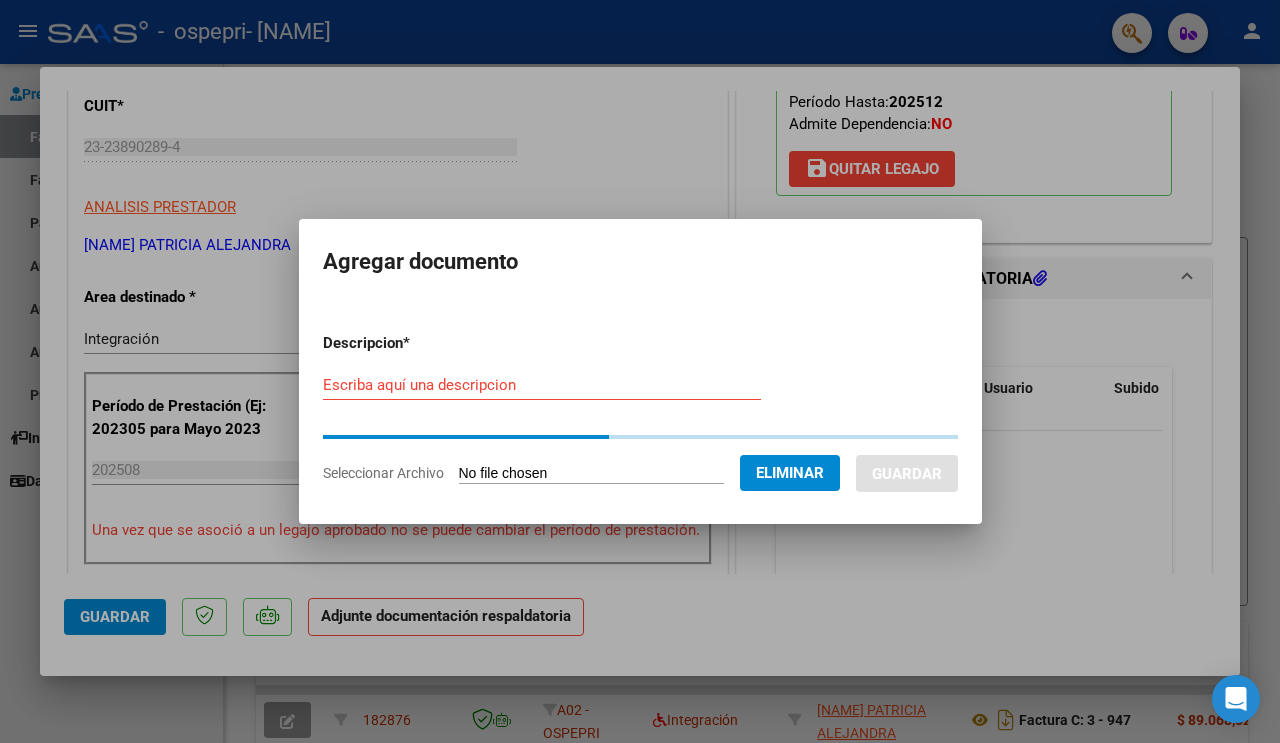 click on "Escriba aquí una descripcion" at bounding box center [542, 385] 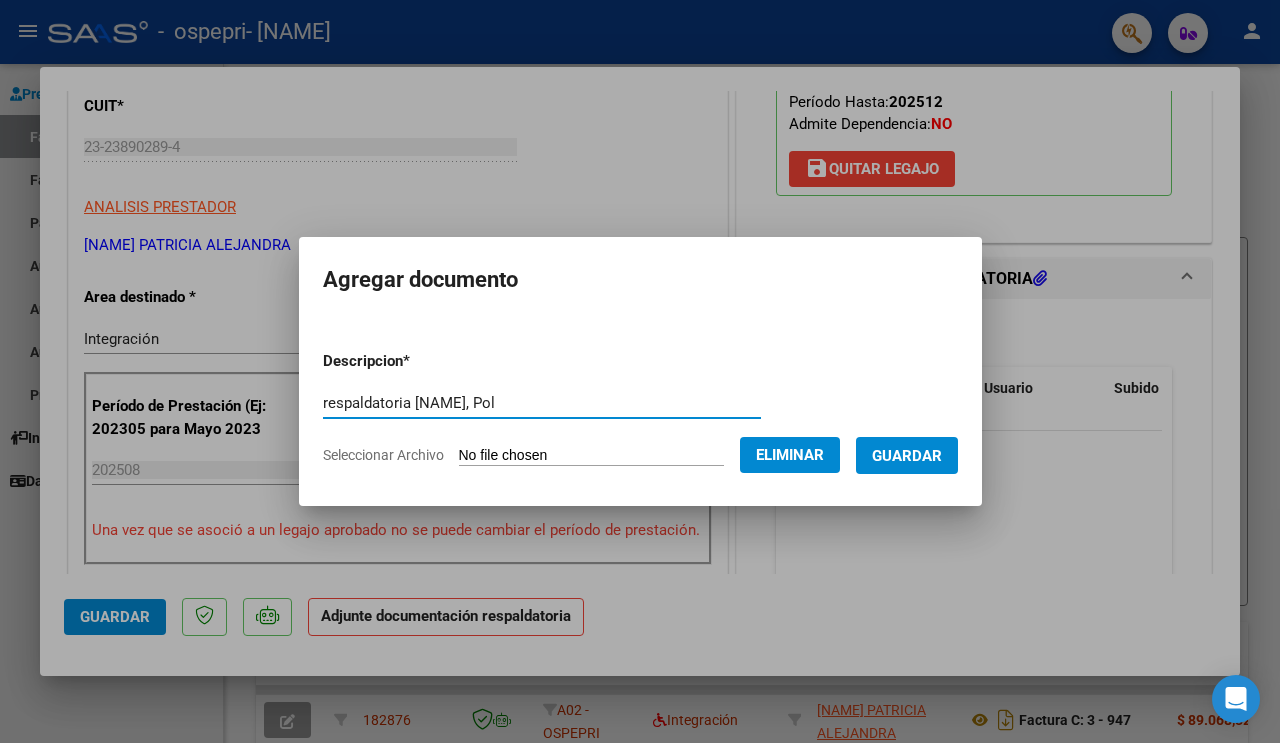 type on "respaldatoria [NAME], Pol" 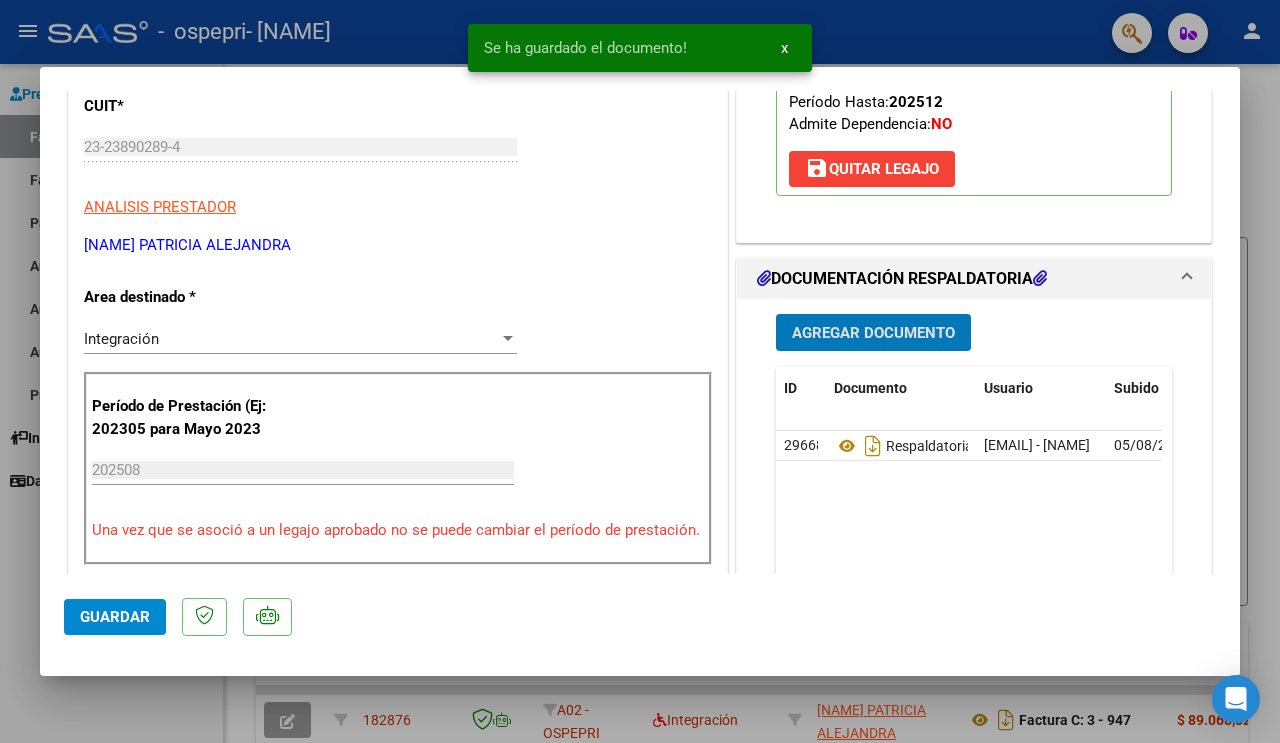 click on "Agregar Documento" at bounding box center (873, 333) 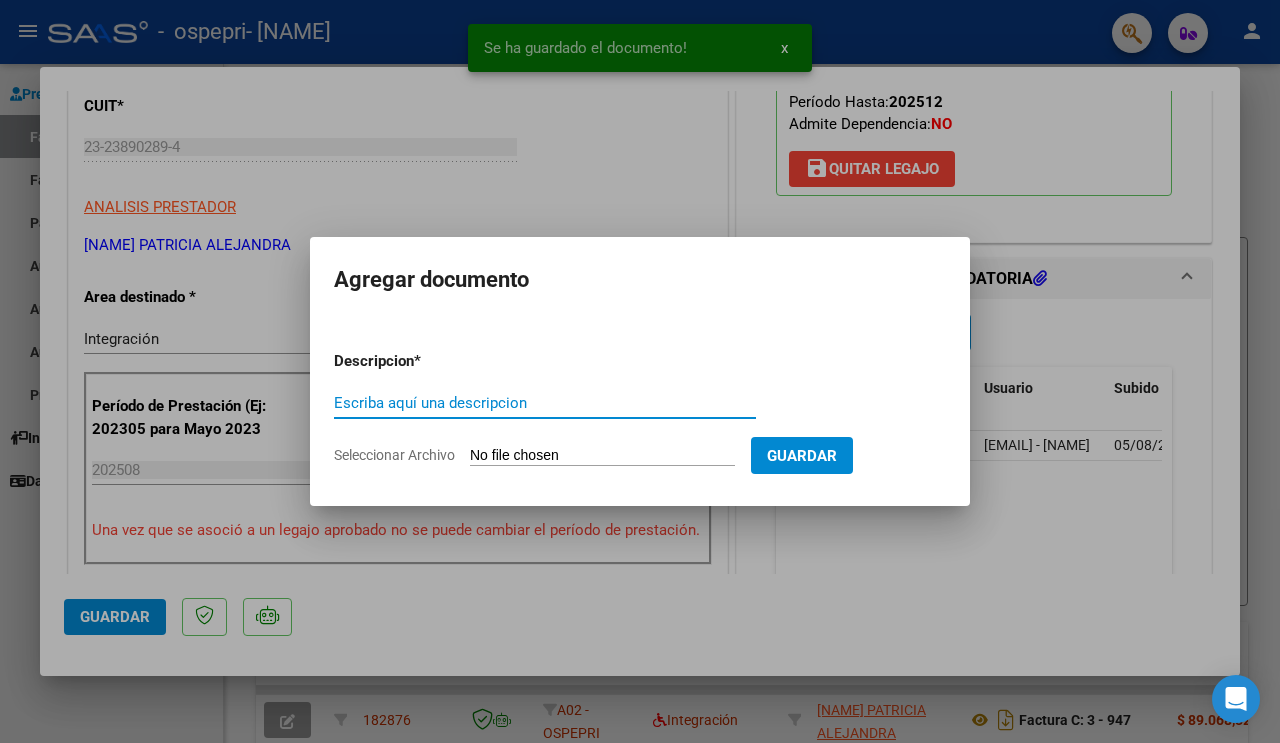 click on "Seleccionar Archivo" at bounding box center (602, 456) 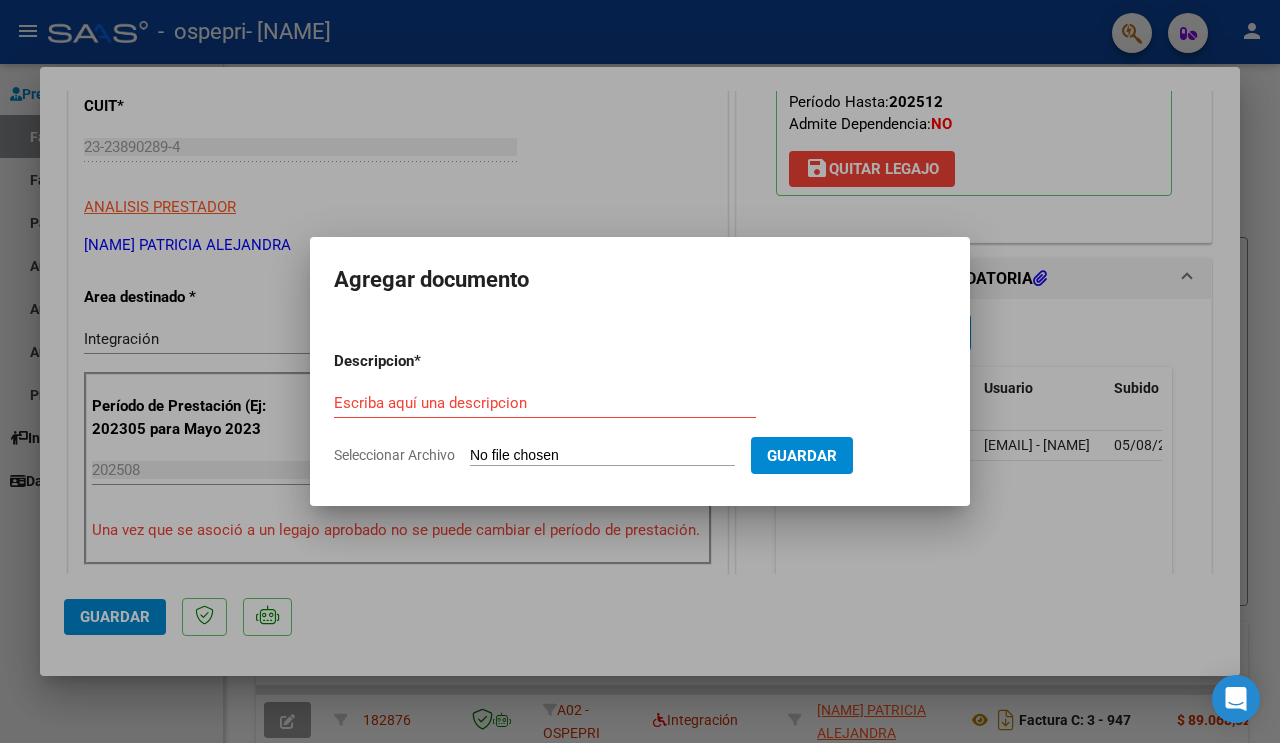 type on "C:\fakepath\pre liquid. [NAME], Pol 7.25.pdf" 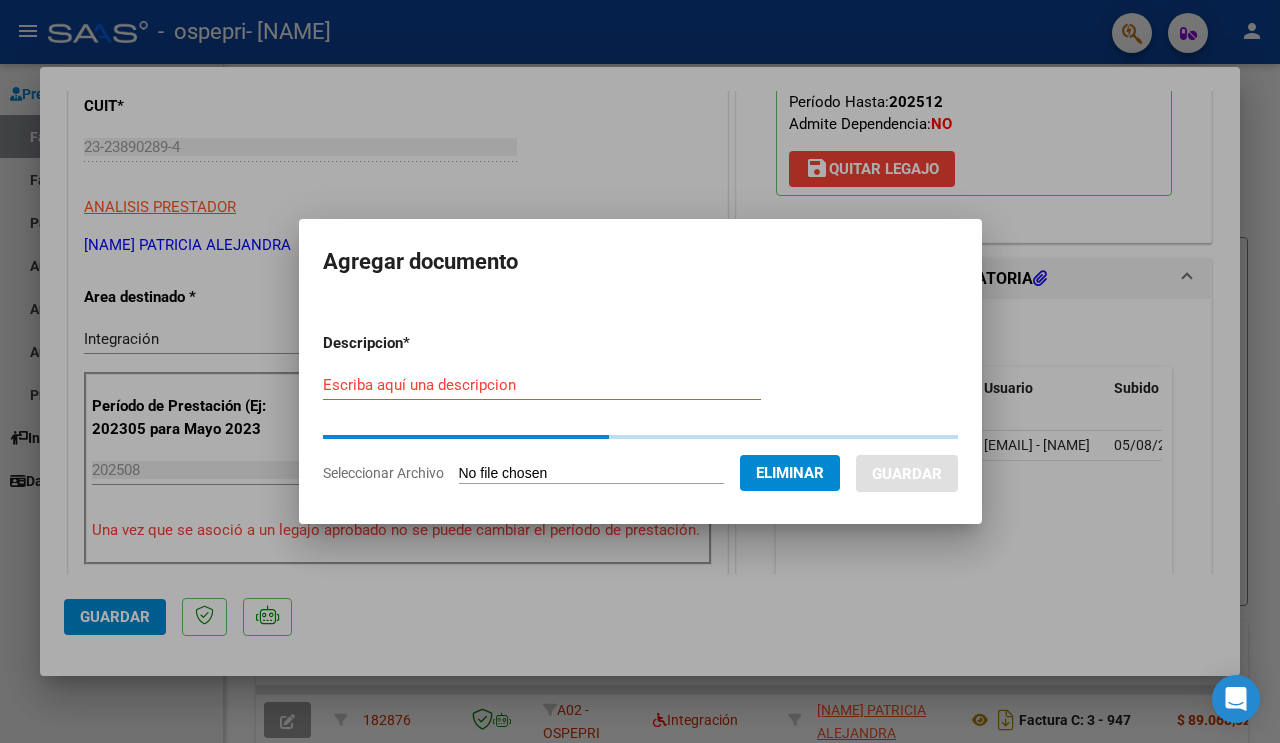 click on "Descripcion  *   Escriba aquí una descripcion  Seleccionar Archivo Eliminar Guardar" at bounding box center (640, 408) 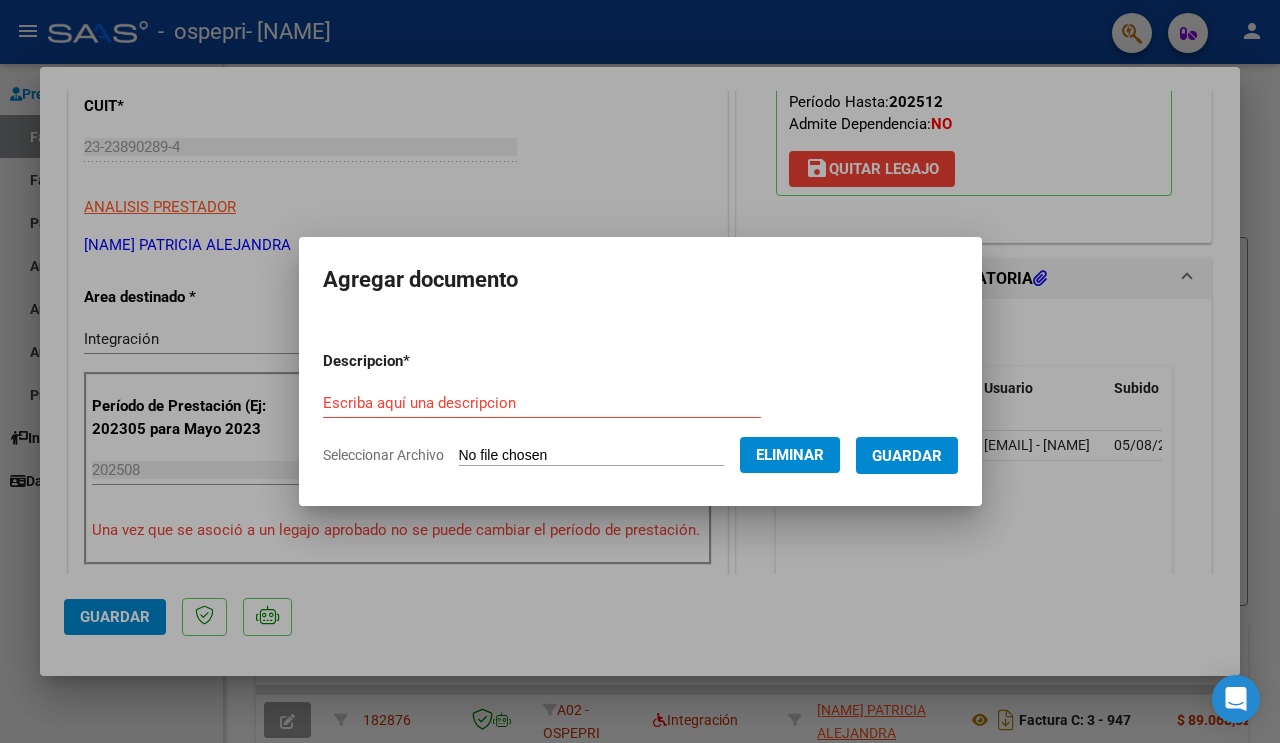 click on "Escriba aquí una descripcion" at bounding box center [542, 403] 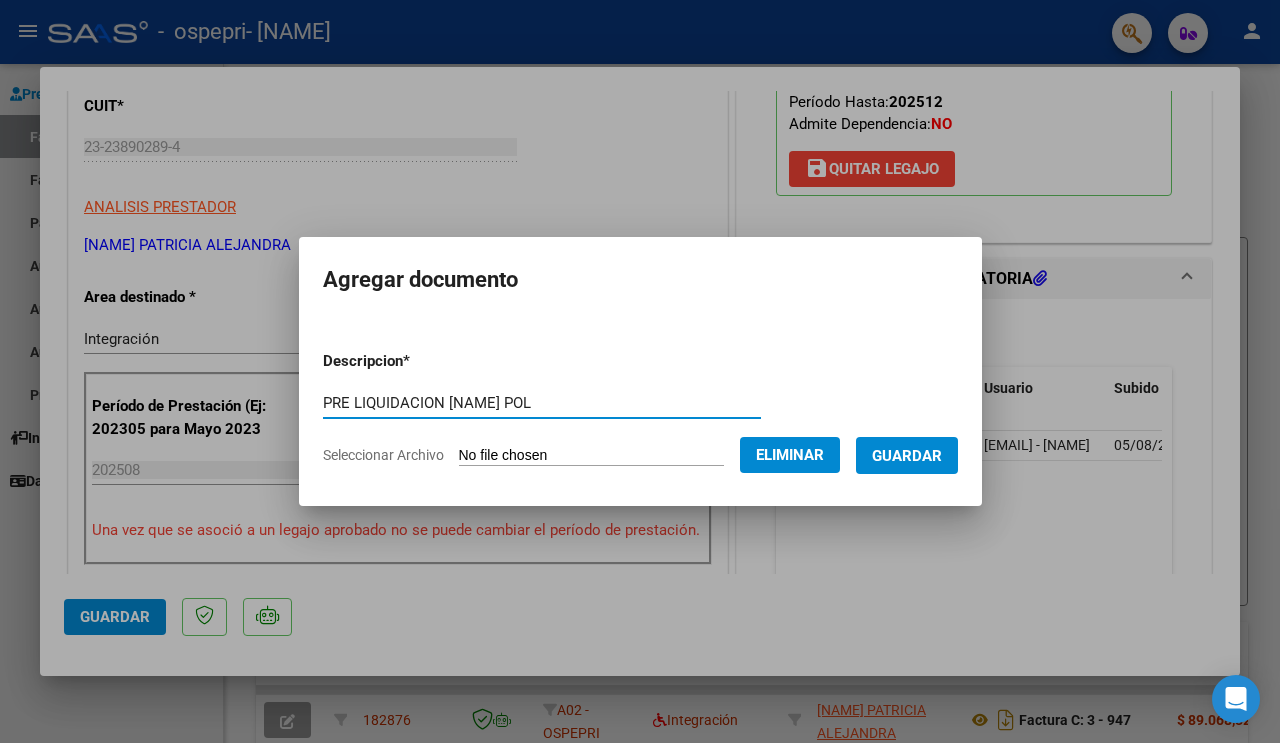 type on "PRE LIQUIDACION [NAME] POL" 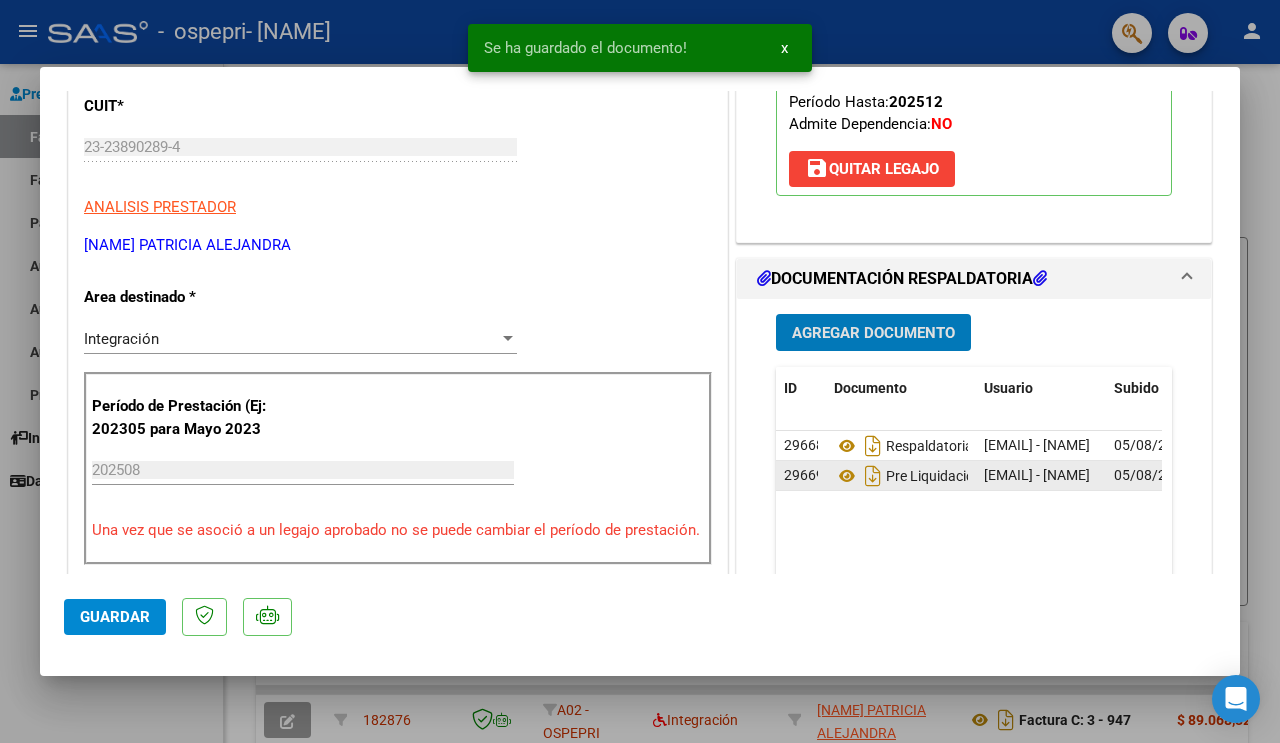 scroll, scrollTop: 840, scrollLeft: 0, axis: vertical 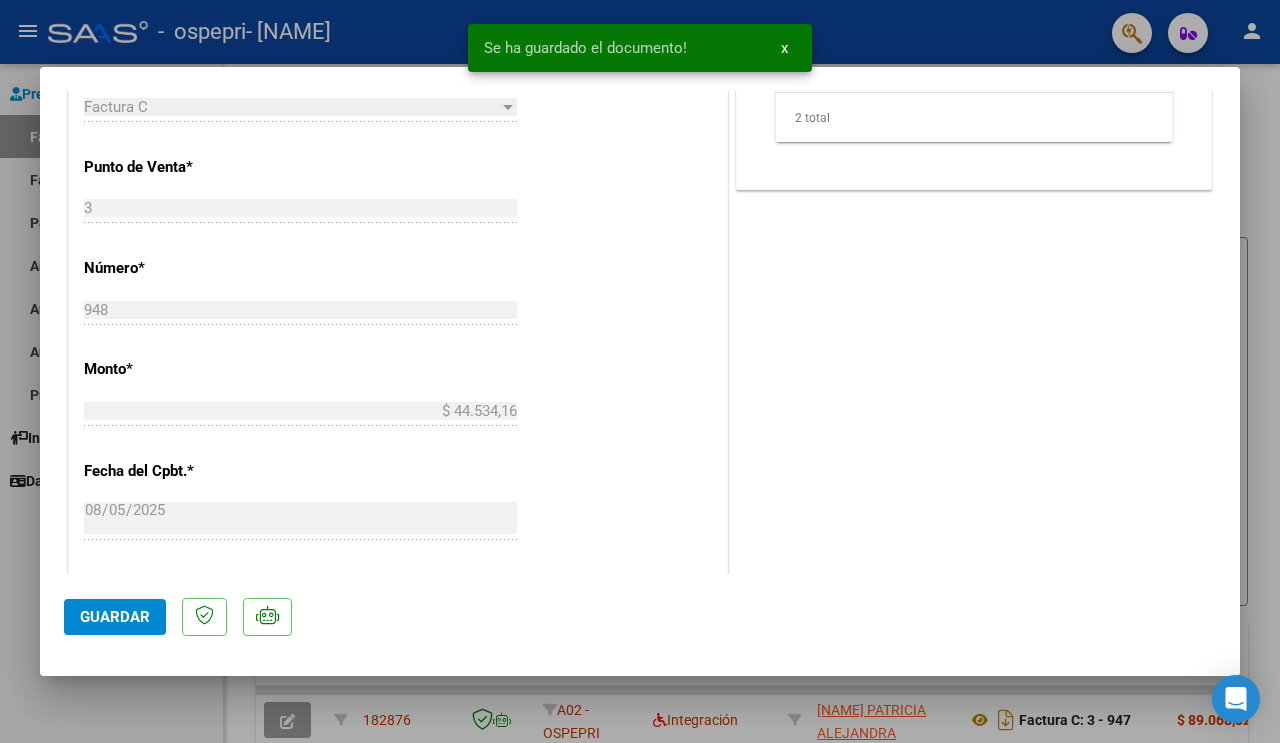 click on "Guardar" 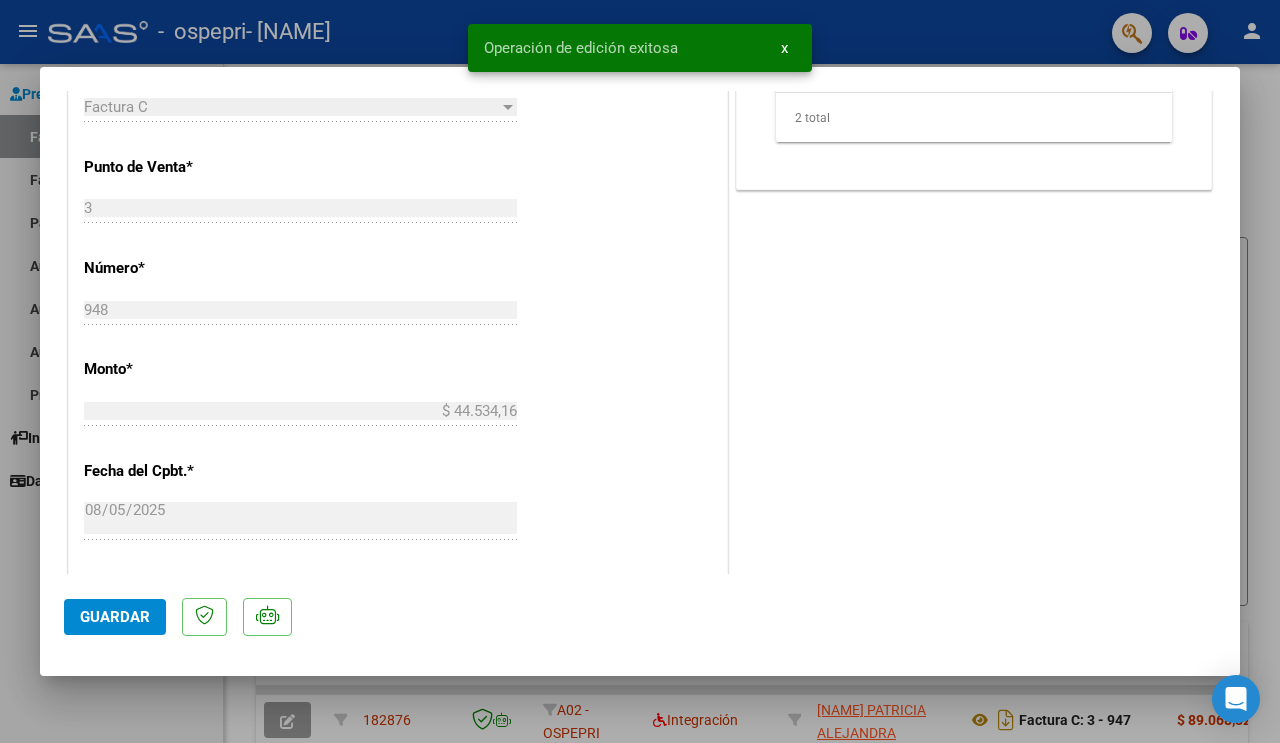click at bounding box center [640, 371] 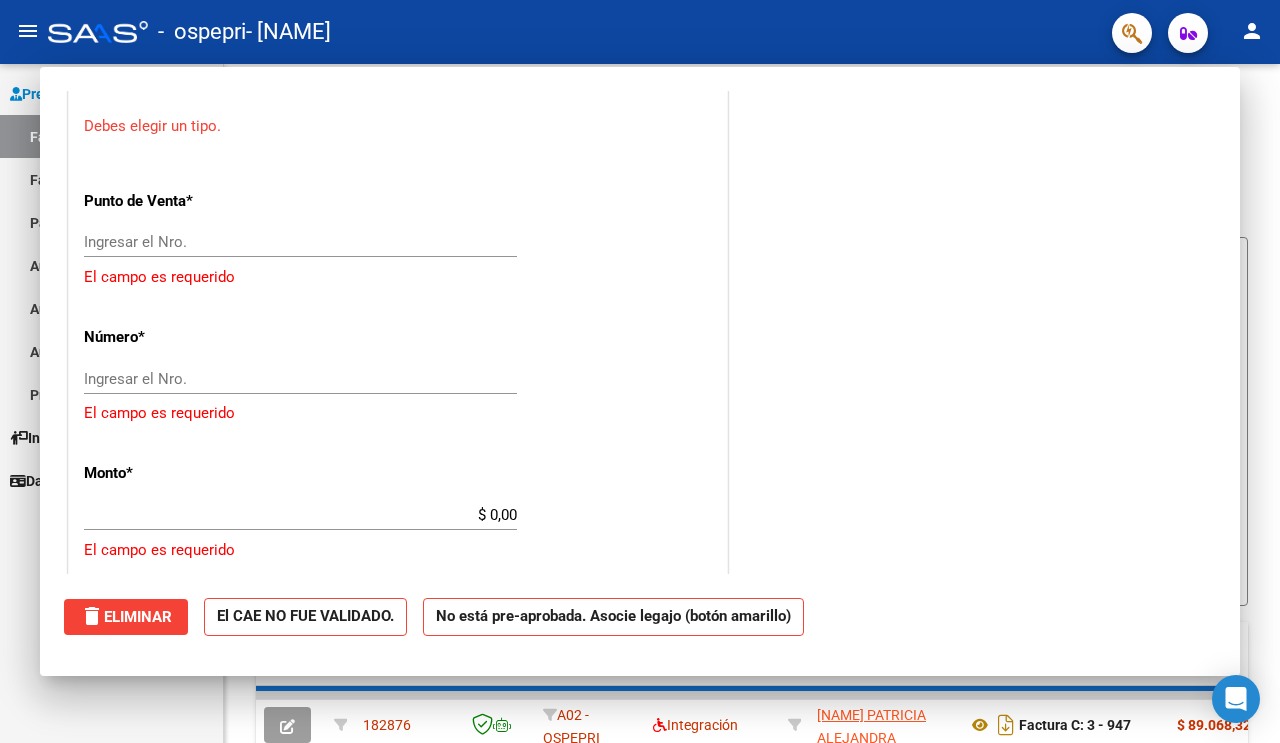 scroll, scrollTop: 0, scrollLeft: 0, axis: both 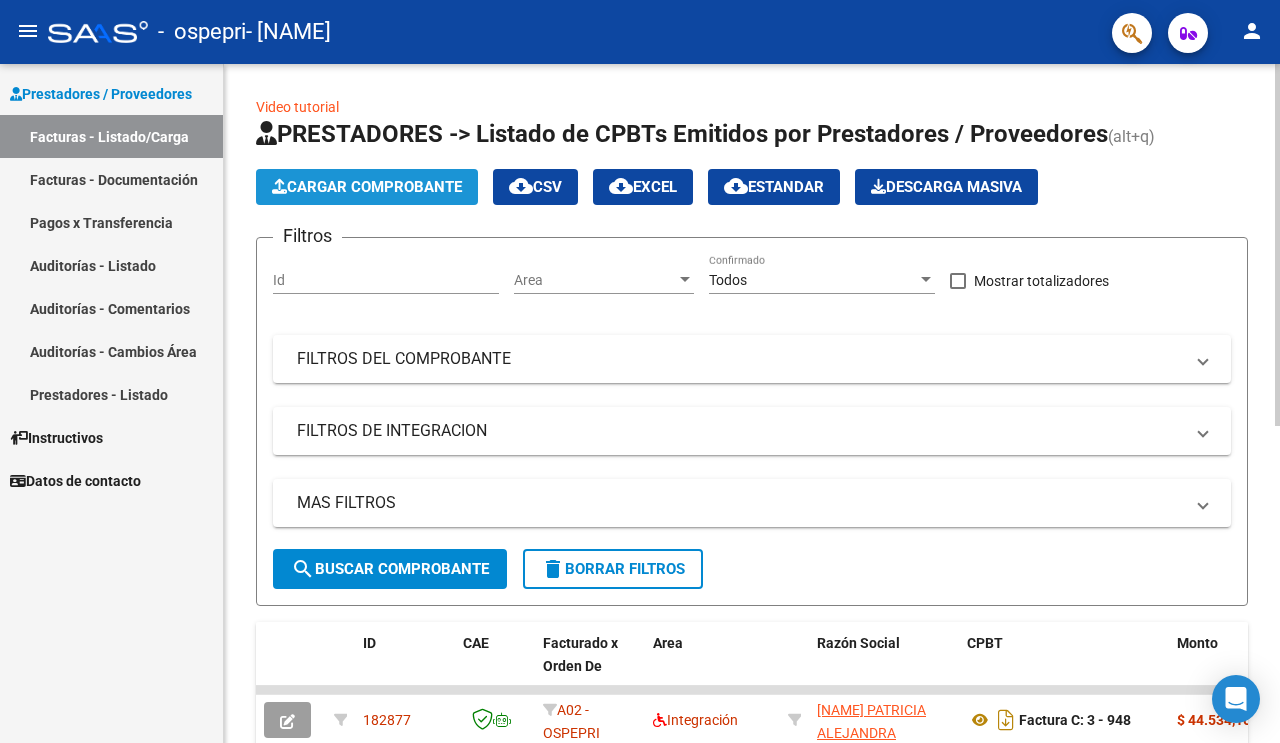 click on "Cargar Comprobante" 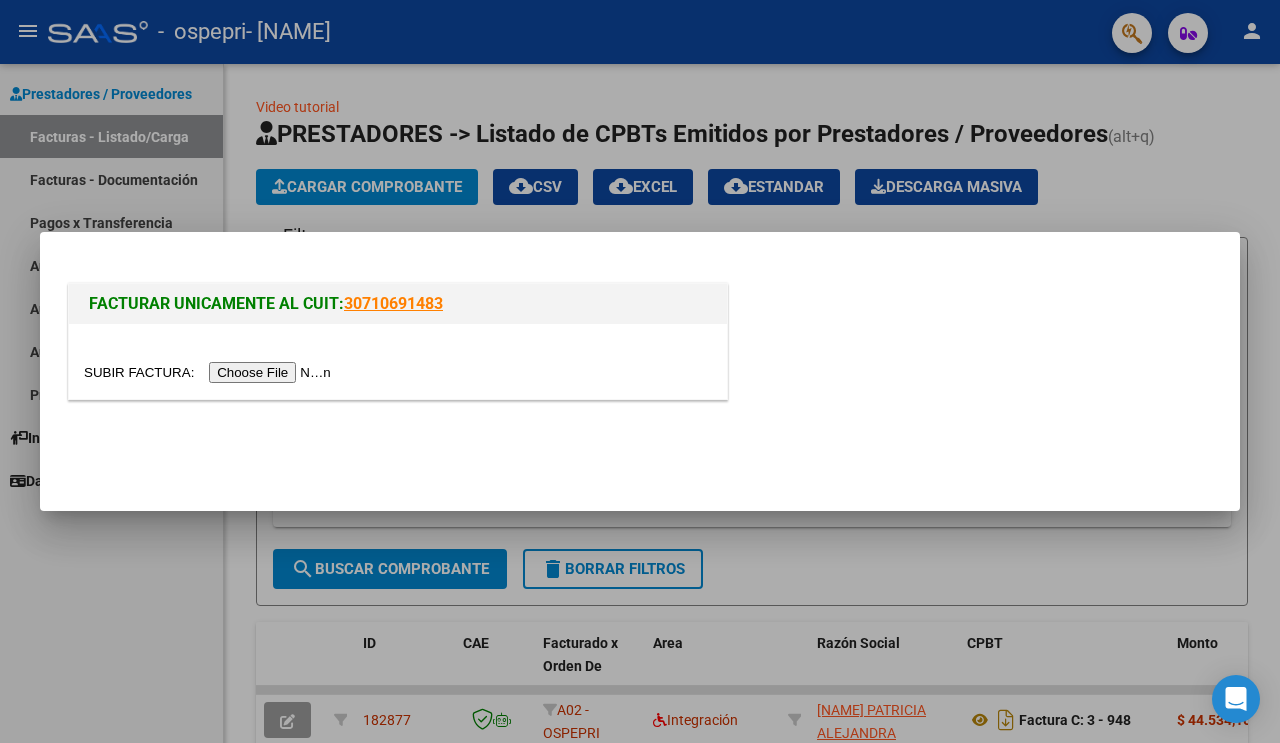 click at bounding box center (210, 372) 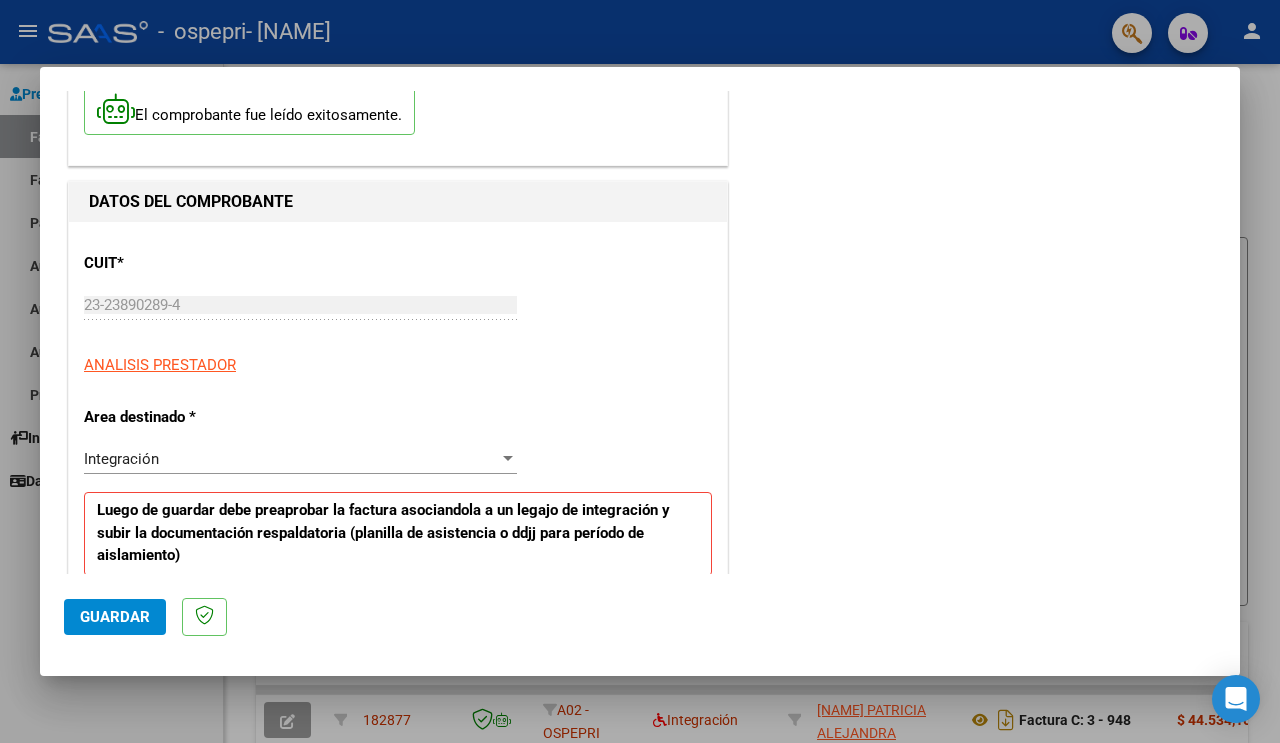 scroll, scrollTop: 315, scrollLeft: 0, axis: vertical 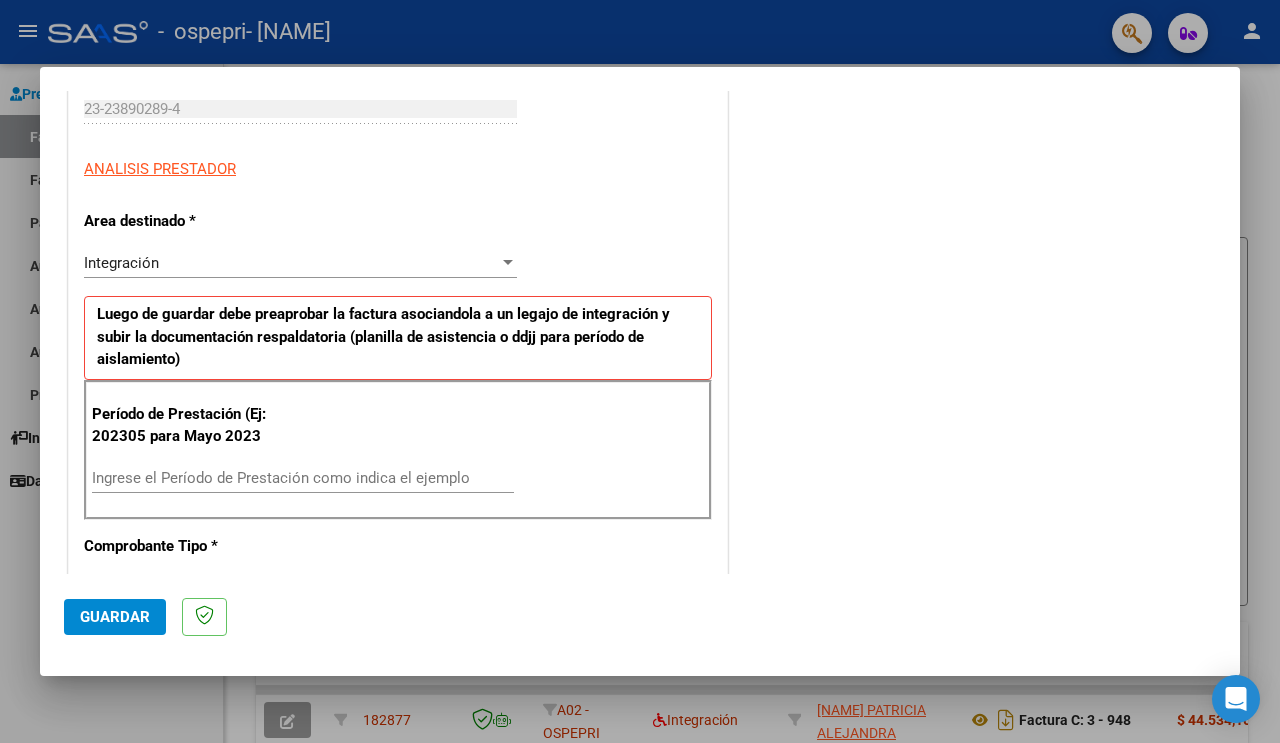 click on "Ingrese el Período de Prestación como indica el ejemplo" at bounding box center [303, 478] 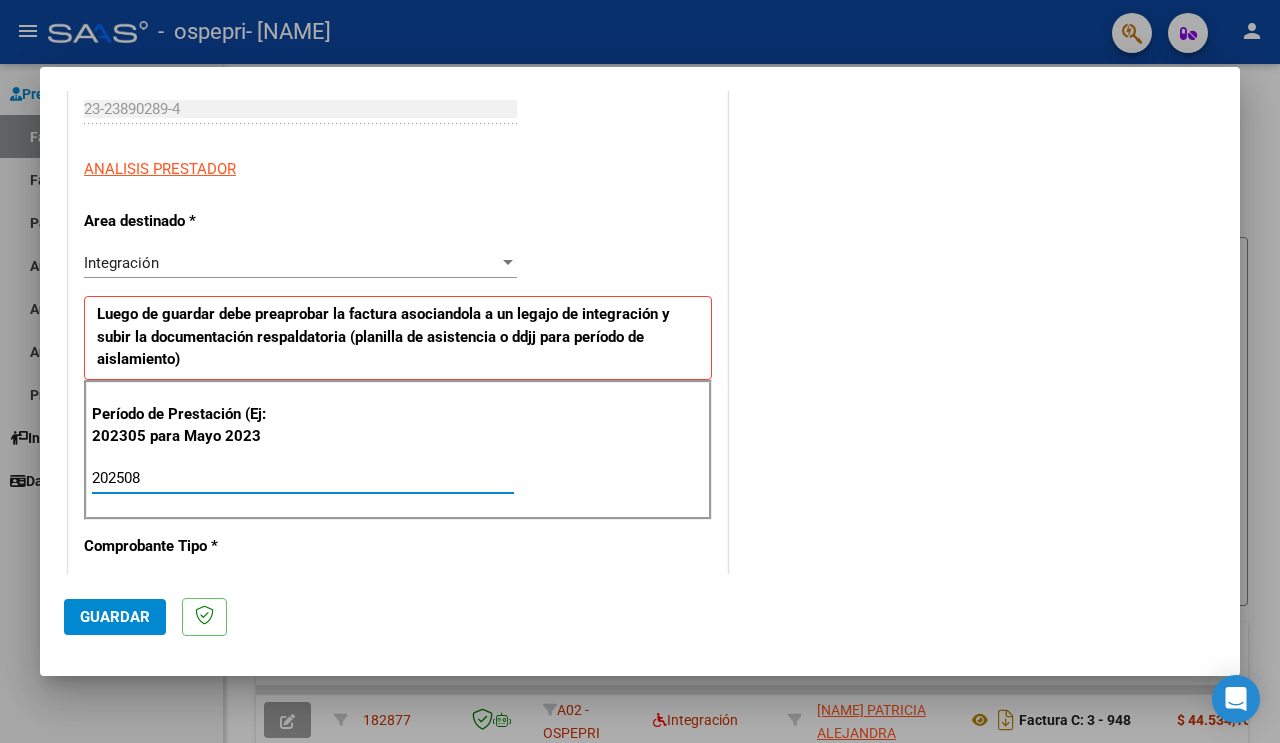 type on "202508" 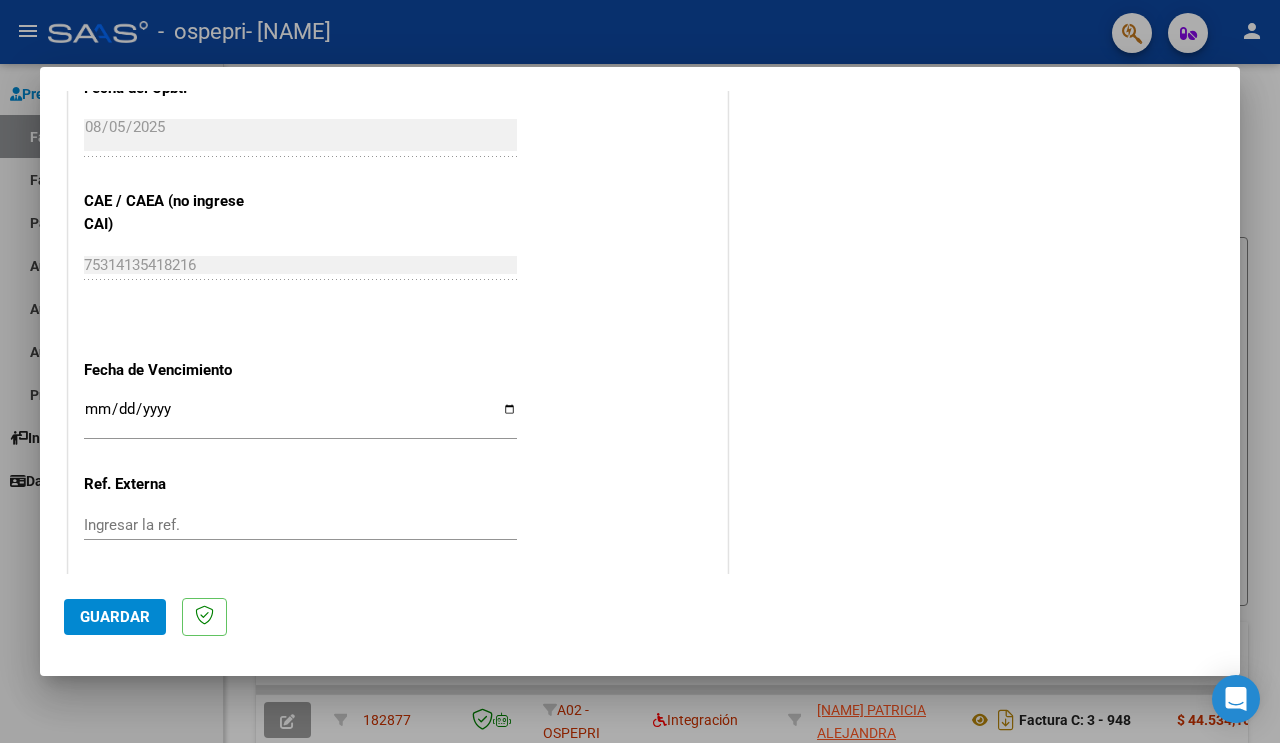 scroll, scrollTop: 1260, scrollLeft: 0, axis: vertical 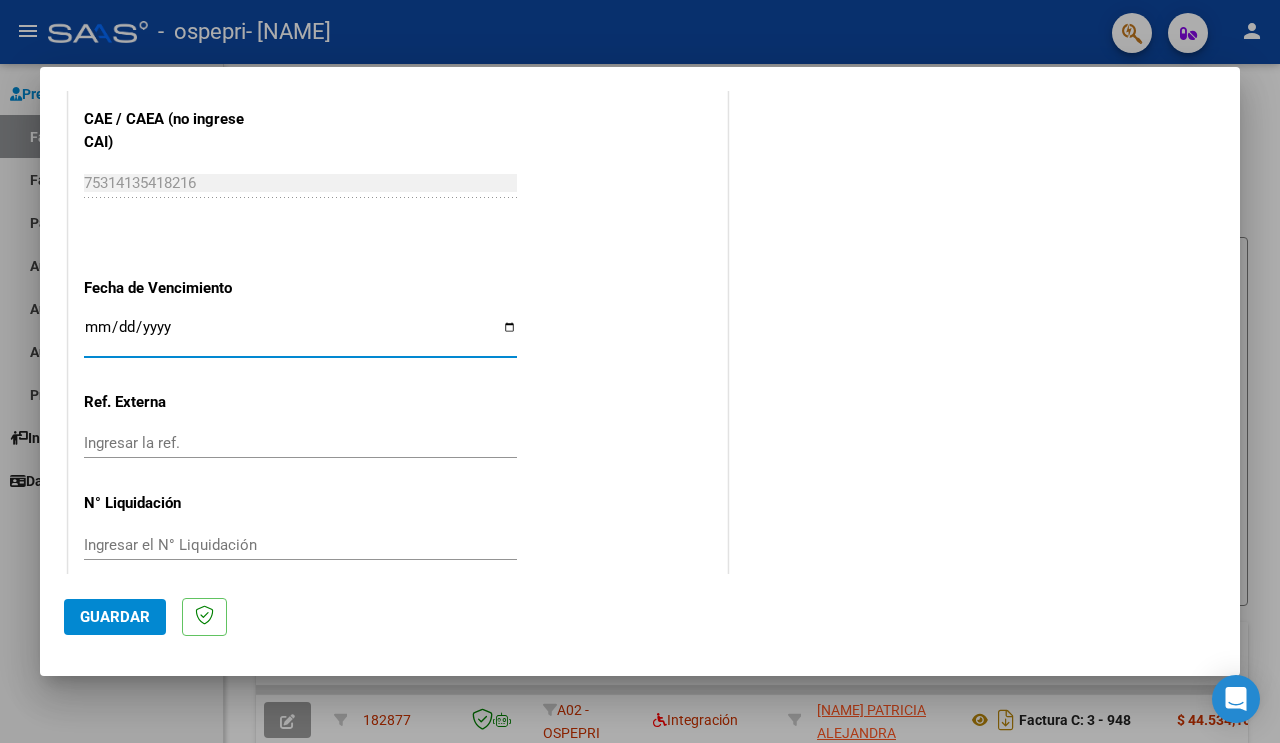 click on "Ingresar la fecha" at bounding box center [300, 335] 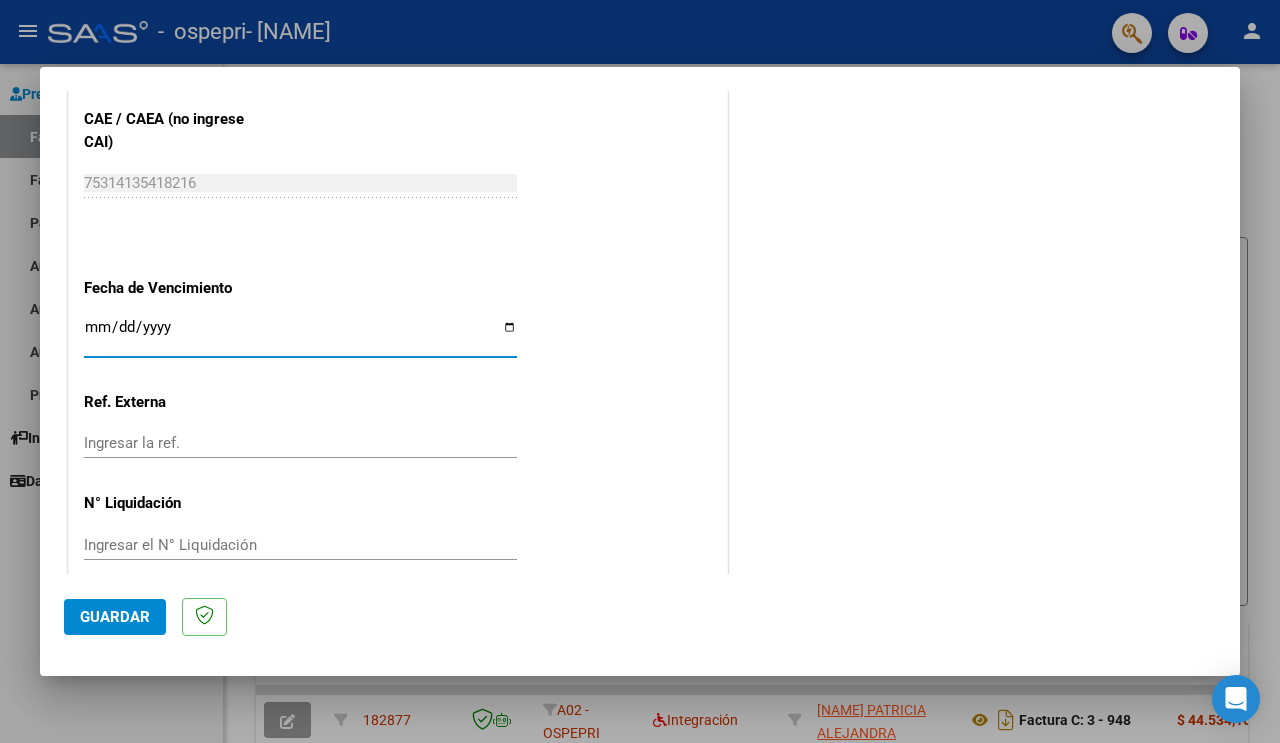 type on "2025-08-15" 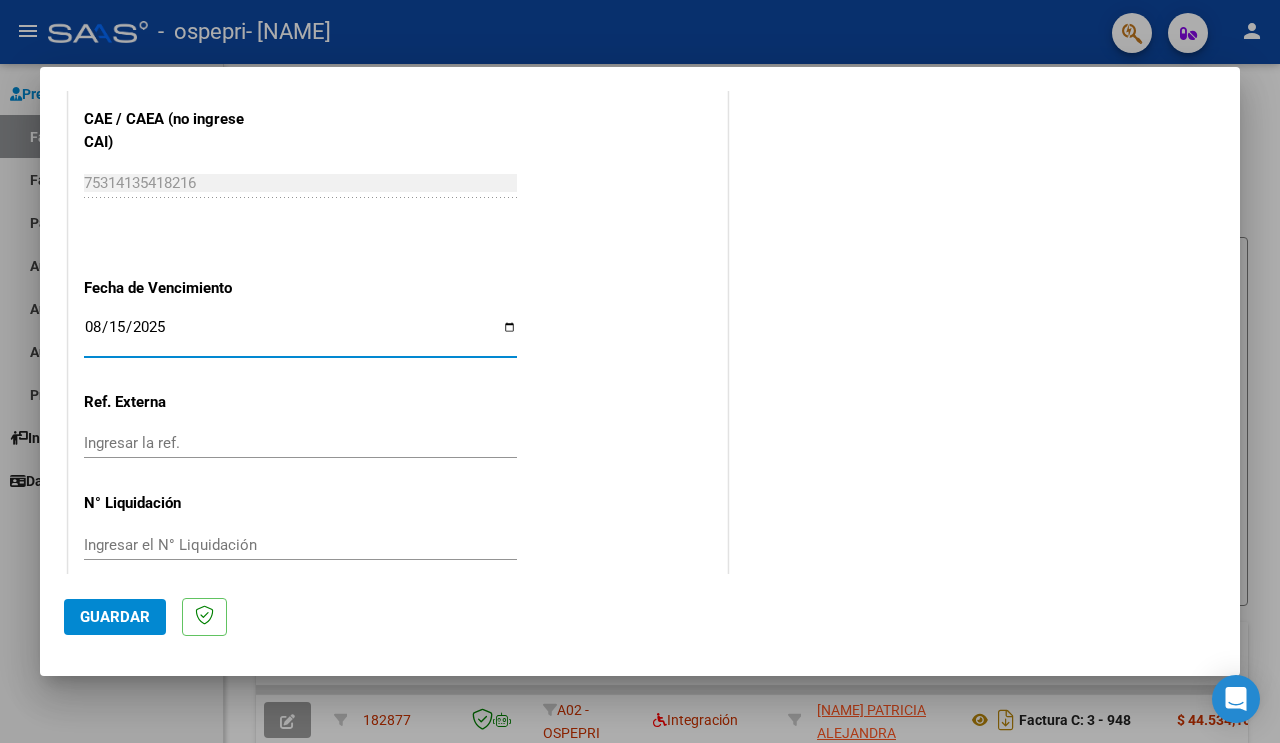 click on "Ingresar el N° Liquidación" 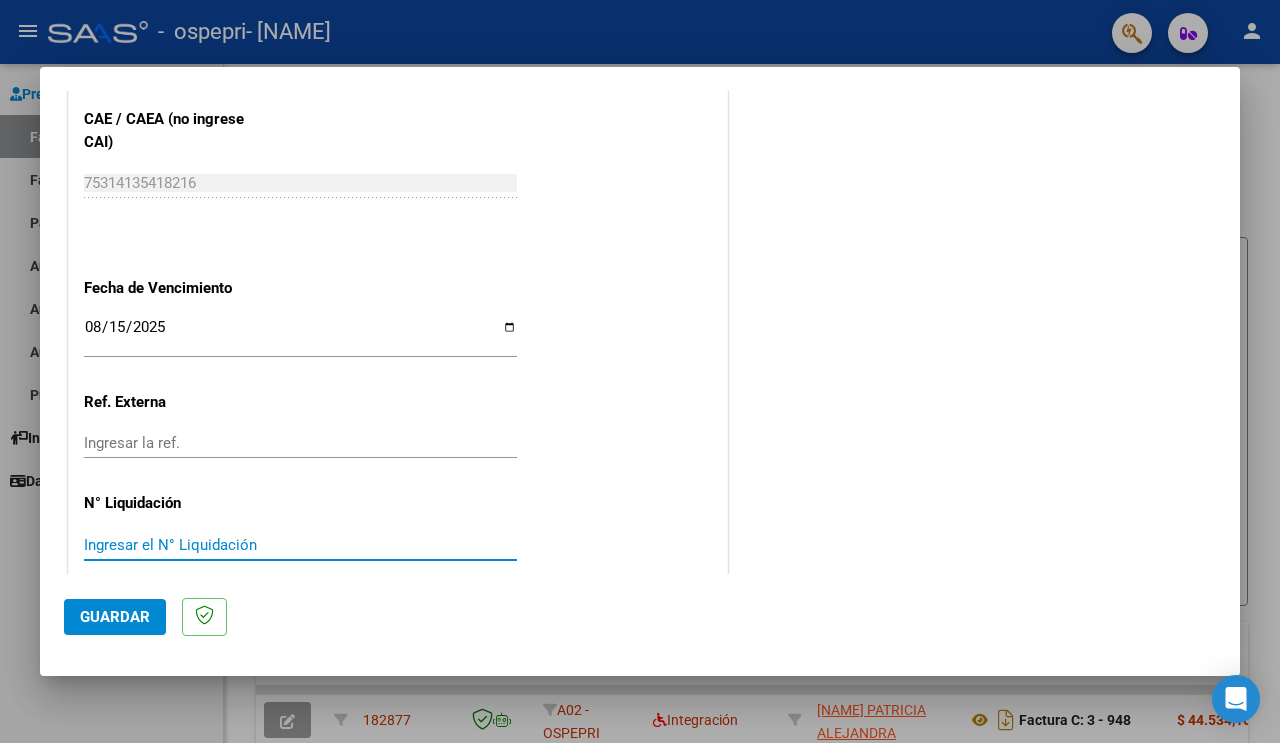 click on "Ingresar el N° Liquidación" at bounding box center (300, 545) 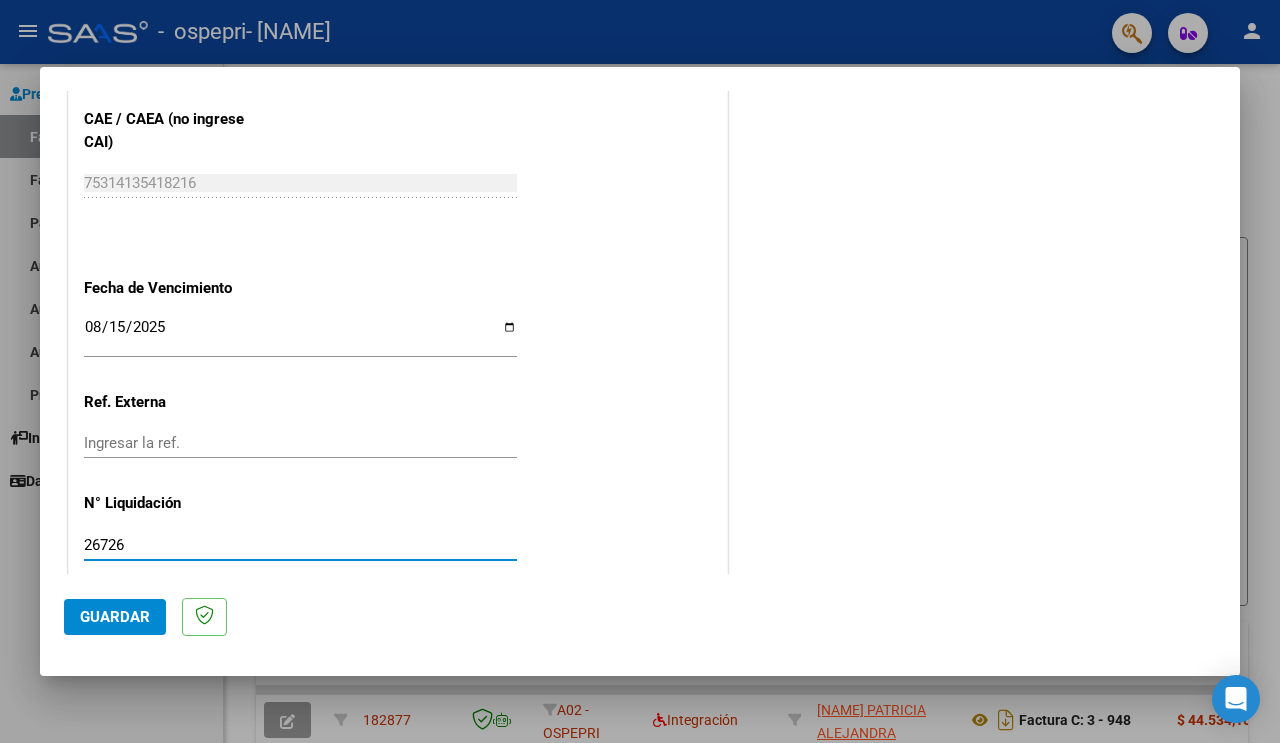 type on "267268" 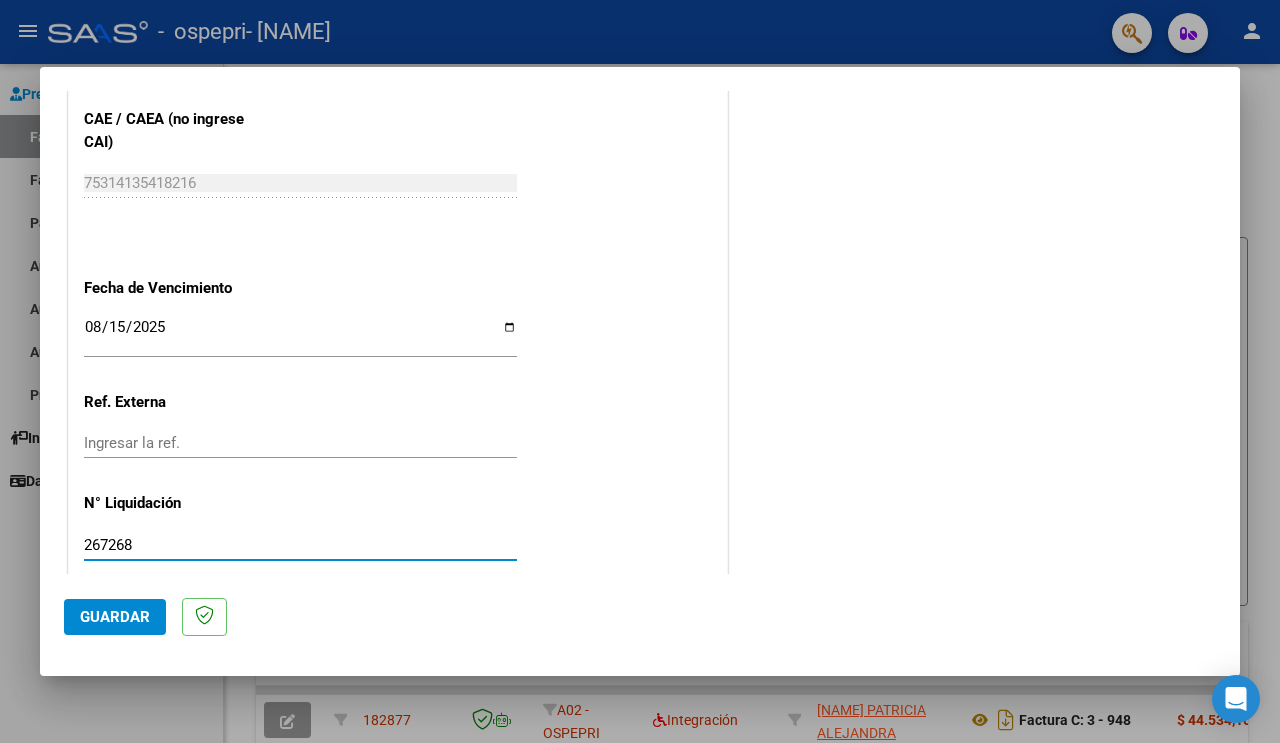click on "Guardar" 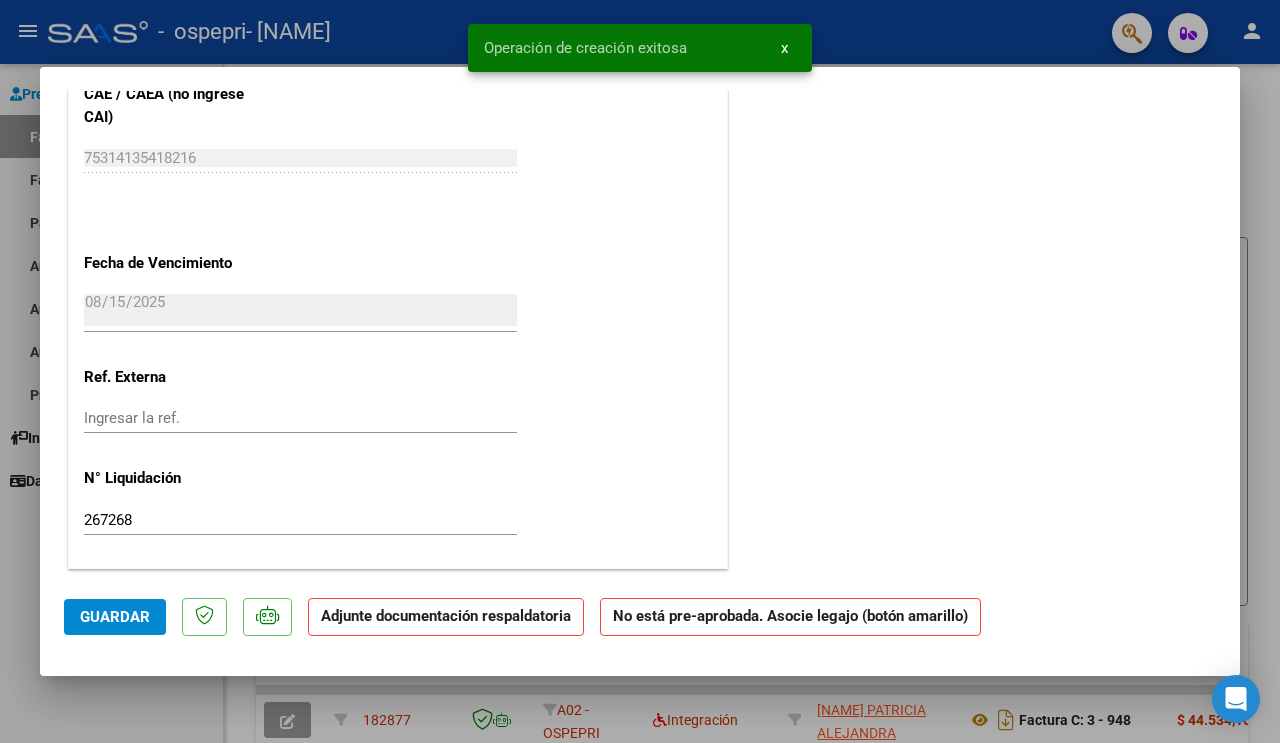 scroll, scrollTop: 0, scrollLeft: 0, axis: both 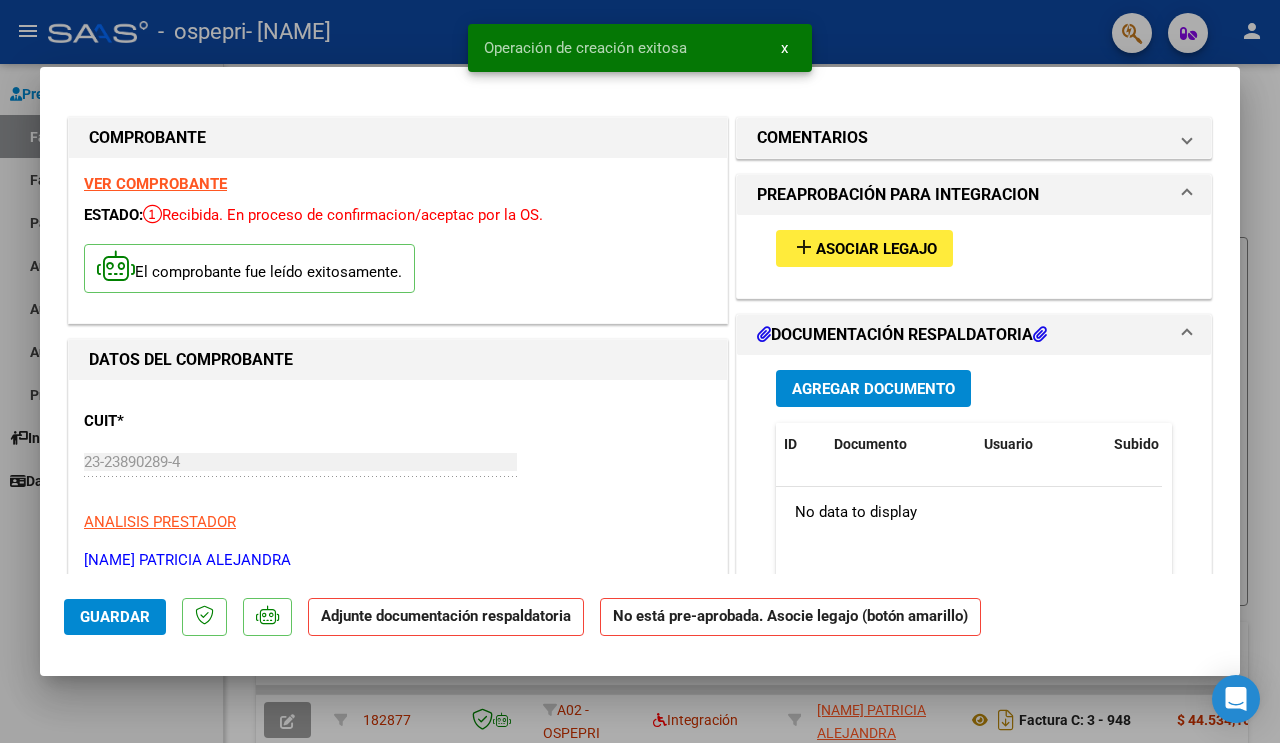 click on "Asociar Legajo" at bounding box center (876, 249) 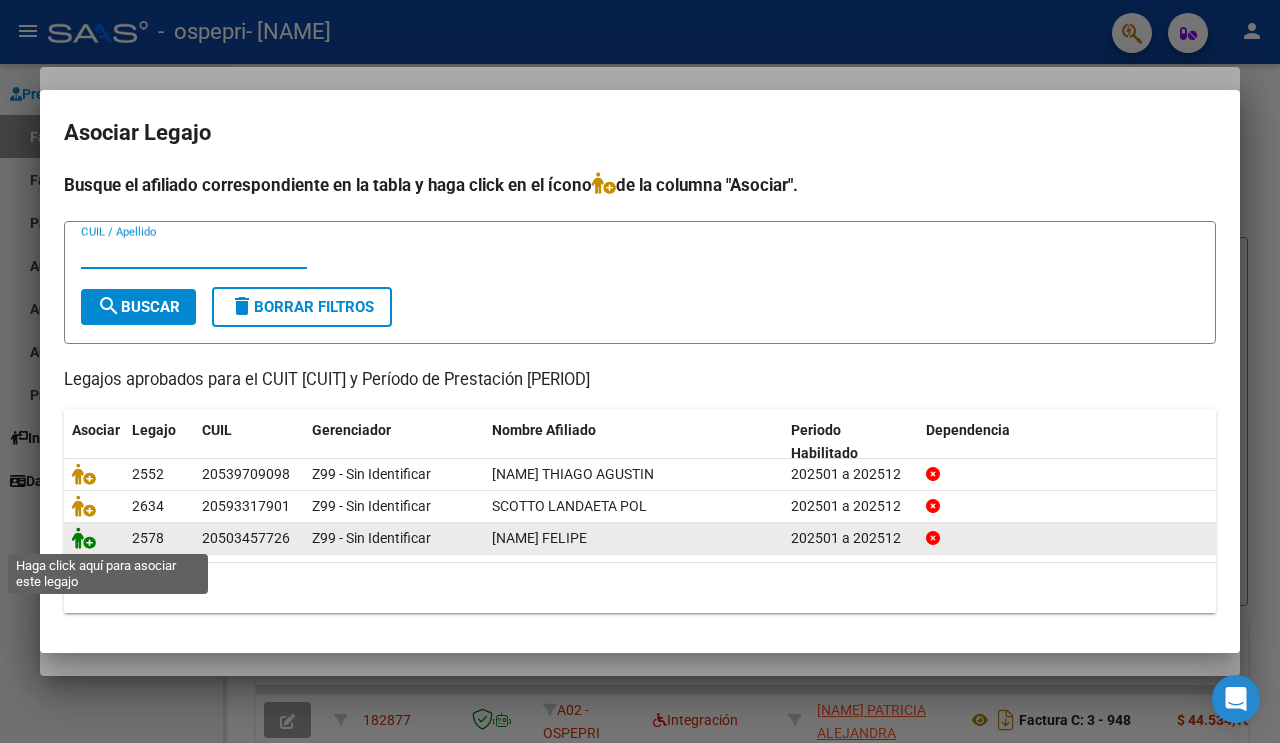 click 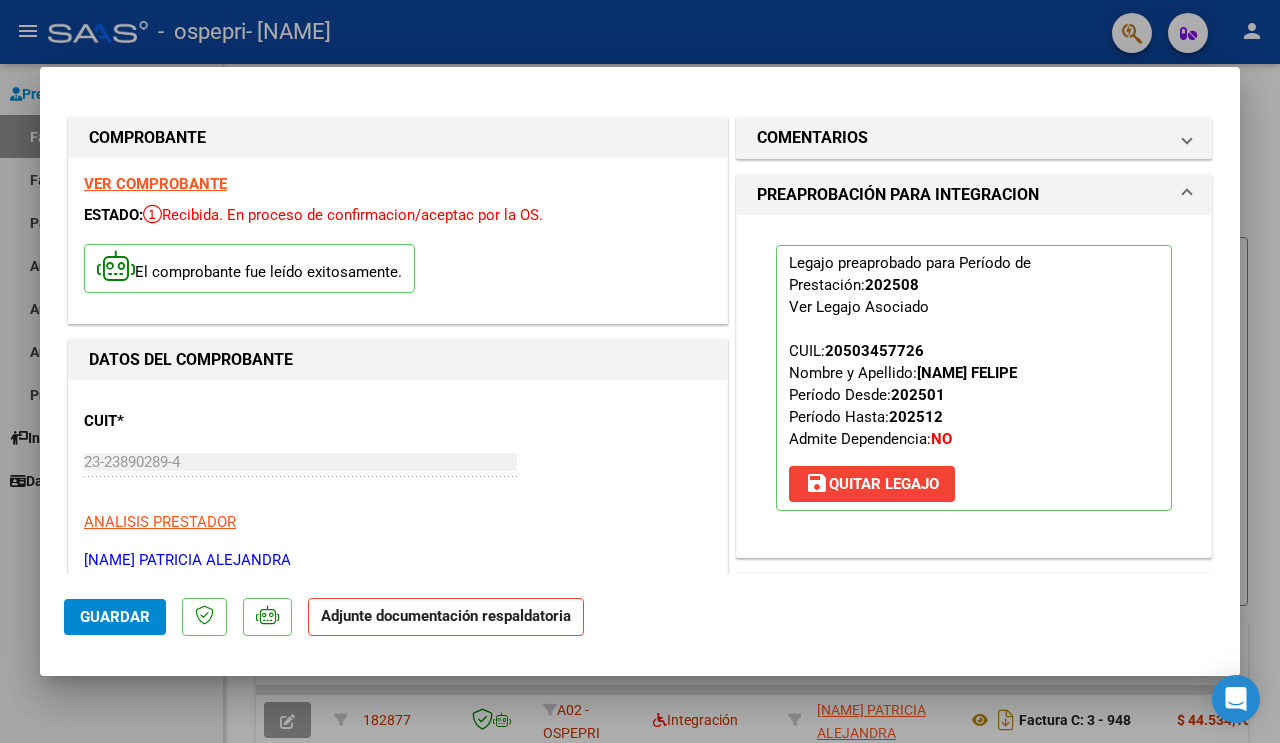 scroll, scrollTop: 525, scrollLeft: 0, axis: vertical 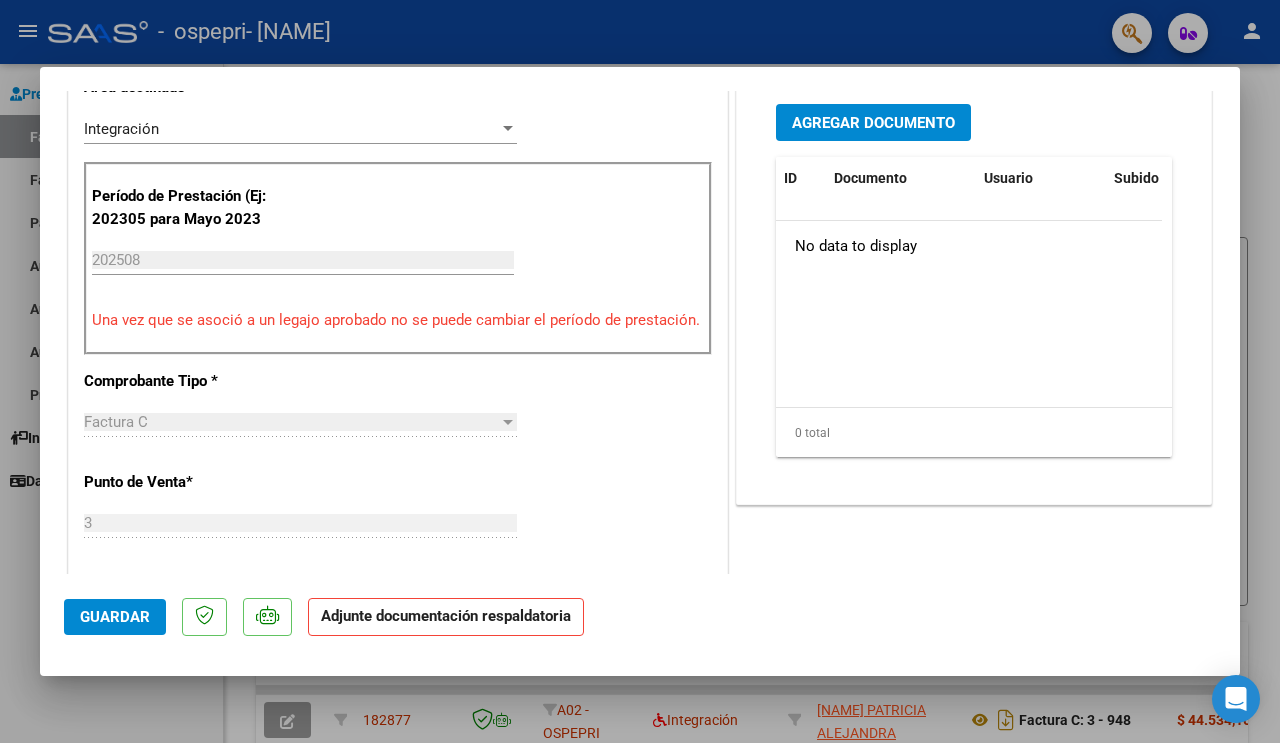 click on "Agregar Documento" at bounding box center [873, 123] 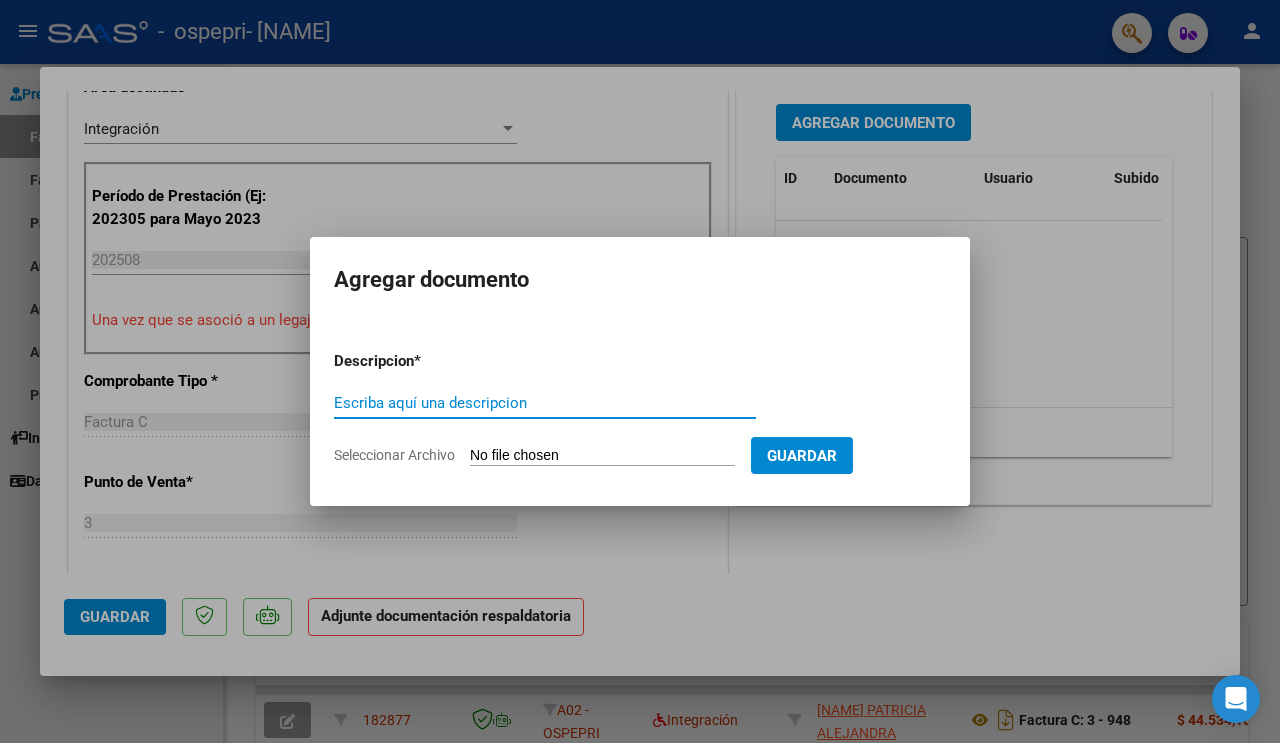 click on "Seleccionar Archivo" at bounding box center [602, 456] 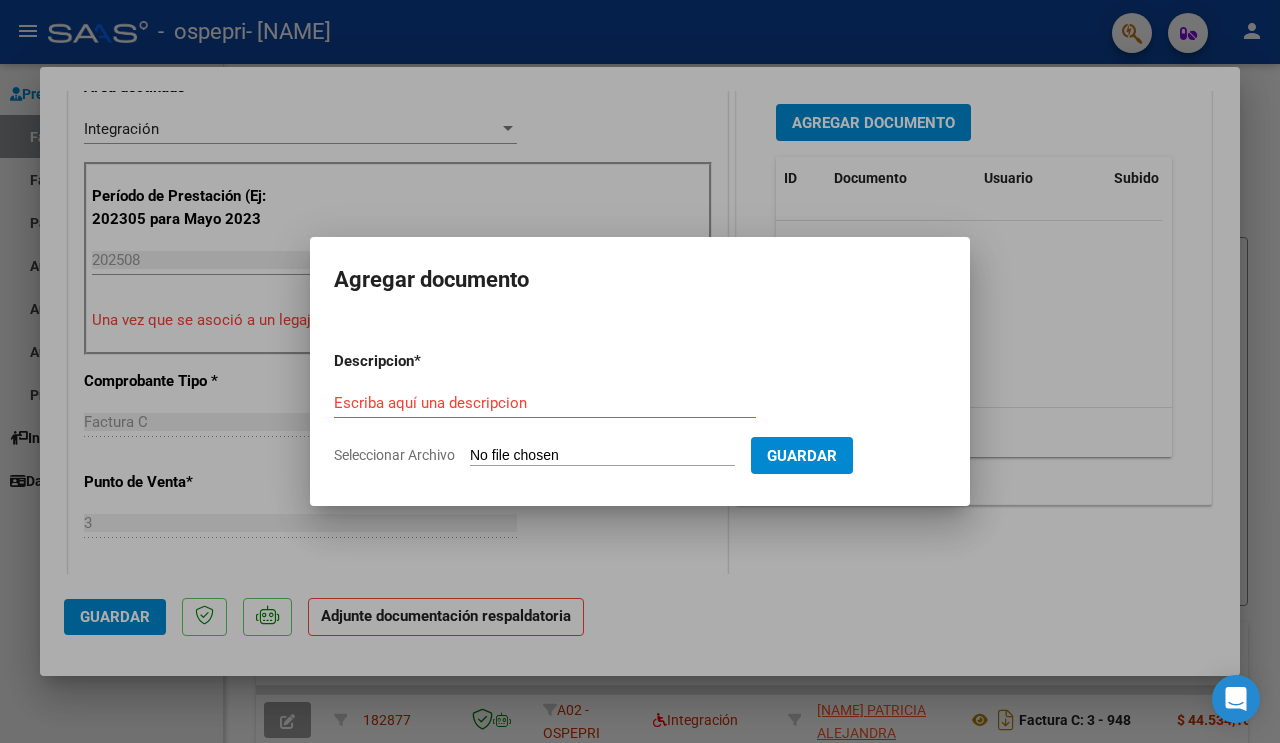type on "C:\fakepath\respaldatoria [NAME] Felipe 7.25.pdf" 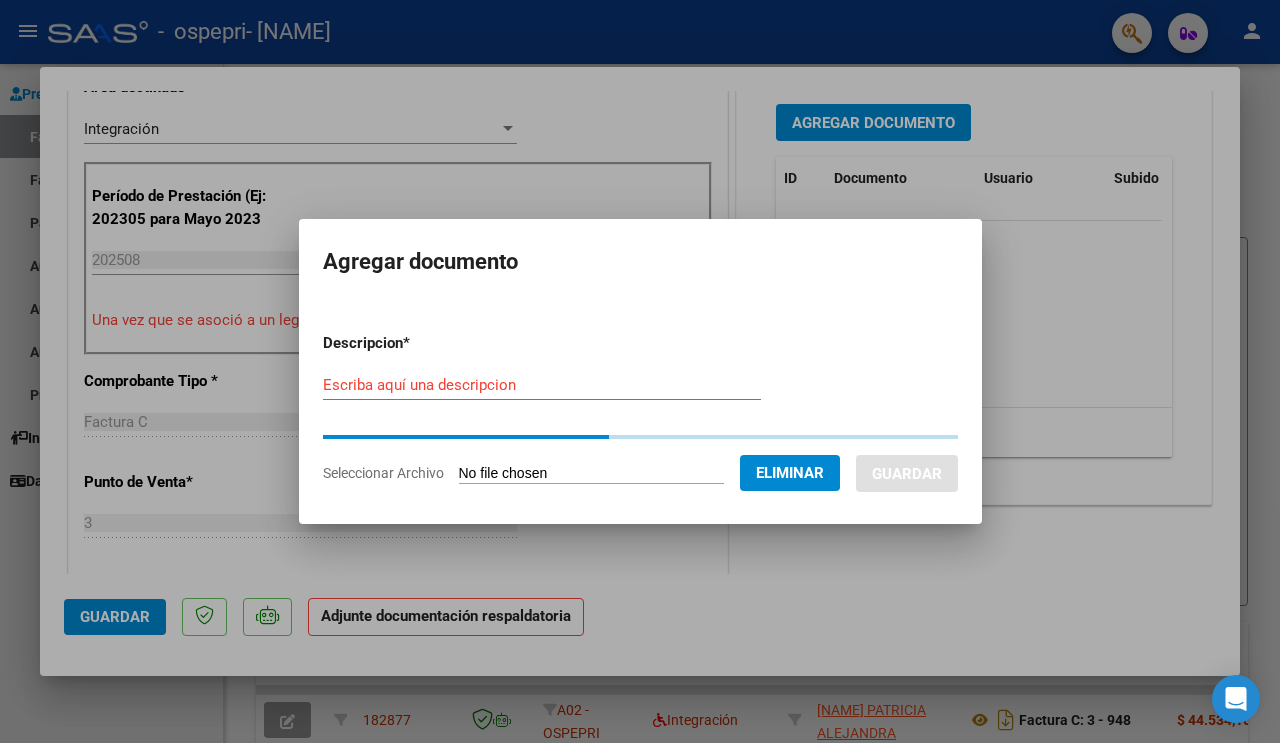 click on "Escriba aquí una descripcion" at bounding box center [542, 385] 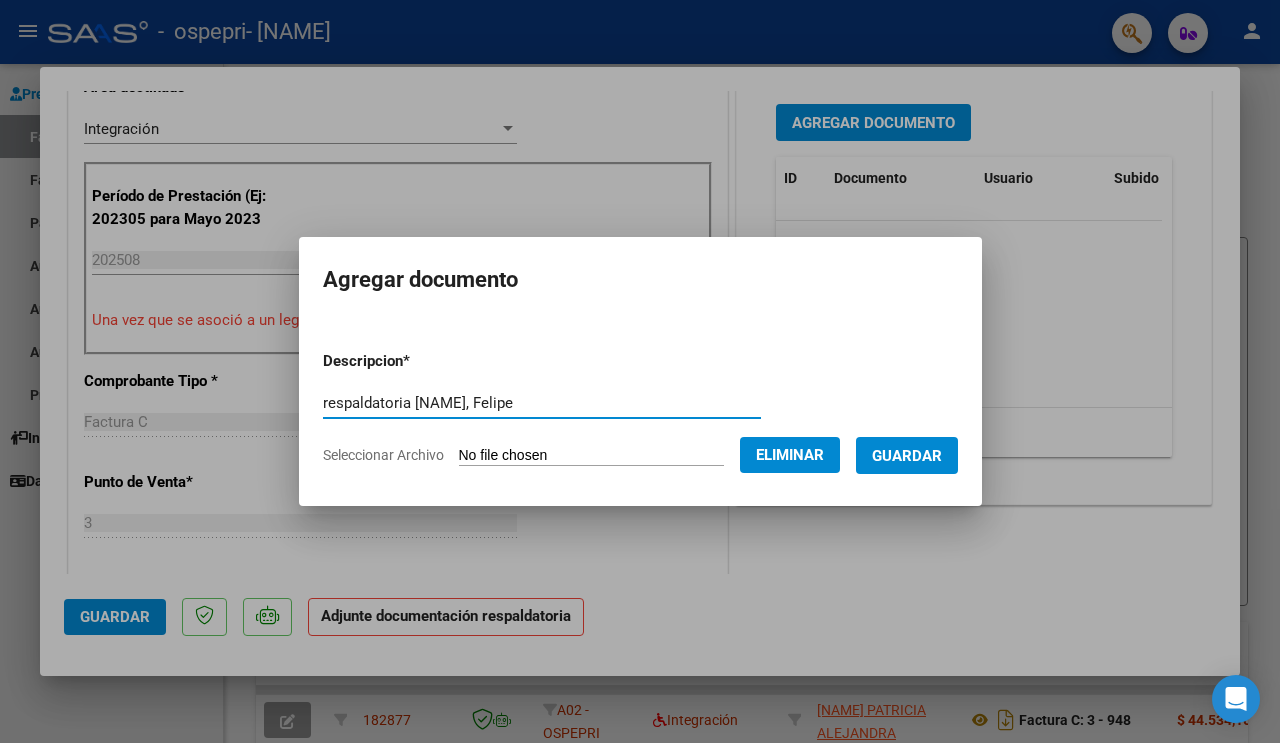 type on "respaldatoria [NAME], Felipe" 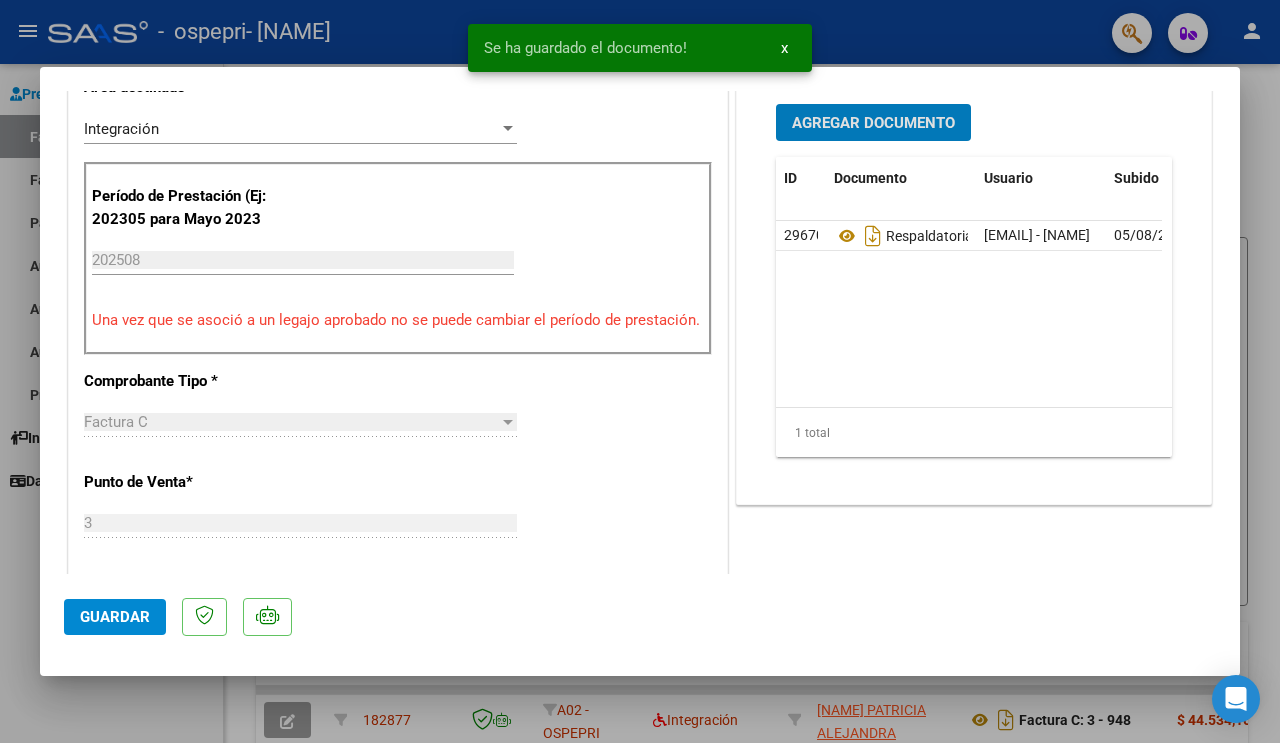 click on "Agregar Documento" at bounding box center (873, 122) 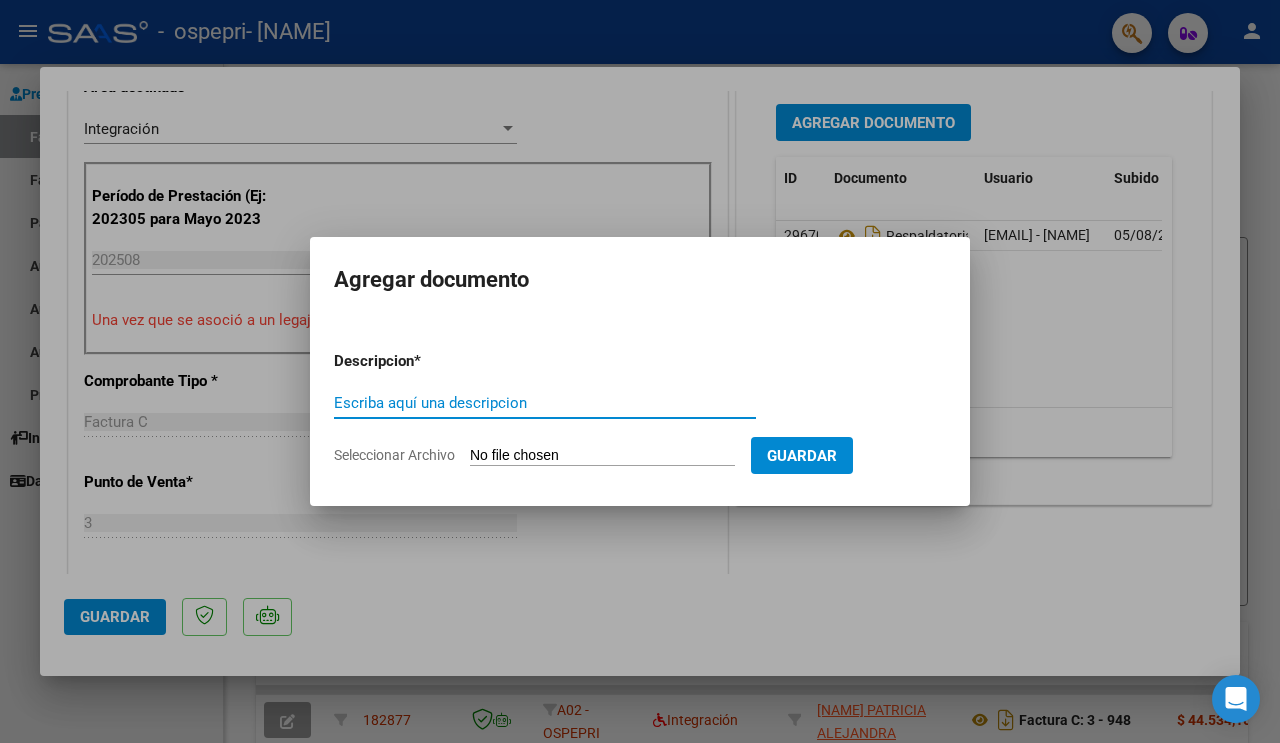 click on "Seleccionar Archivo" at bounding box center (602, 456) 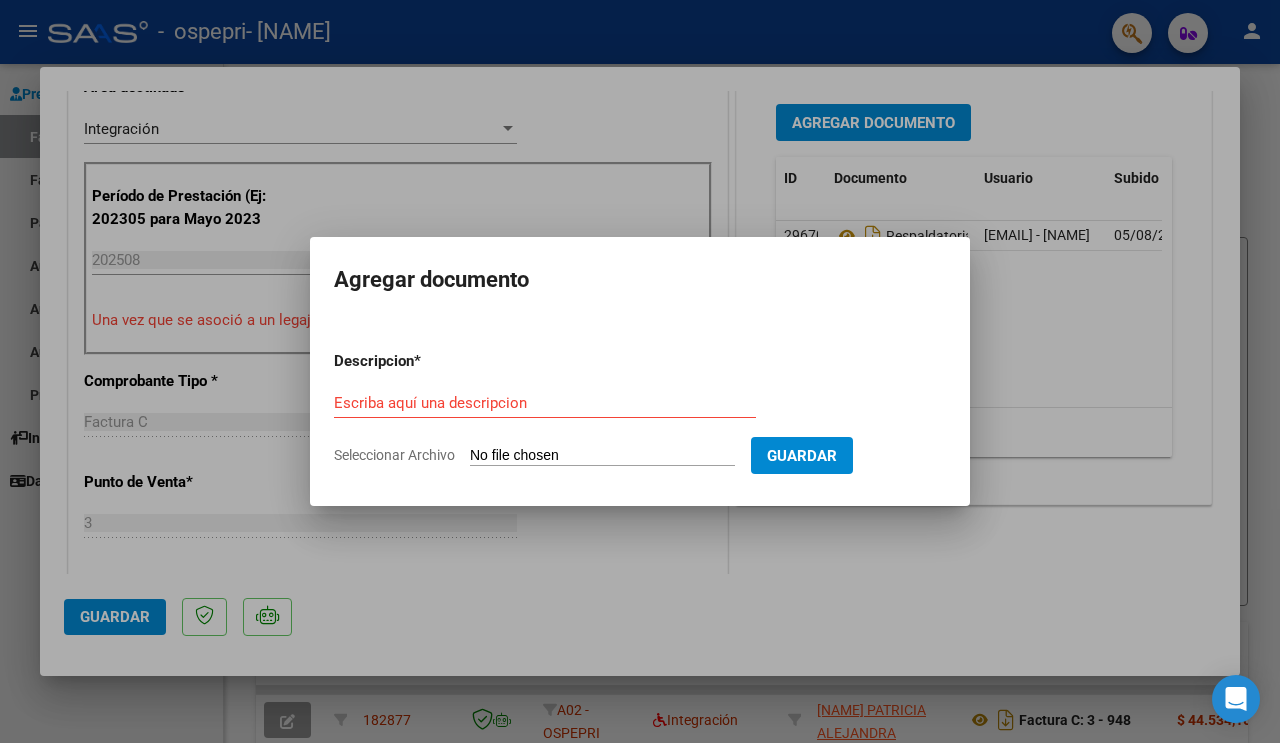 type on "C:\fakepath\pre liquid. [NAME], Felipe 7.25.pdf" 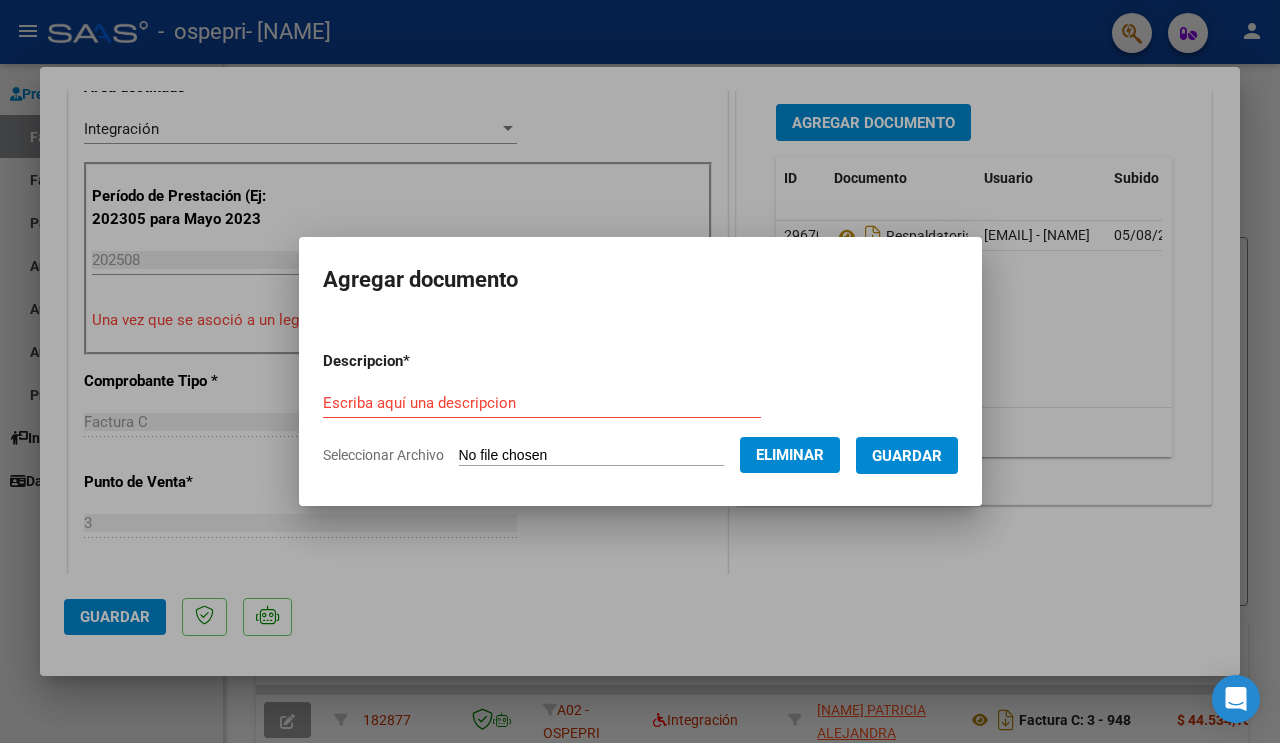 click on "Escriba aquí una descripcion" at bounding box center [542, 403] 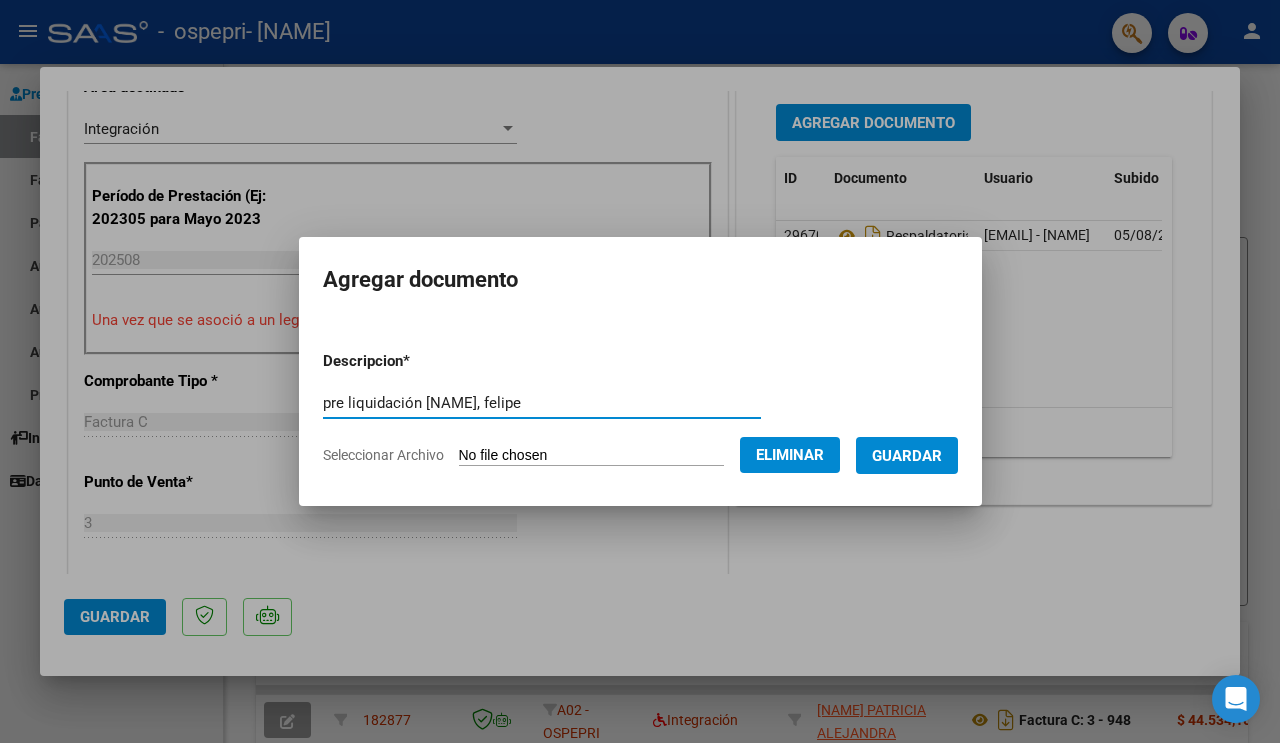 click on "pre liquidación [NAME], felipe" at bounding box center (542, 403) 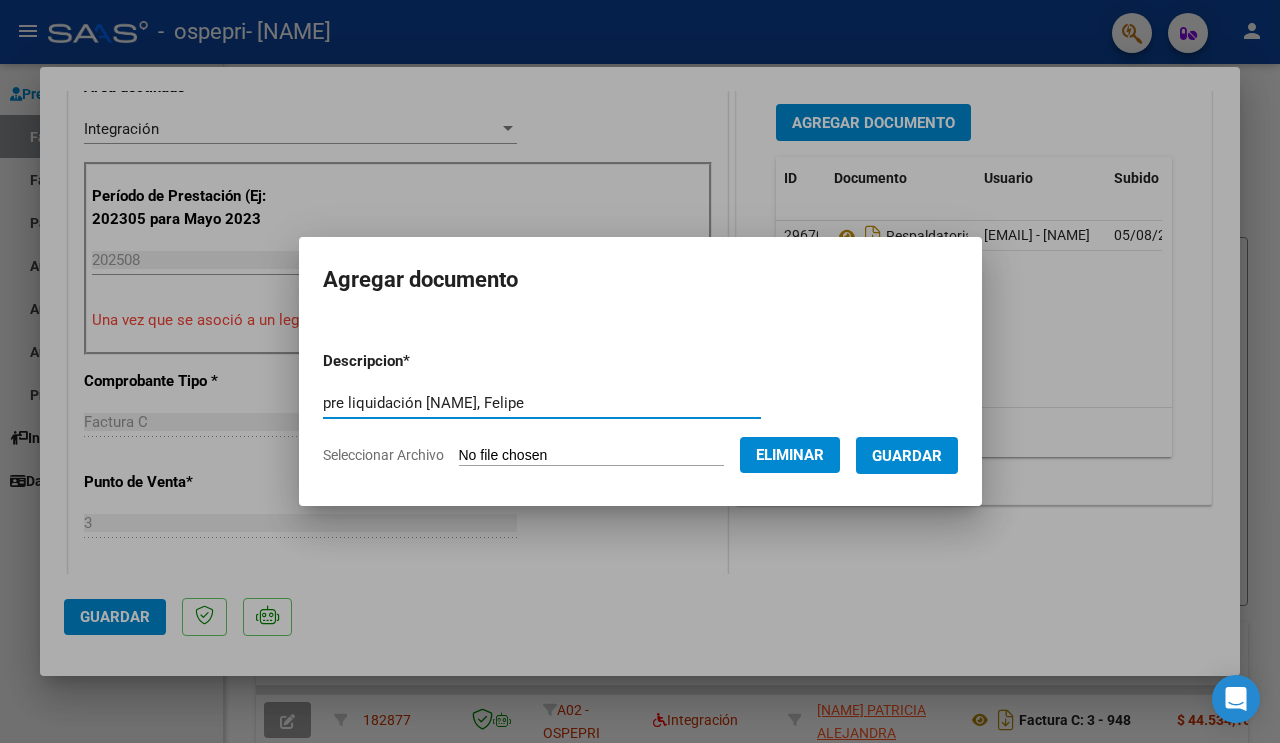 type on "pre liquidación [NAME], Felipe" 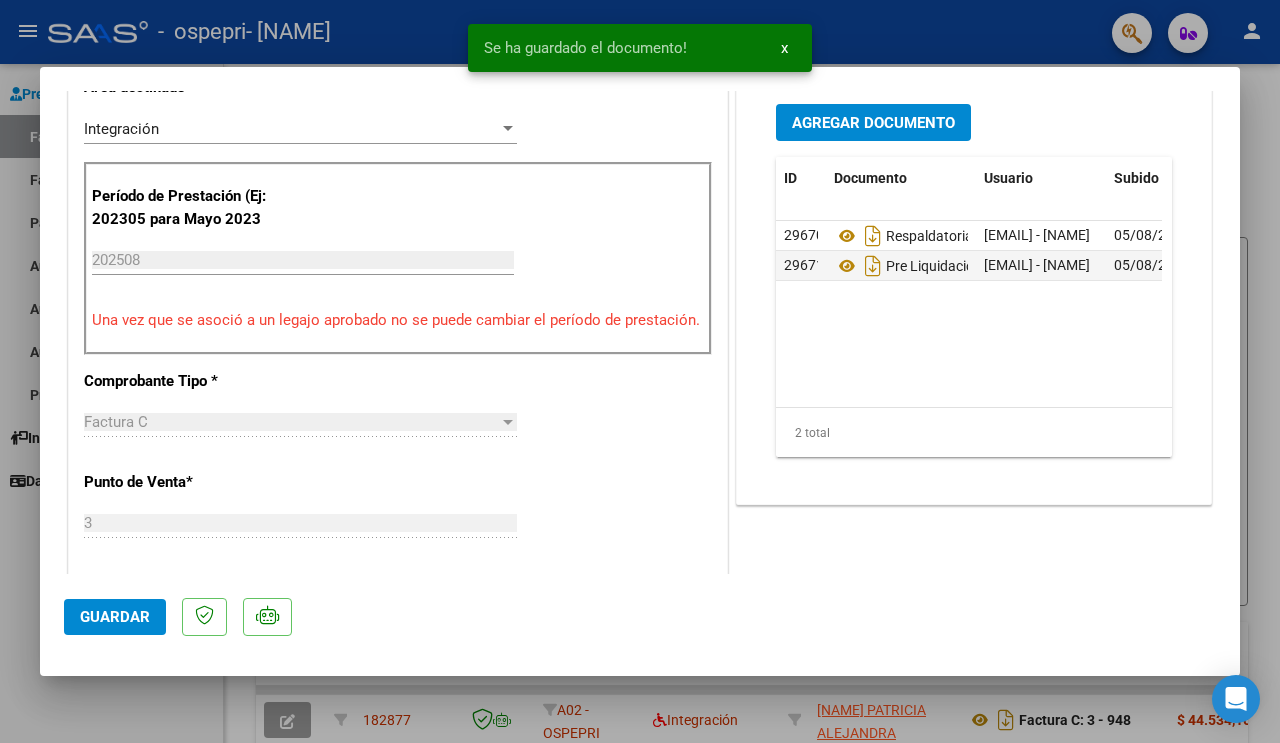 drag, startPoint x: 689, startPoint y: 543, endPoint x: 691, endPoint y: 556, distance: 13.152946 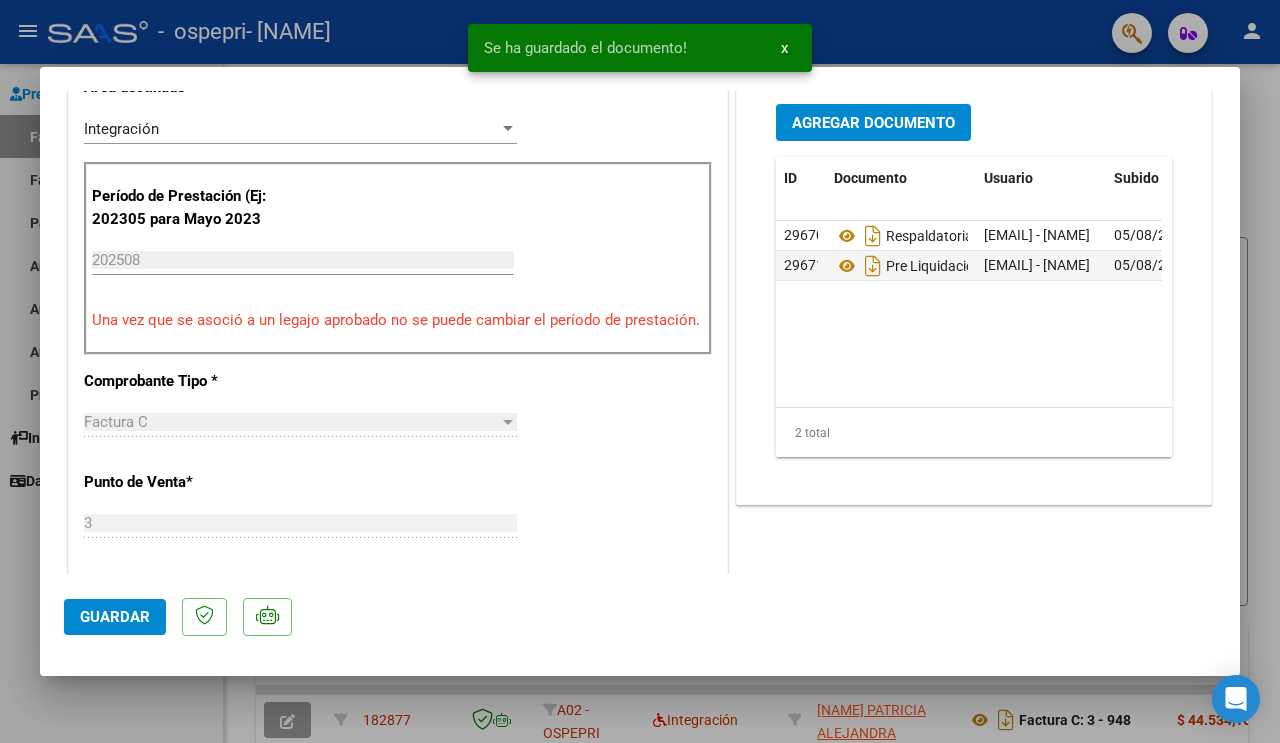 click on "Guardar" 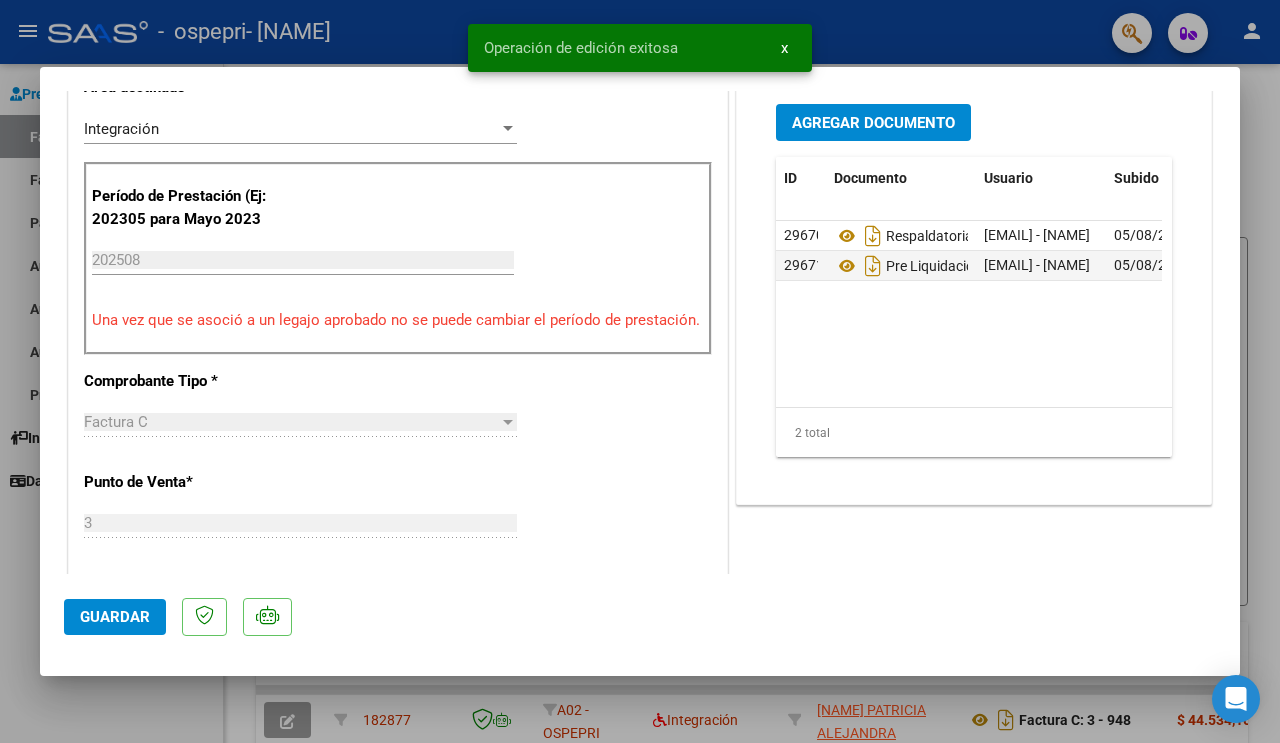 click at bounding box center (640, 371) 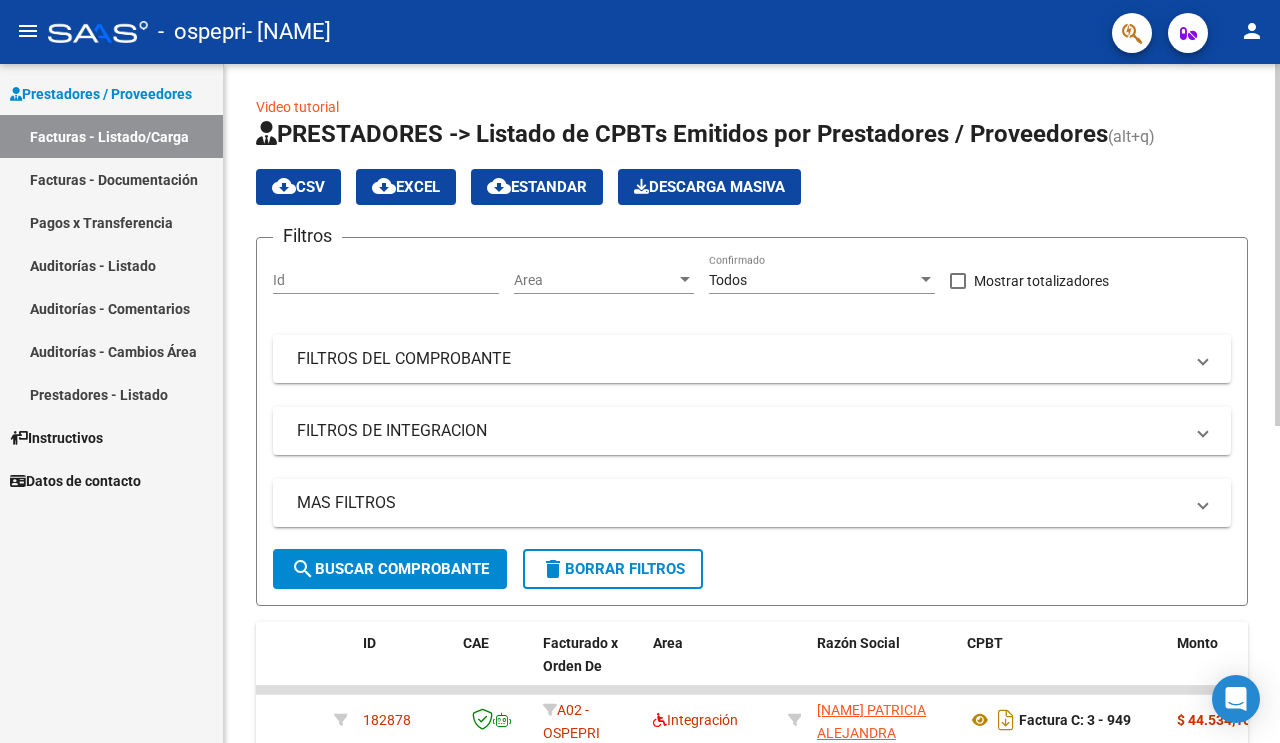 click 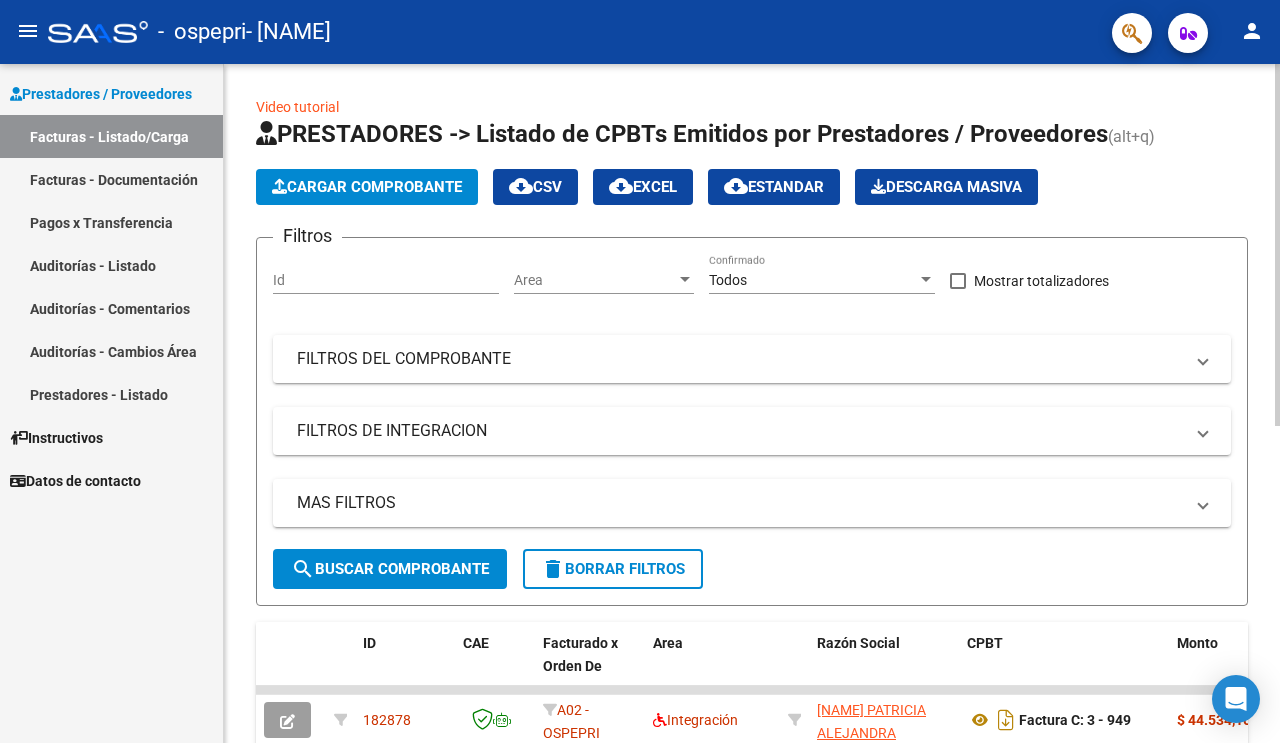 scroll, scrollTop: 594, scrollLeft: 0, axis: vertical 